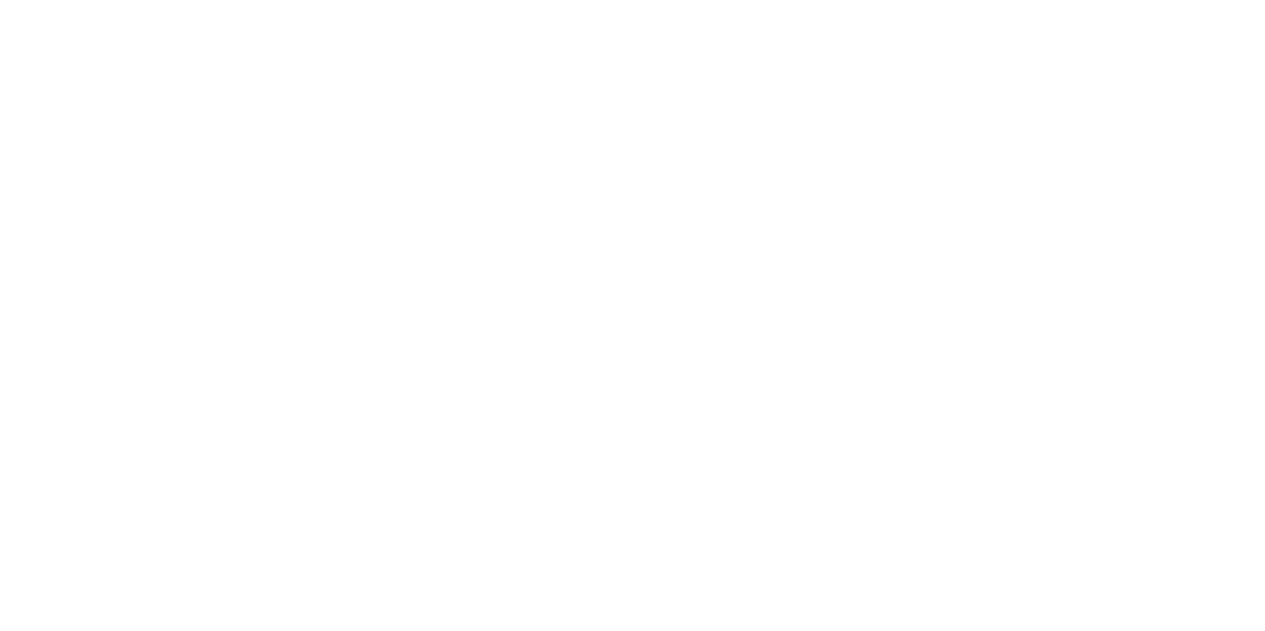 scroll, scrollTop: 0, scrollLeft: 0, axis: both 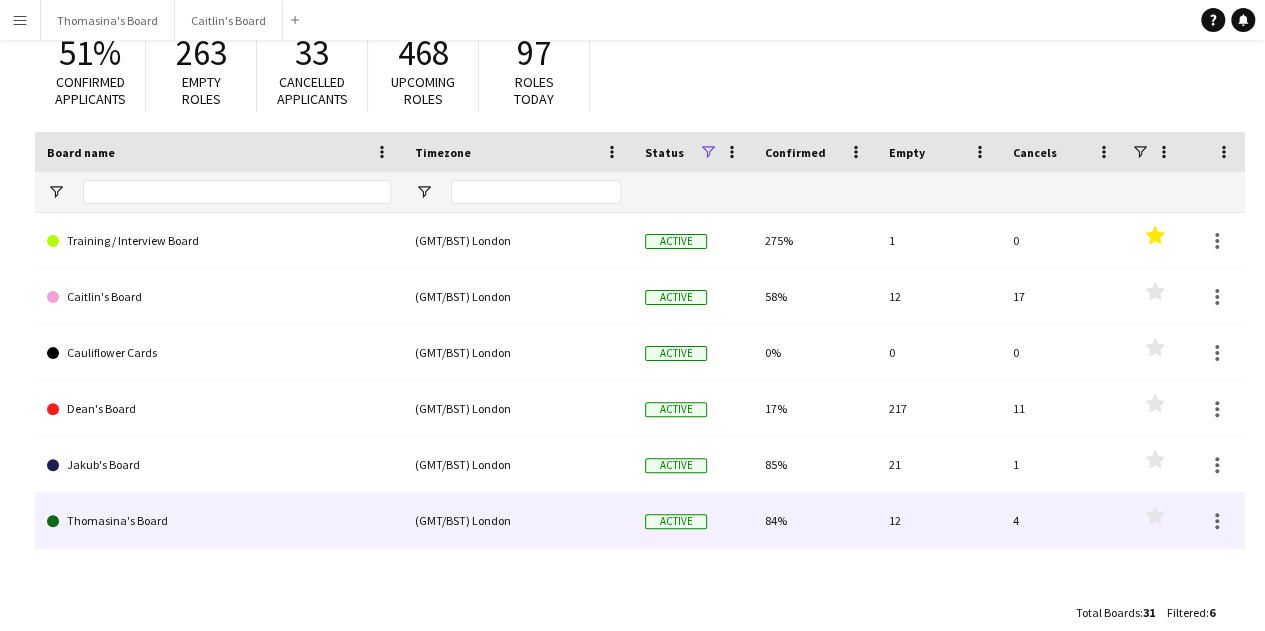 click on "Thomasina's Board" 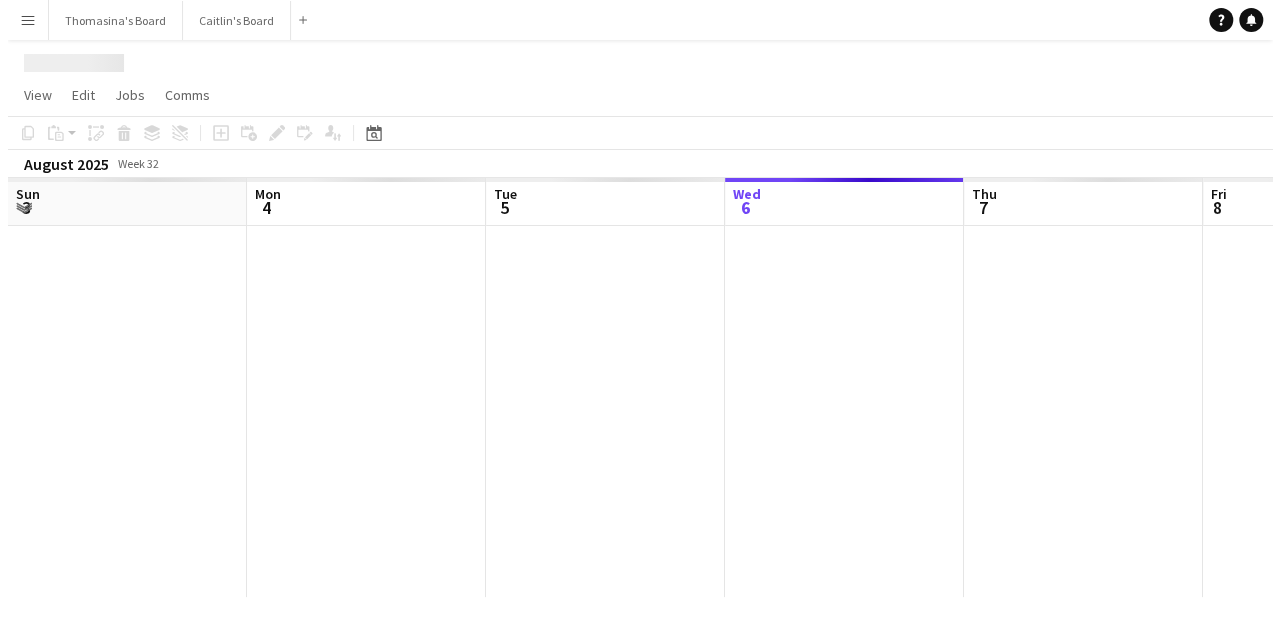 scroll, scrollTop: 0, scrollLeft: 0, axis: both 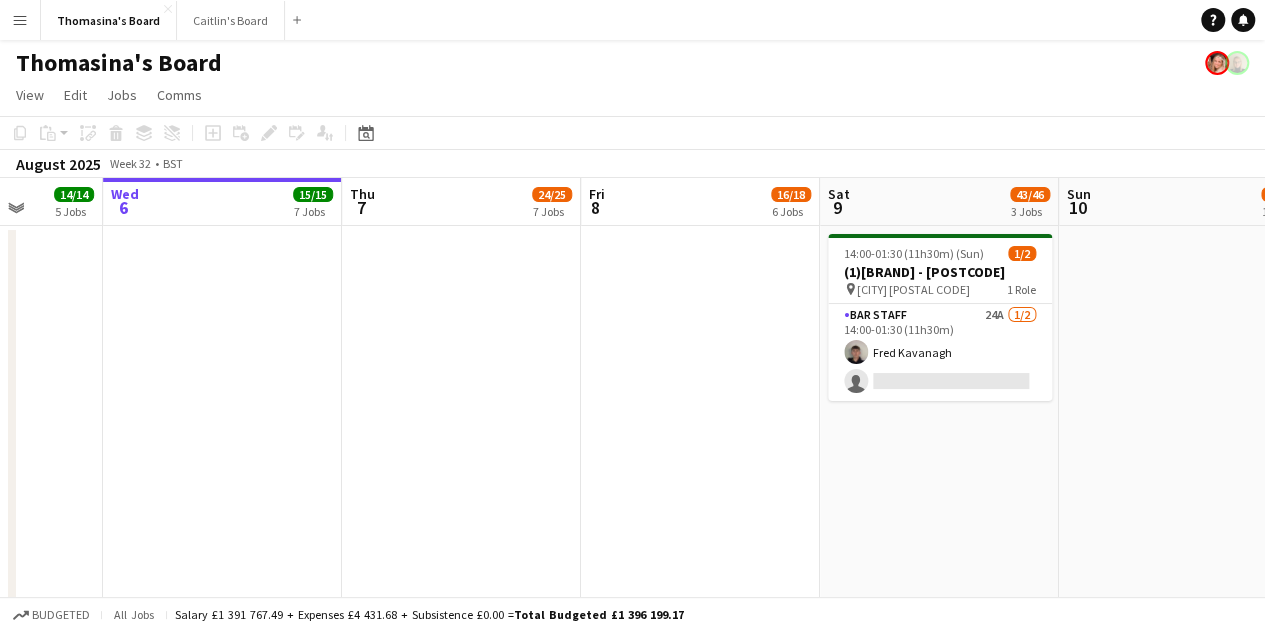 drag, startPoint x: 774, startPoint y: 415, endPoint x: 706, endPoint y: 396, distance: 70.60453 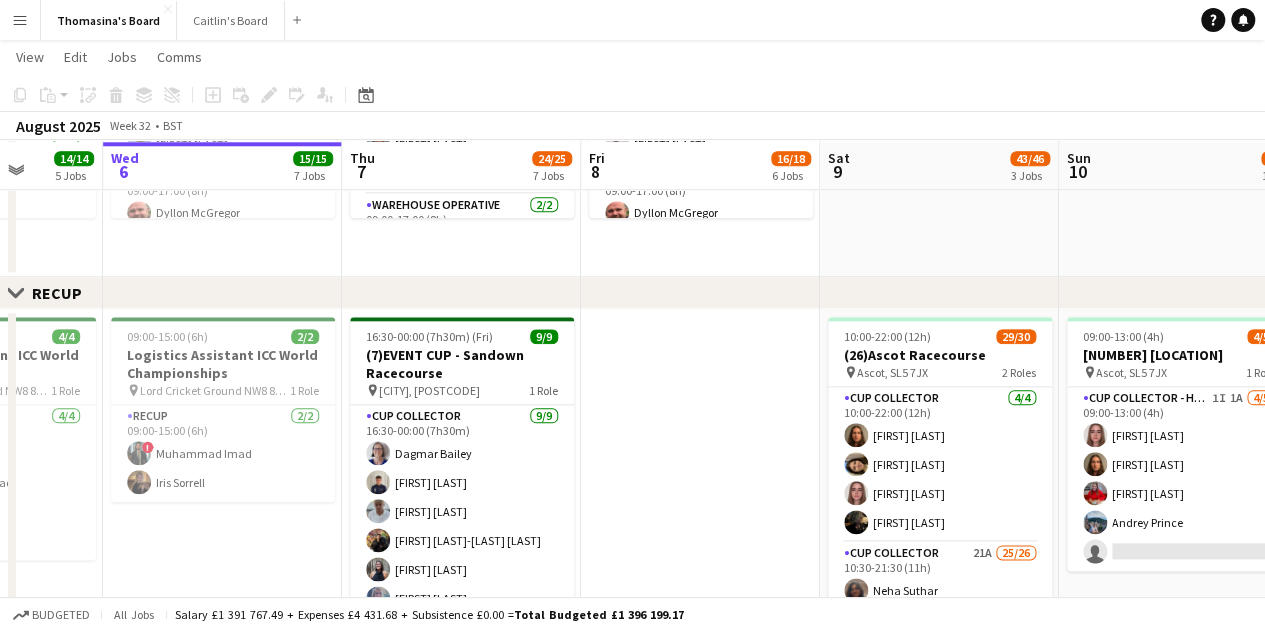 scroll, scrollTop: 1000, scrollLeft: 0, axis: vertical 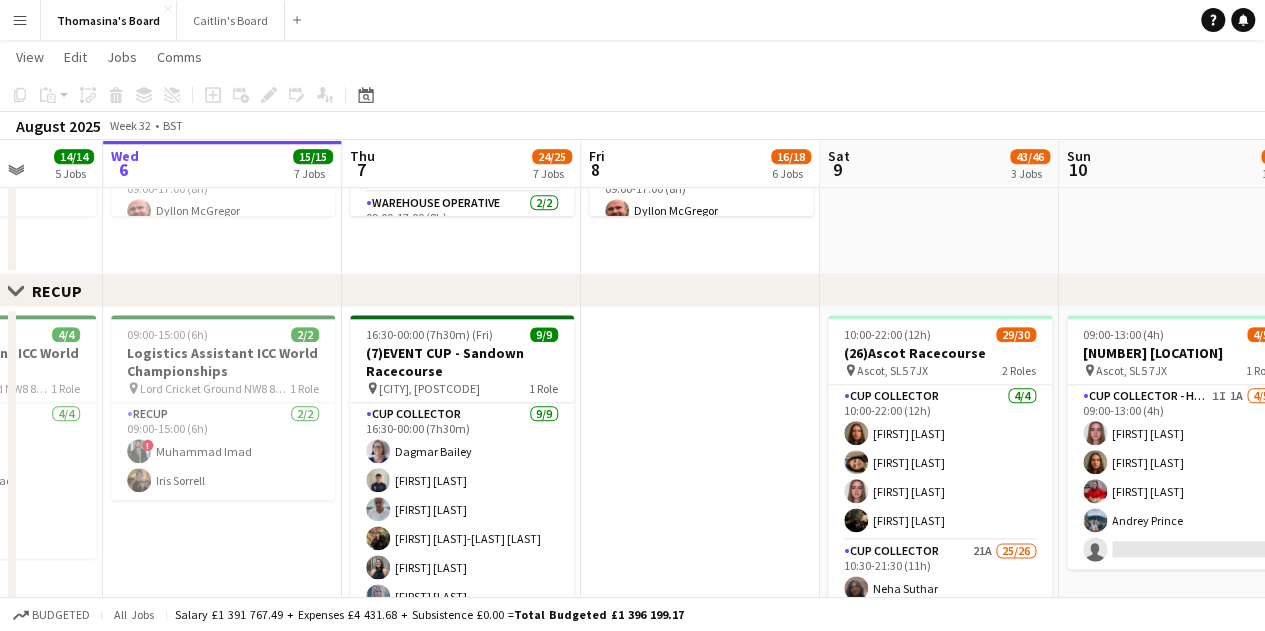 click on "10:00-15:30 (5h30m)    0/1   CANCELLED - [BRAND] - [POSTCODE]
pin
[BRAND] [POSTCODE]   1 Role   Barista   14A   0/1   10:00-15:30 (5h30m)
single-neutral-actions
12:00-23:00 (11h)    6/6   Logistics Assistant - The Oval Test Match!
pin
The Oval - London SE11 5SS, UK   2 Roles   RECUP   4/4   12:00-22:00 (10h)
[FIRST] [LAST] ! [FIRST] [LAST] [FIRST] [LAST] [FIRST] [LAST]   RECUP   2/2   13:00-23:00 (10h)
[FIRST] [LAST] [FIRST] [LAST]     14:00-01:30 (11h30m) (Sun)   1/2   (1)[BRAND] - [POSTCODE]
pin
[CITY] [POSTCODE]   1 Role   BARSTAFF" at bounding box center [632, 527] 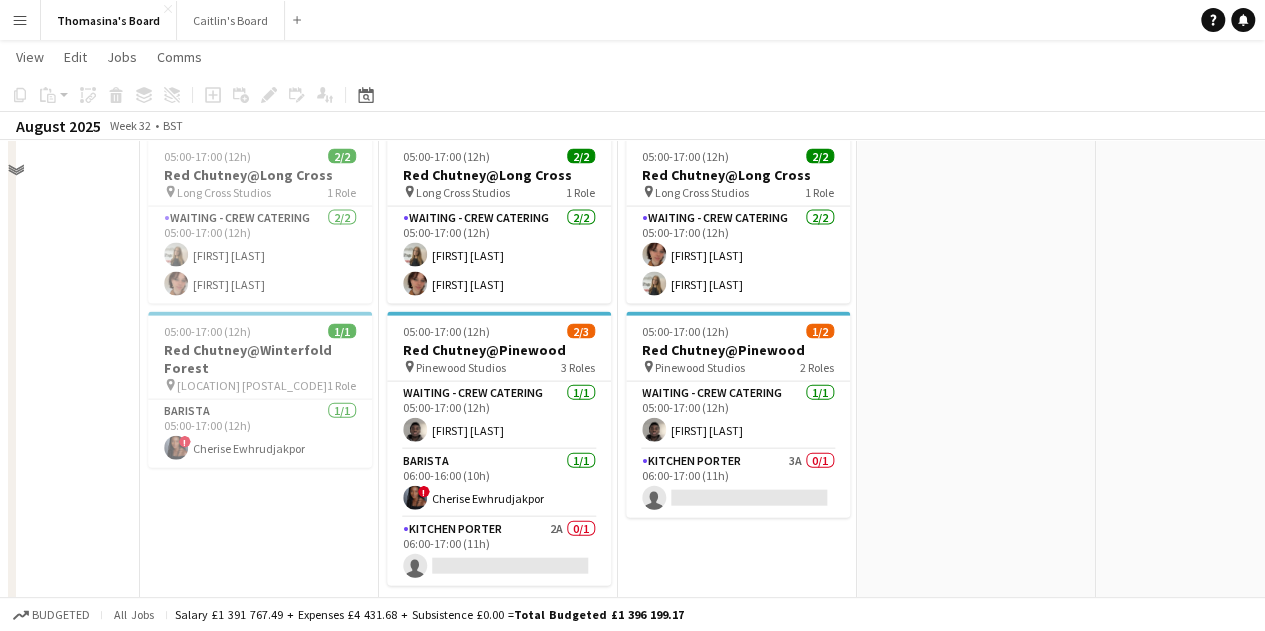scroll, scrollTop: 2100, scrollLeft: 0, axis: vertical 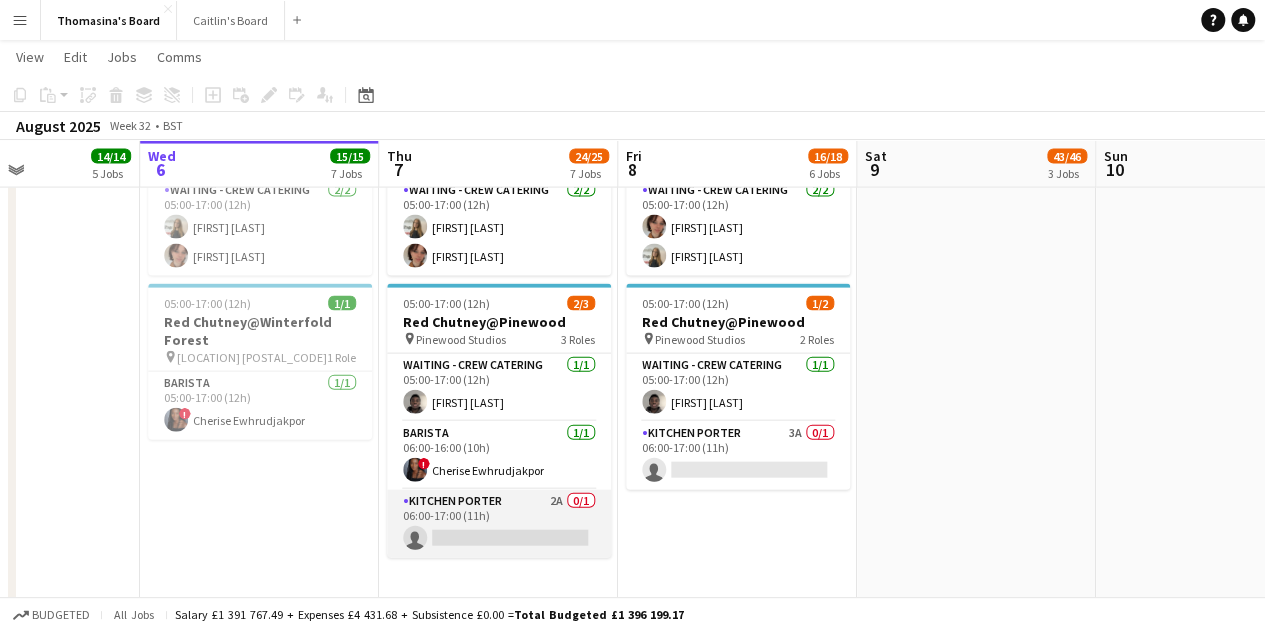click on "Kitchen Porter   2A   0/1   06:00-17:00 (11h)
single-neutral-actions" at bounding box center (499, 524) 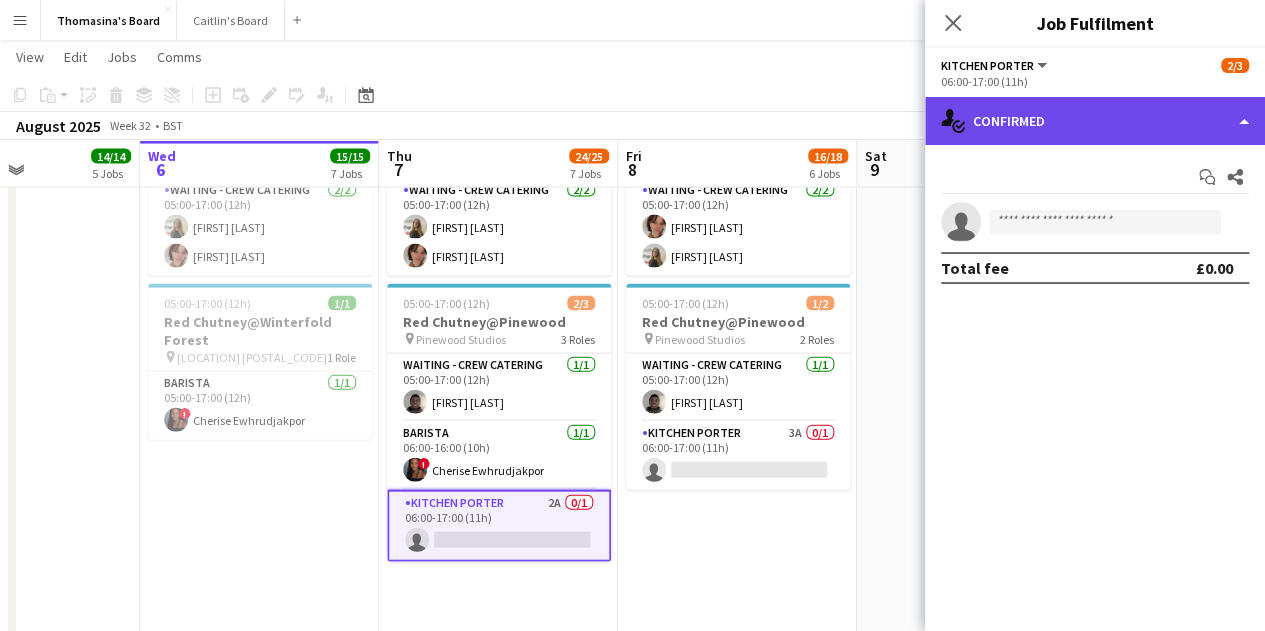 click on "single-neutral-actions-check-2
Confirmed" 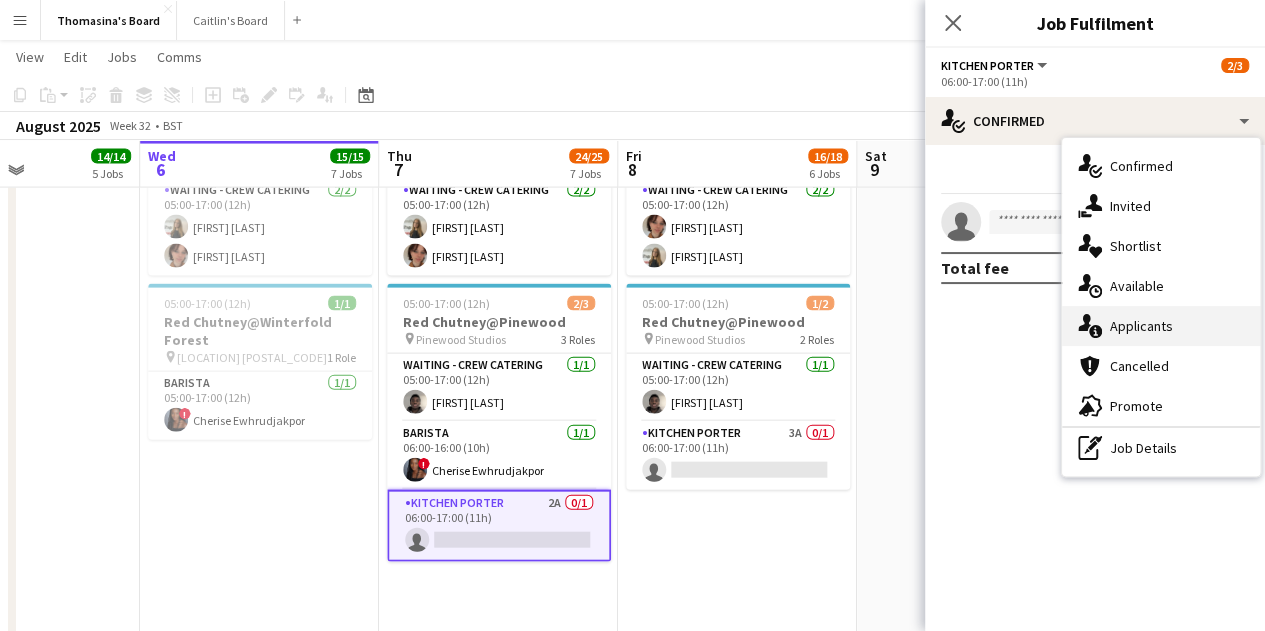 click on "single-neutral-actions-information
Applicants" at bounding box center [1161, 326] 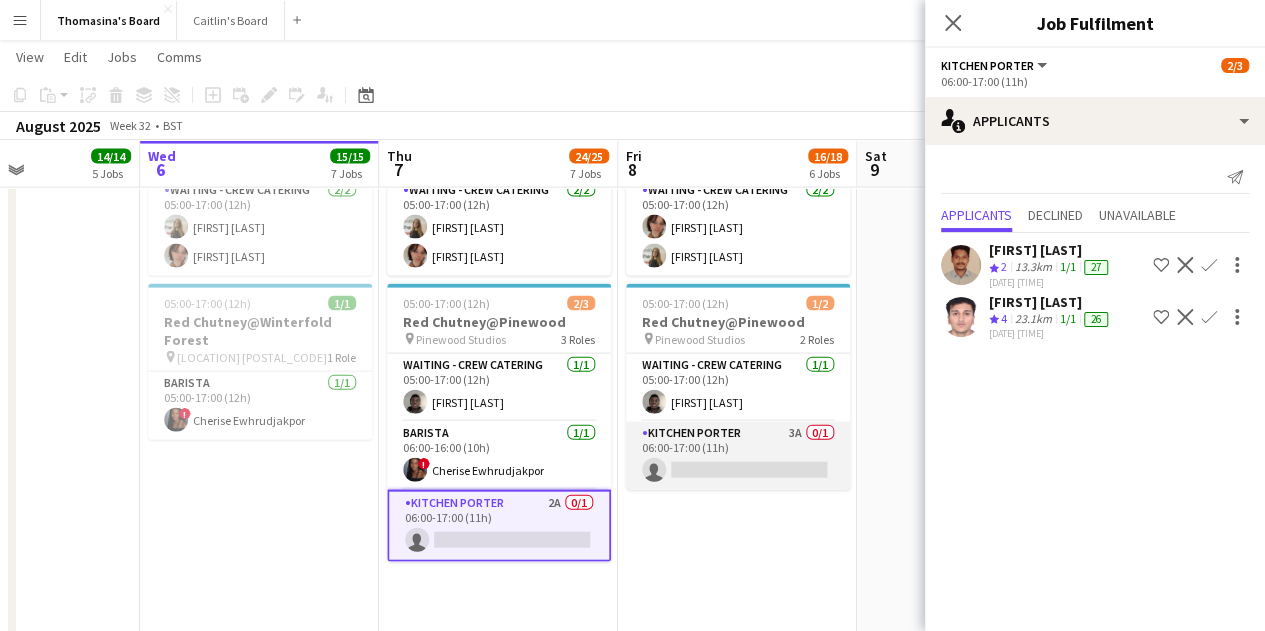 click on "Kitchen Porter   3A   0/1   06:00-17:00 (11h)
single-neutral-actions" at bounding box center [738, 456] 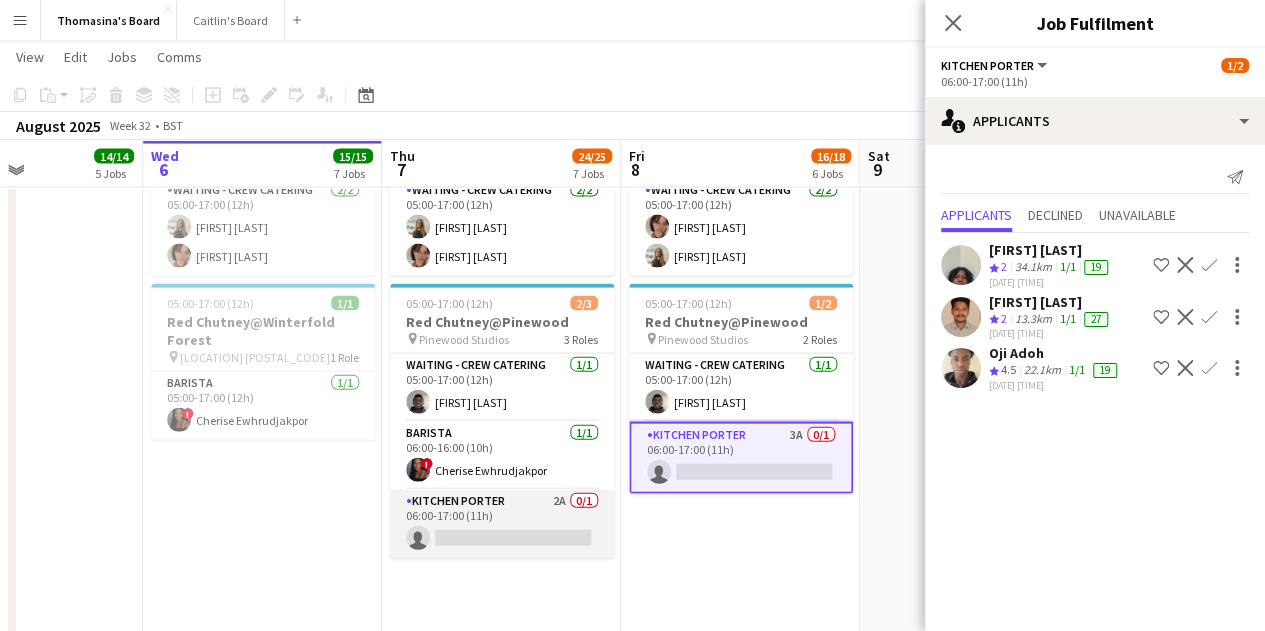 click on "Kitchen Porter   2A   0/1   06:00-17:00 (11h)
single-neutral-actions" at bounding box center (502, 524) 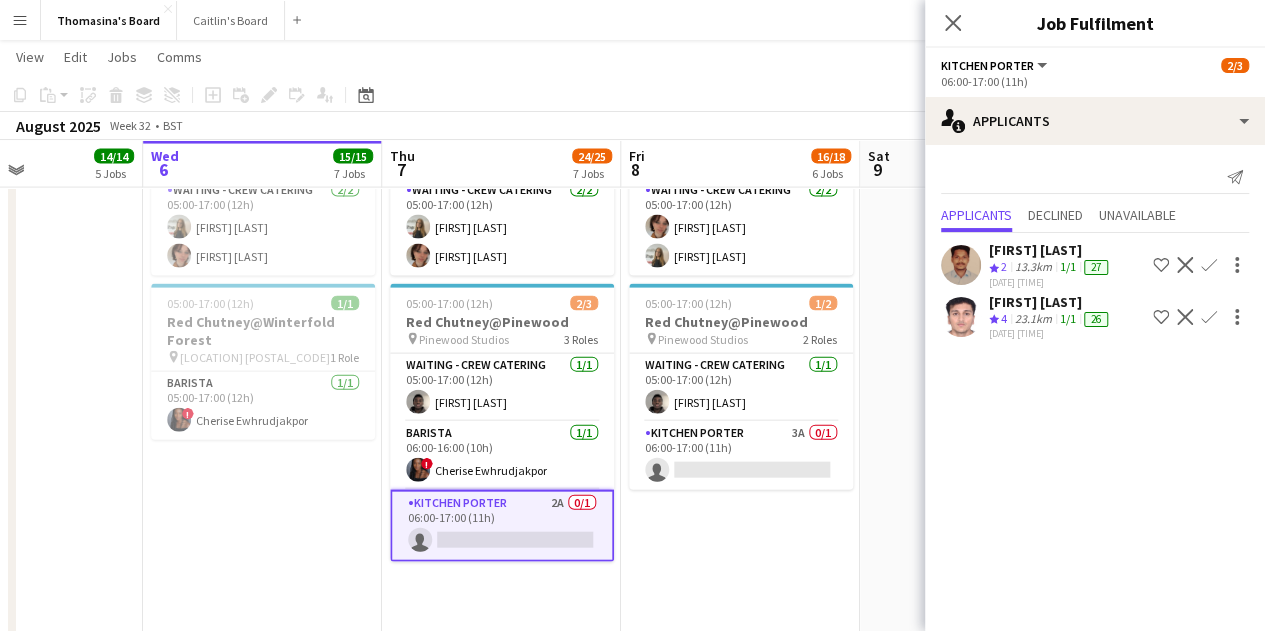 click on "1/1" at bounding box center [1068, 318] 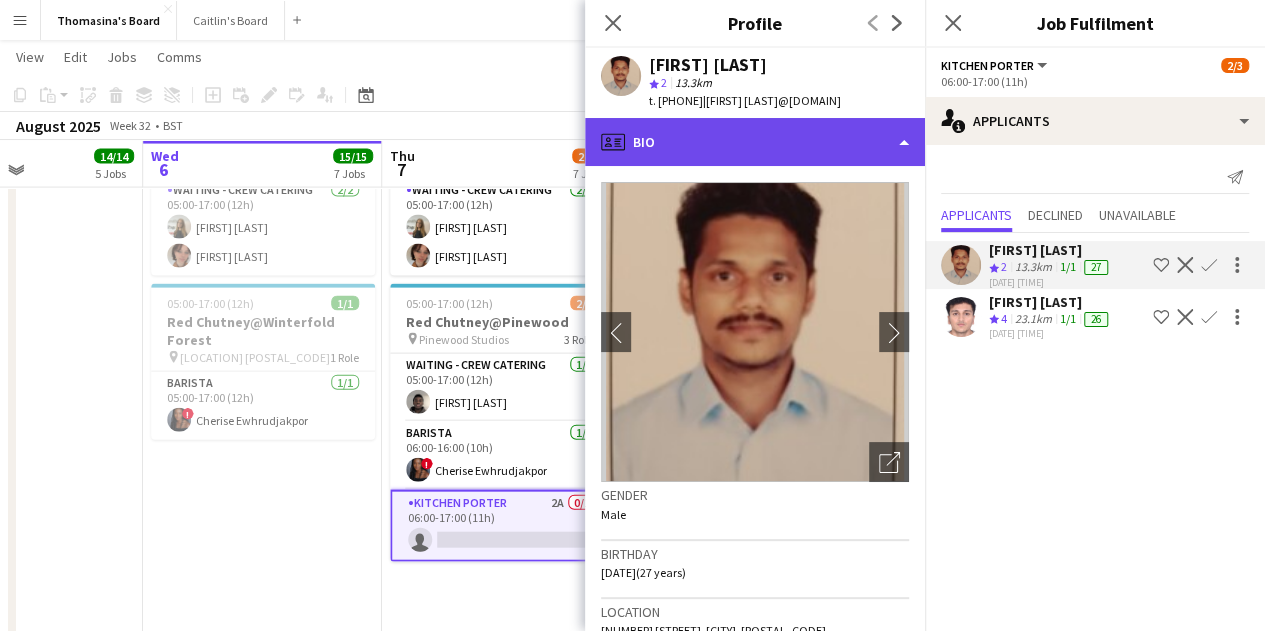 click on "profile
Bio" 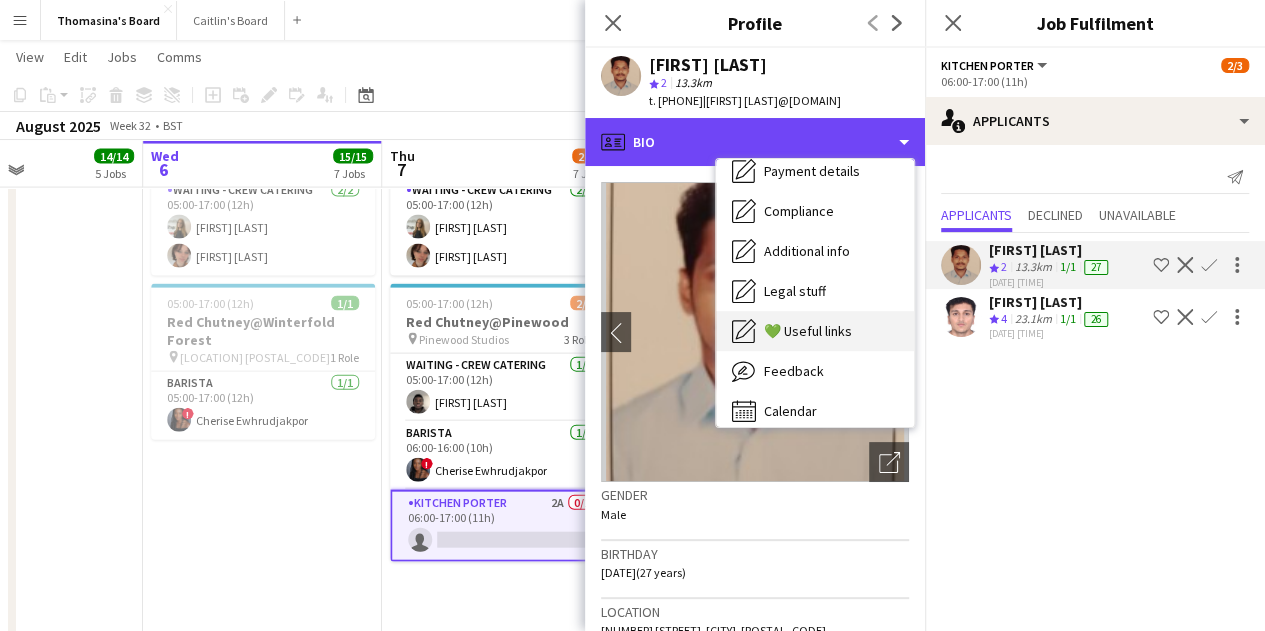 scroll, scrollTop: 268, scrollLeft: 0, axis: vertical 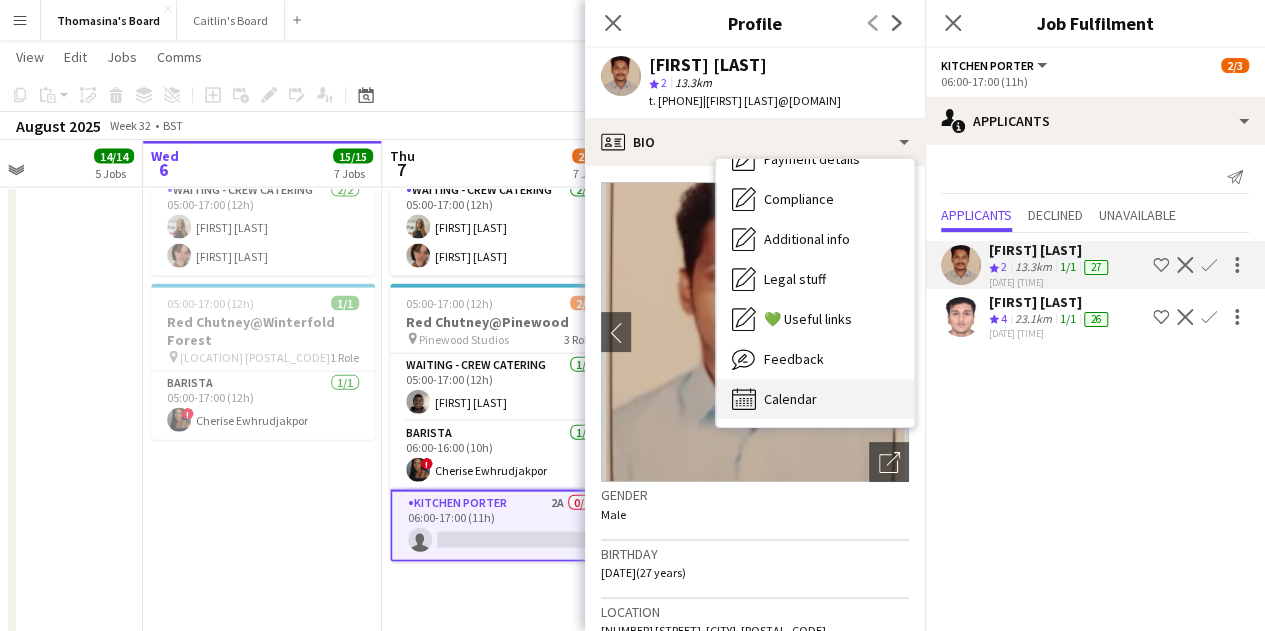 click on "Calendar" at bounding box center (790, 399) 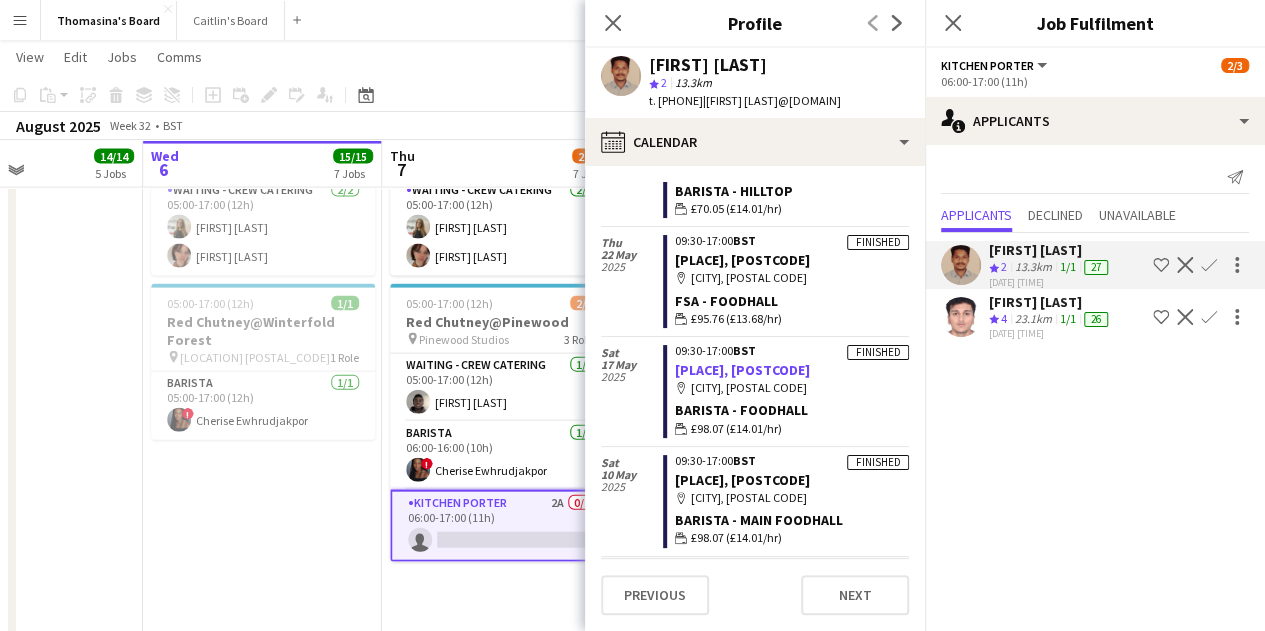 scroll, scrollTop: 6210, scrollLeft: 0, axis: vertical 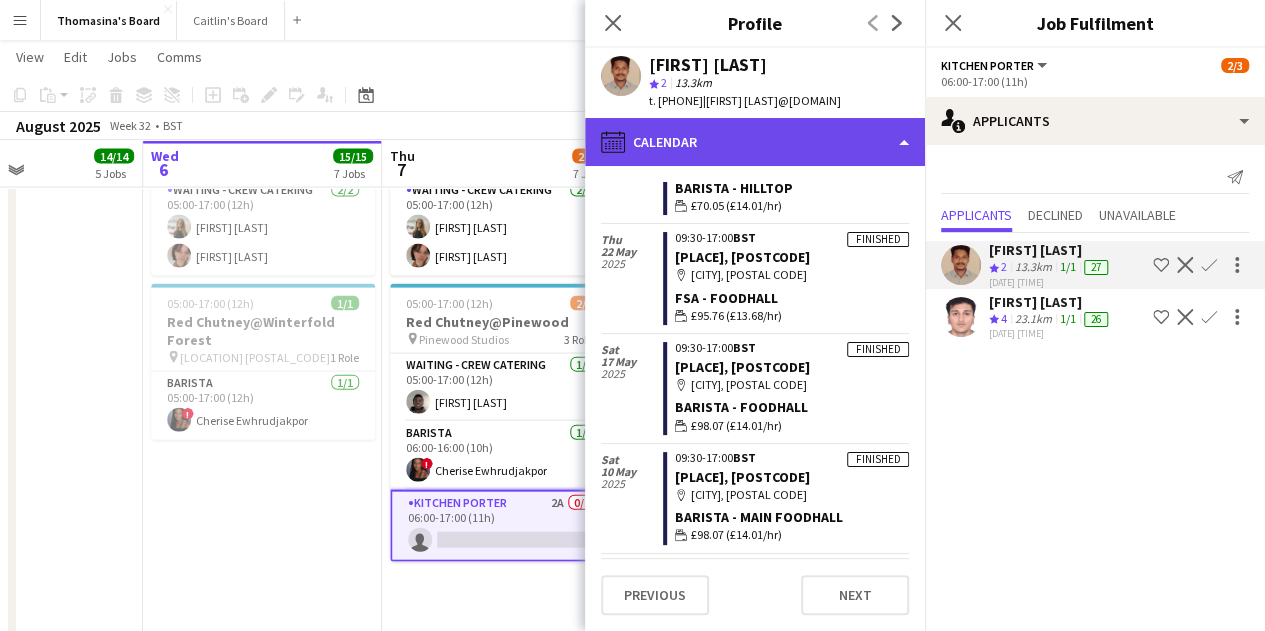 click on "calendar-full
Calendar" 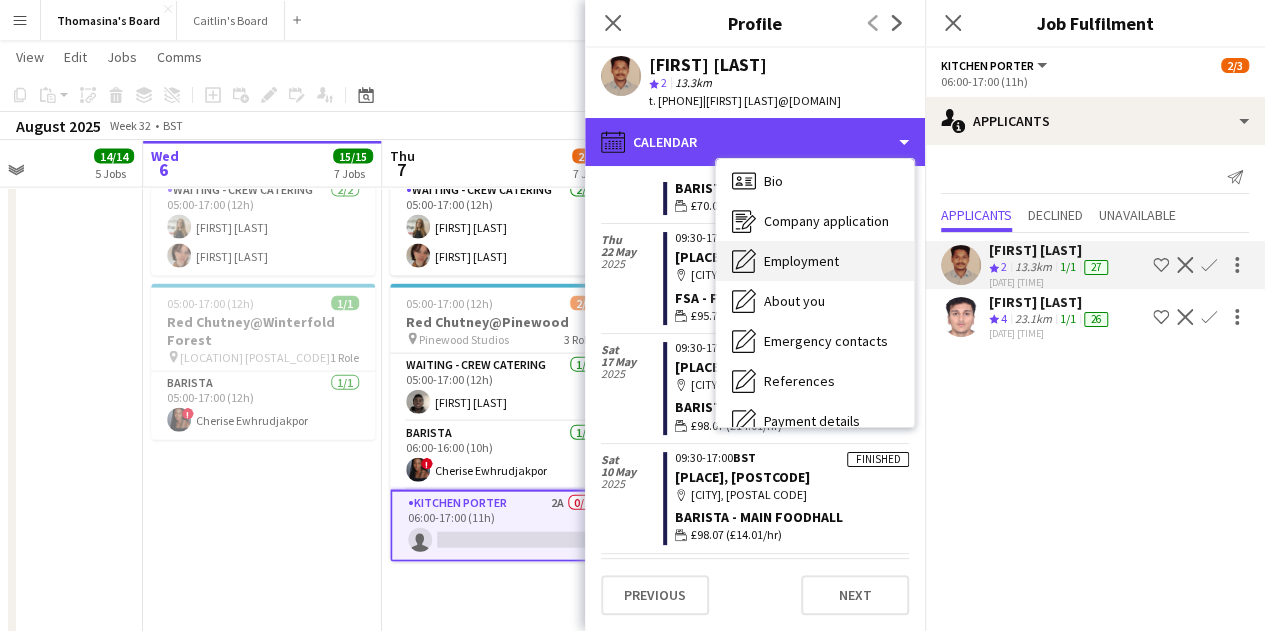 scroll, scrollTop: 0, scrollLeft: 0, axis: both 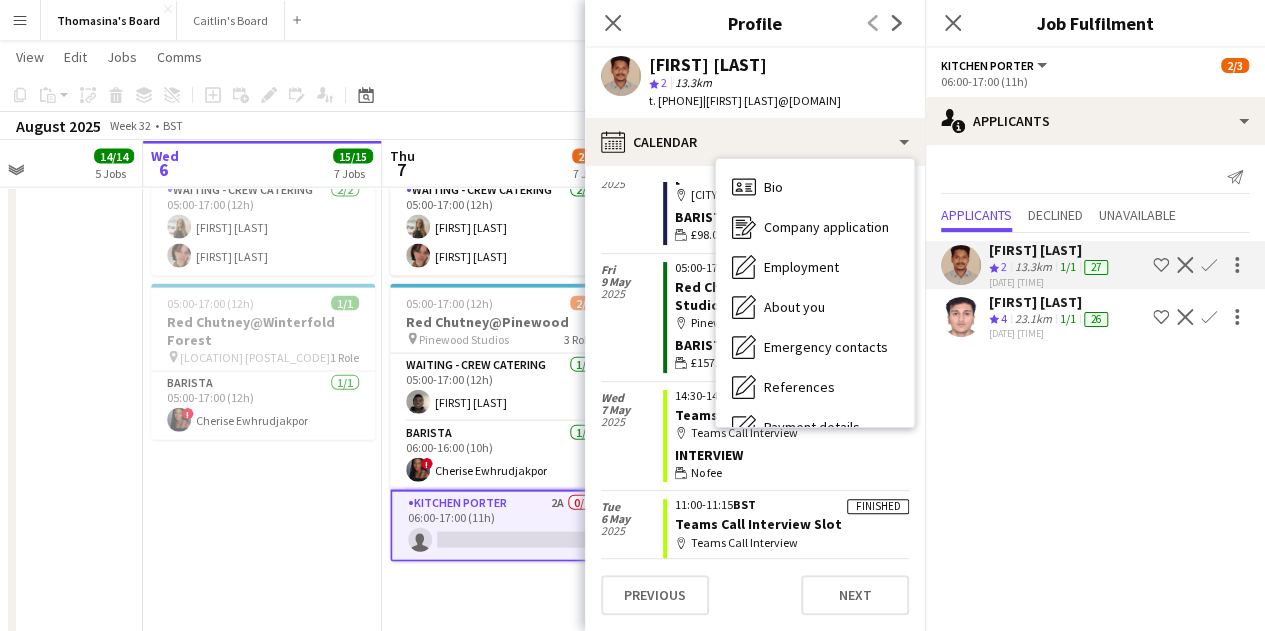 click on "05:00-17:00 (12h)    2/2   Red Chutney@[LOCATION]
pin
[LOCATION] Studios   2 Roles   Waiting - Crew Catering   1/1   05:00-17:00 (12h)
[FIRST] [LAST]  Kitchen Porter   1/1   06:00-17:00 (11h)
[FIRST] [LAST]     05:00-17:00 (12h)    2/2   Red Chutney@[LOCATION]
pin
[LOCATION] Studios   1 Role   Waiting - Crew Catering   2/2   05:00-17:00 (12h)
[FIRST] [LAST] [FIRST] [LAST]     05:00-17:00 (12h)    1/1   Red Chutney@[LOCATION]
pin
[LOCATION], [POSTAL_CODE]   1 Role   Barista   1/1   05:00-17:00 (12h)
! [FIRST] [LAST]" at bounding box center (262, 263) 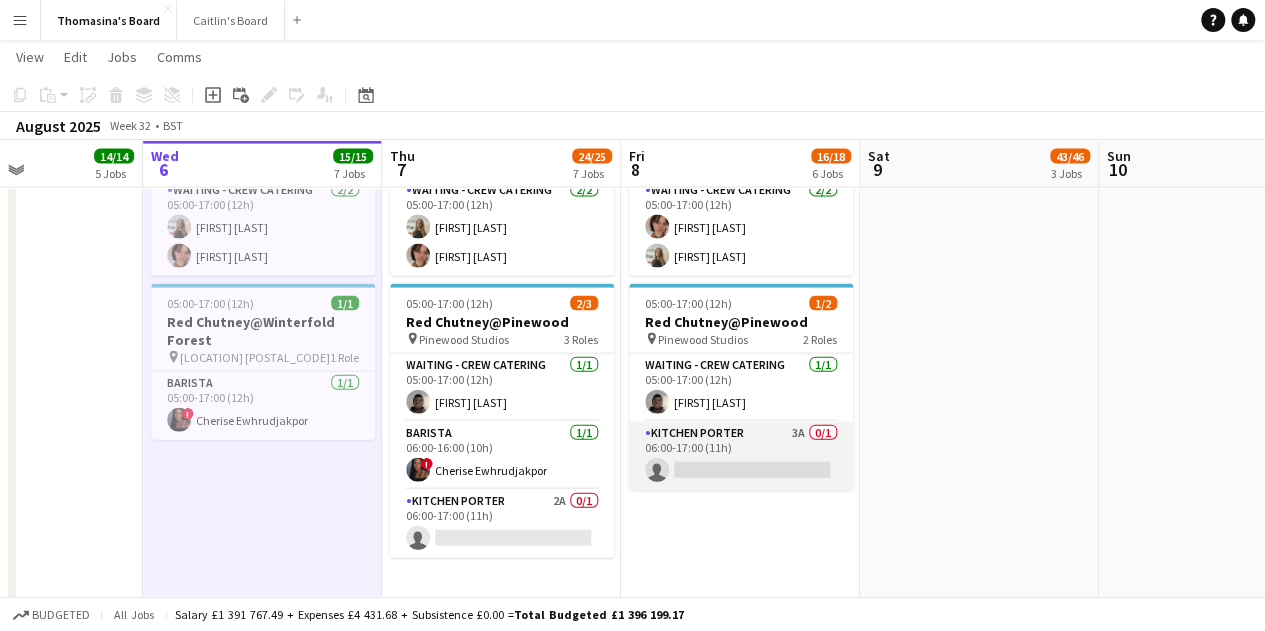 click on "Kitchen Porter   3A   0/1   06:00-17:00 (11h)
single-neutral-actions" at bounding box center (741, 456) 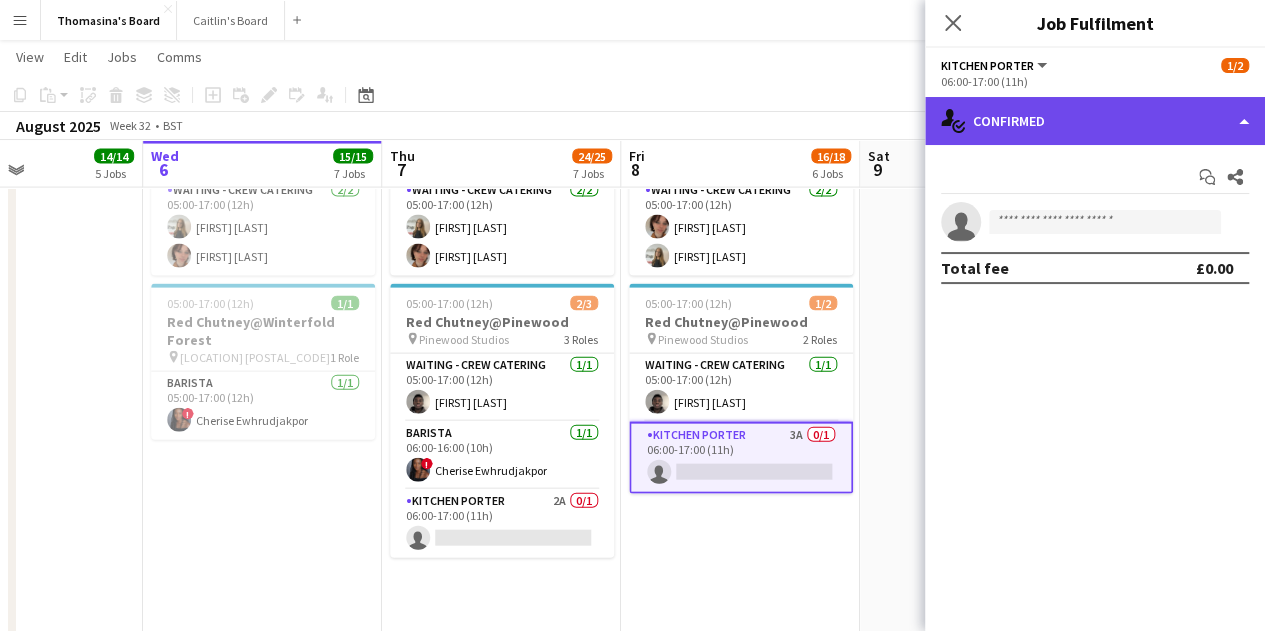 click on "single-neutral-actions-check-2
Confirmed" 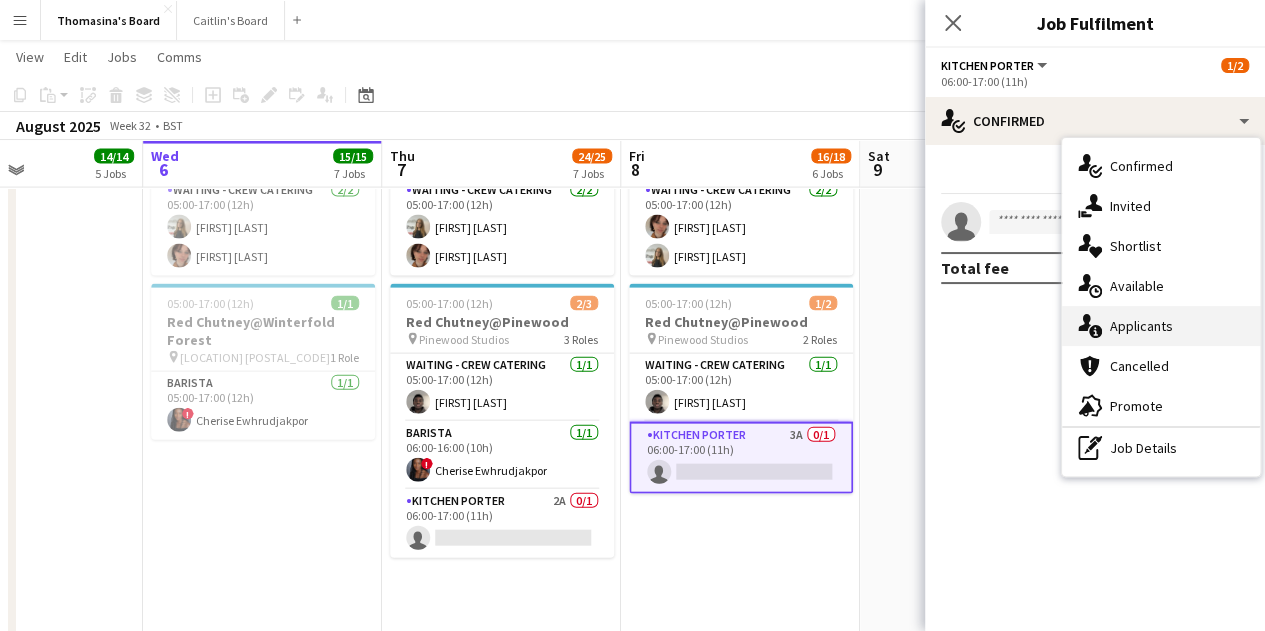 click on "single-neutral-actions-information
Applicants" at bounding box center (1161, 326) 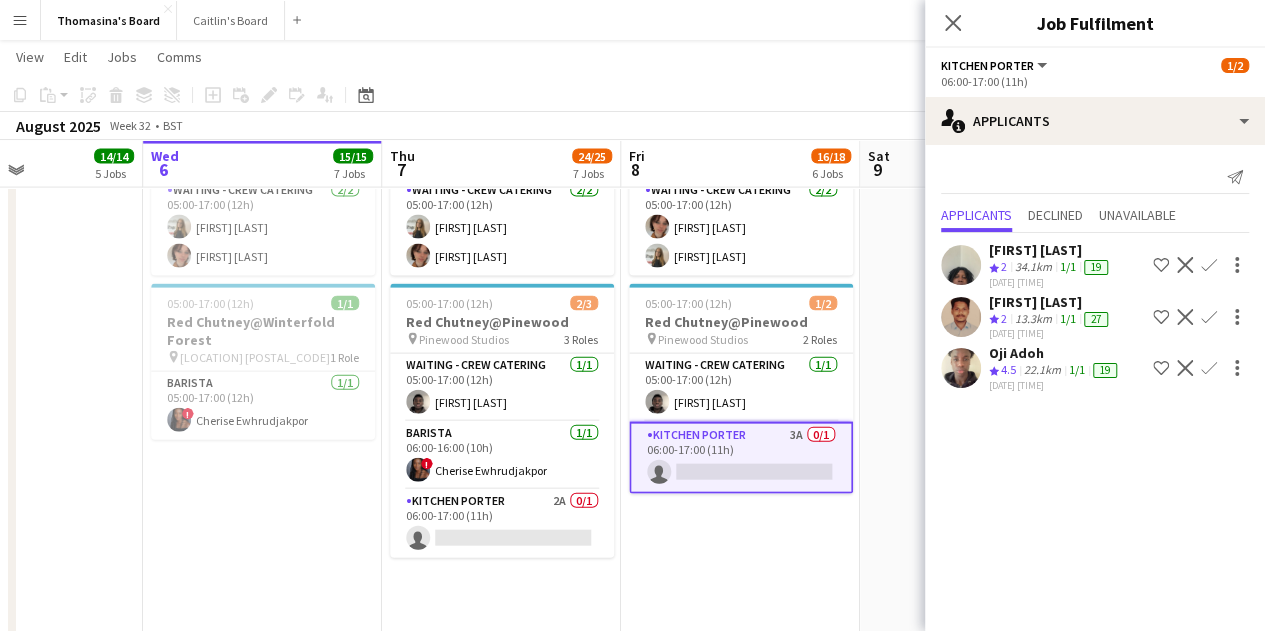 click on "[FIRST] [LAST]" at bounding box center [1055, 353] 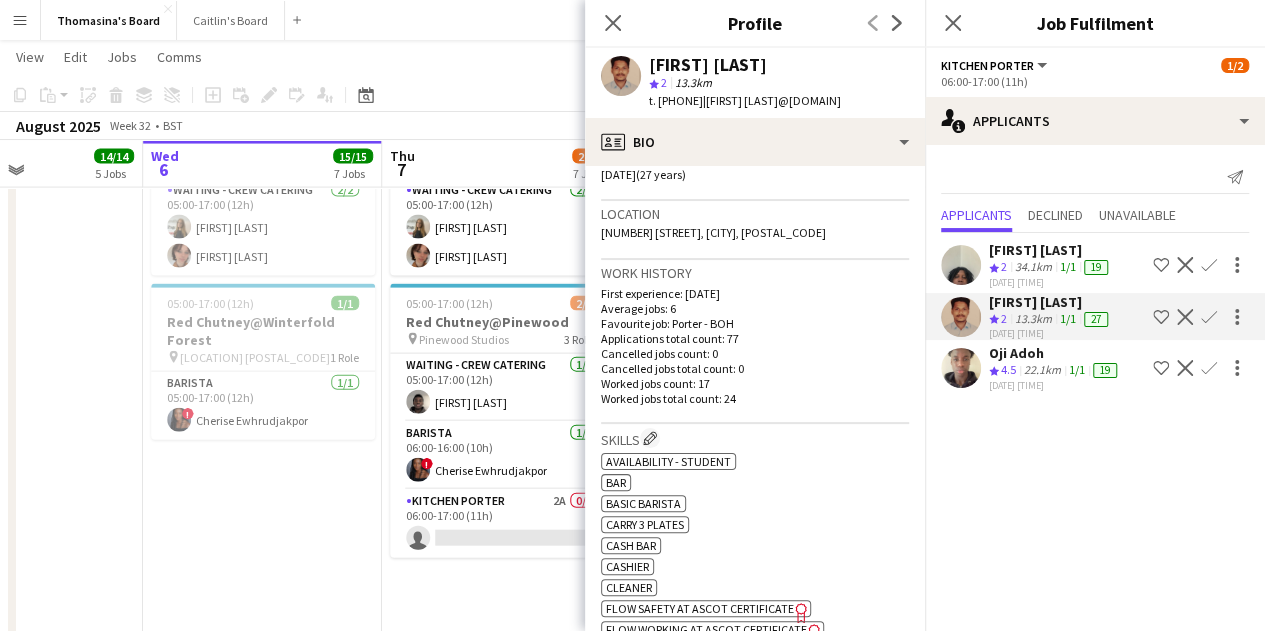 scroll, scrollTop: 600, scrollLeft: 0, axis: vertical 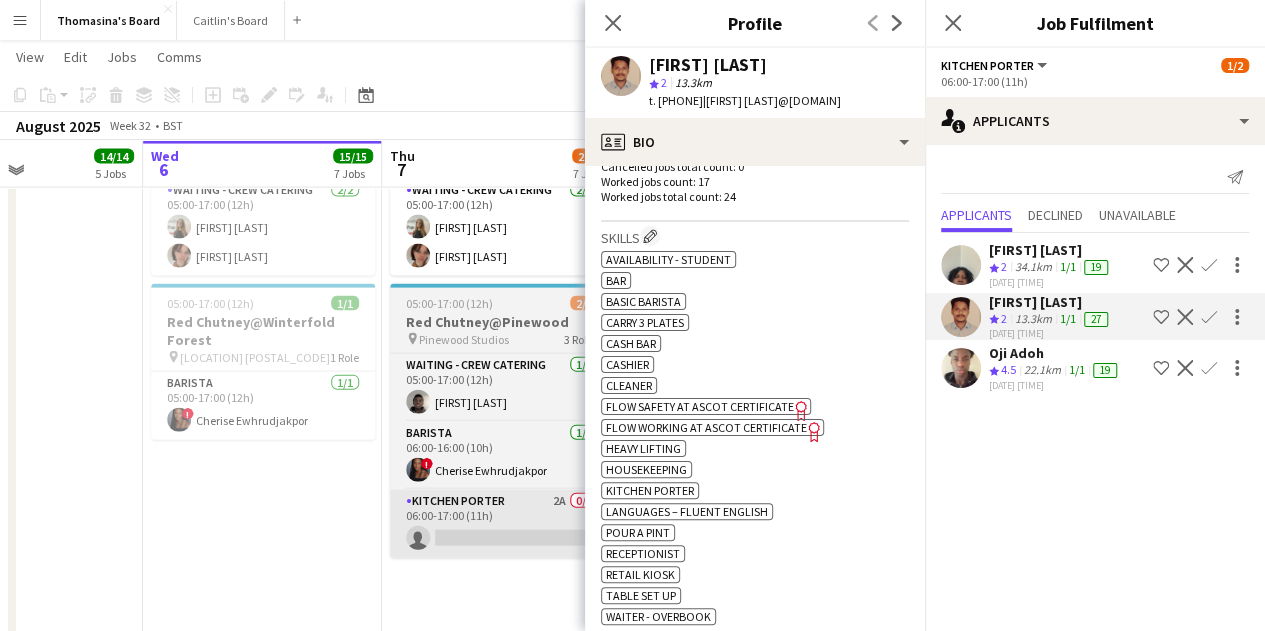 click on "Kitchen Porter   2A   0/1   06:00-17:00 (11h)
single-neutral-actions" at bounding box center [502, 524] 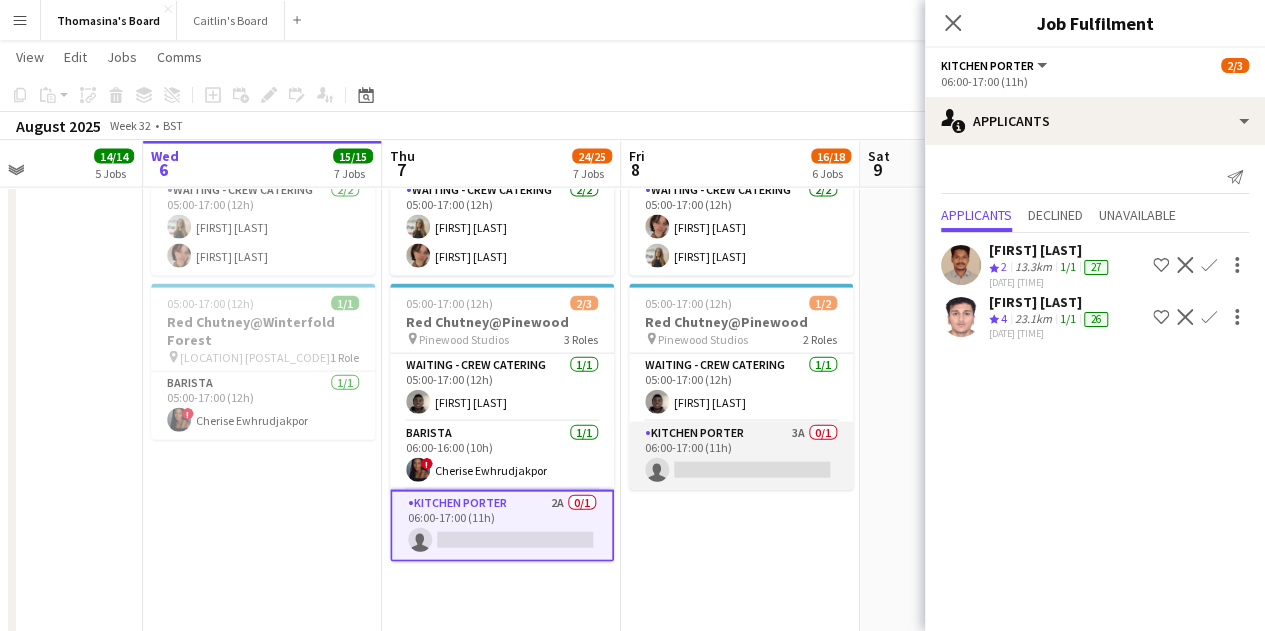 click on "Kitchen Porter   3A   0/1   06:00-17:00 (11h)
single-neutral-actions" at bounding box center [741, 456] 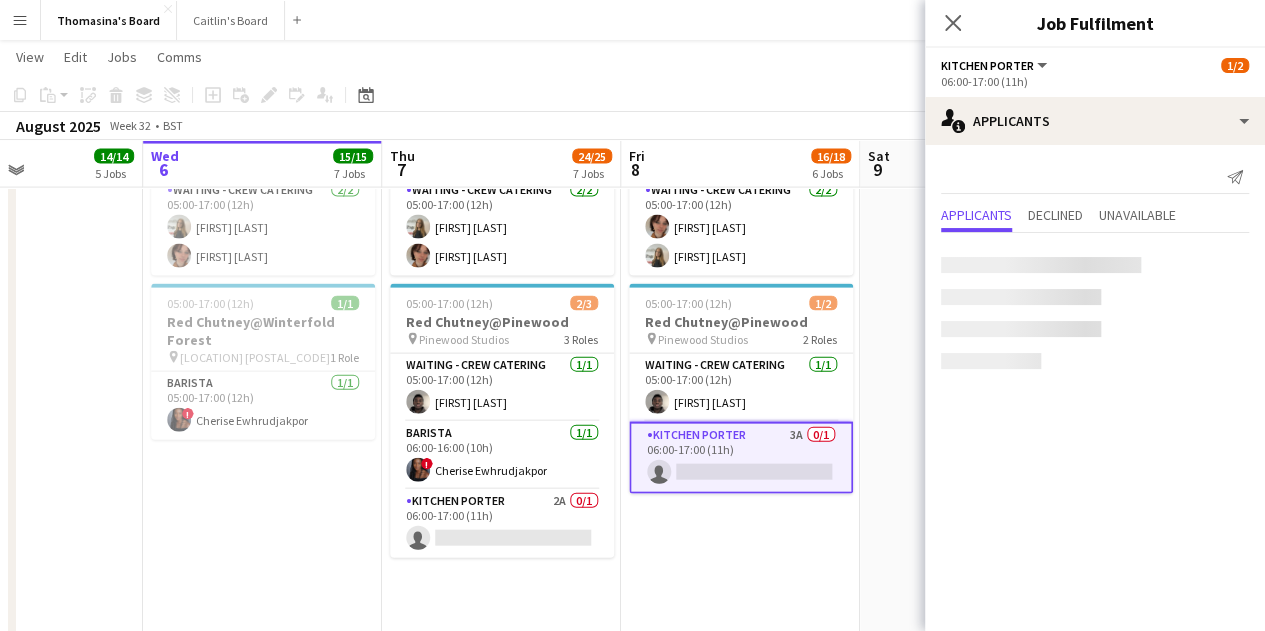 scroll, scrollTop: 0, scrollLeft: 574, axis: horizontal 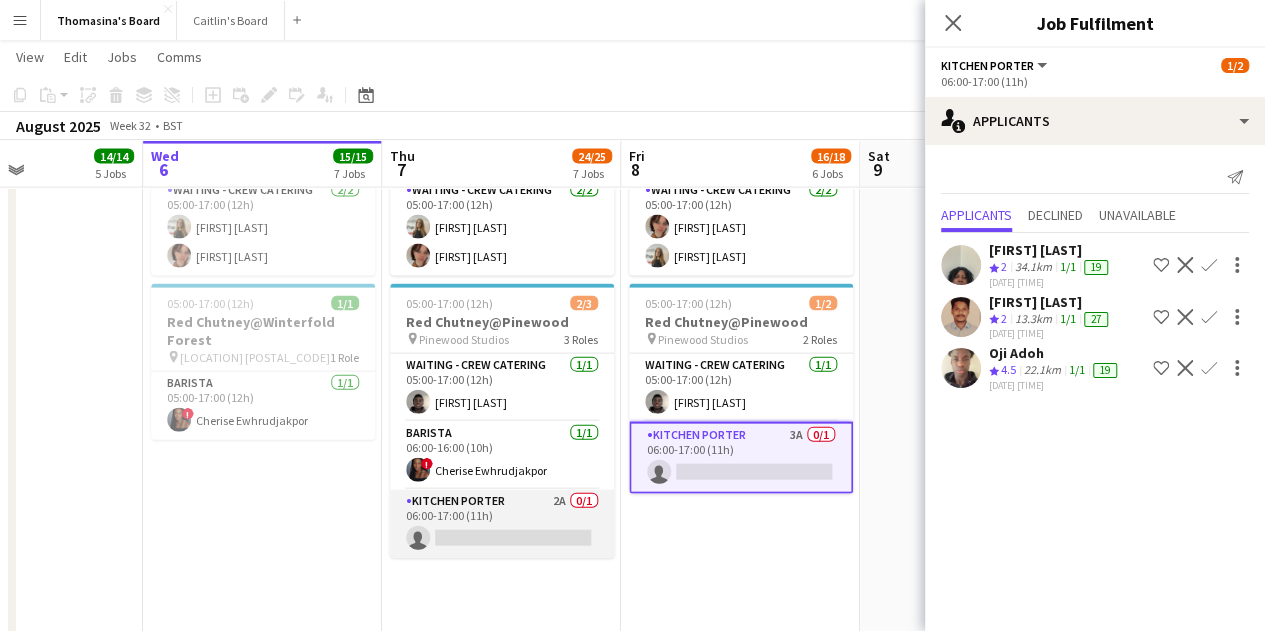 click on "Kitchen Porter   2A   0/1   06:00-17:00 (11h)
single-neutral-actions" at bounding box center [502, 524] 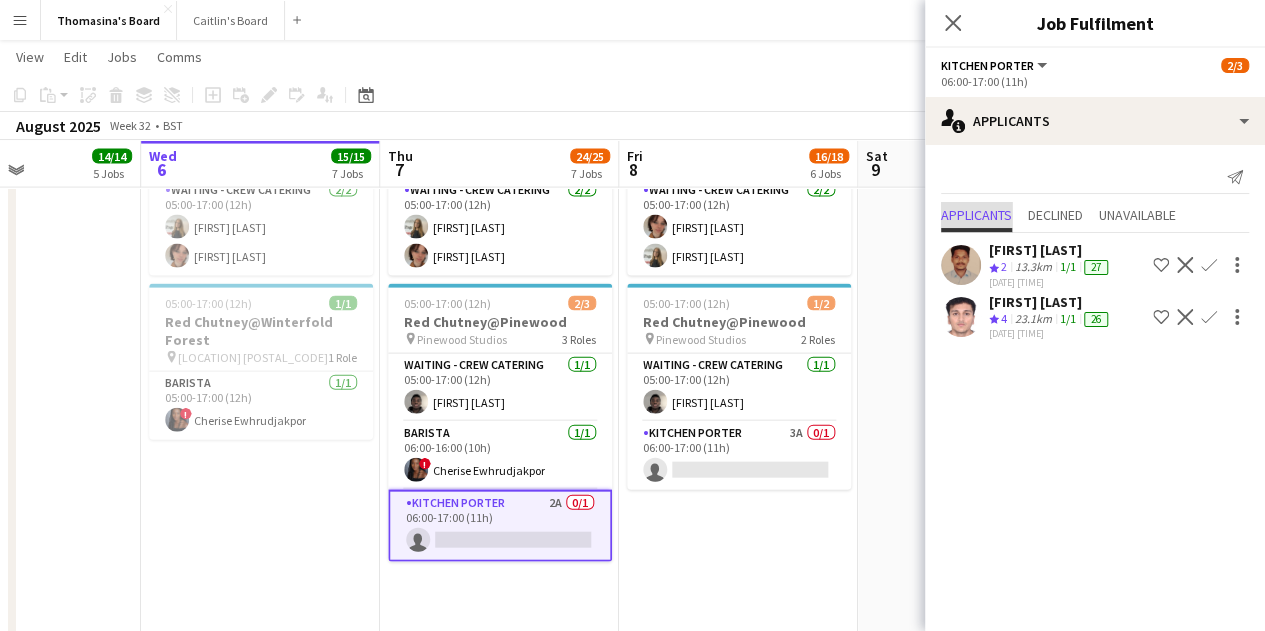 click on "Applicants" at bounding box center [976, 217] 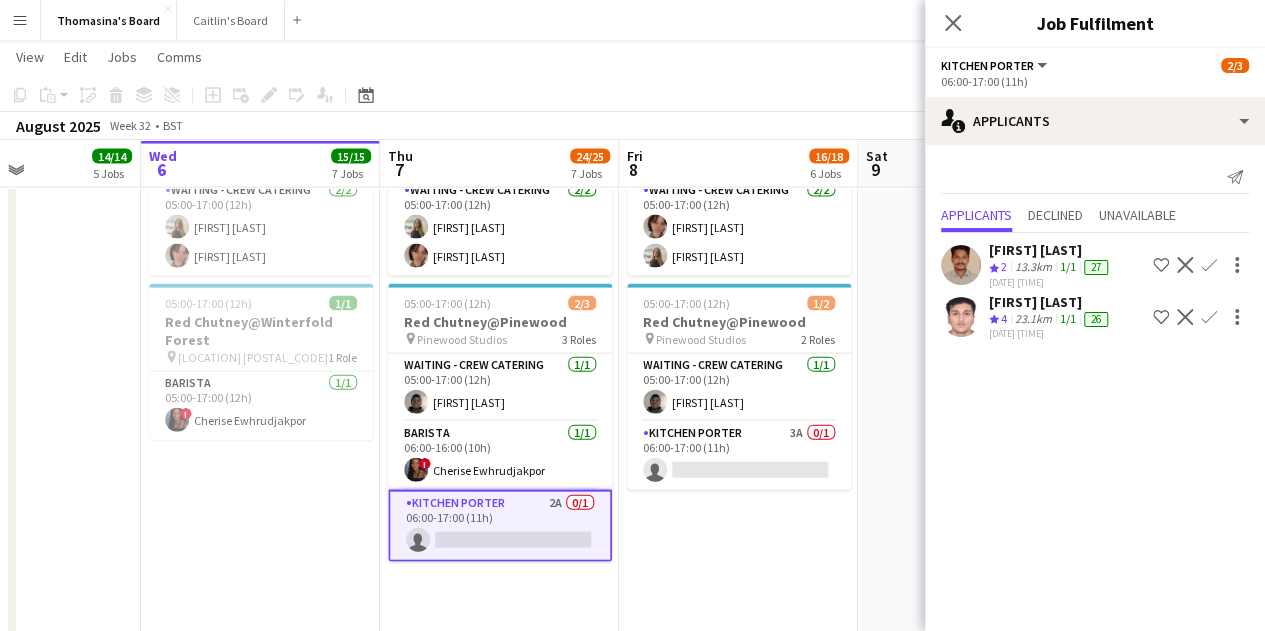 click on "[FIRST] [LAST]" at bounding box center [1050, 302] 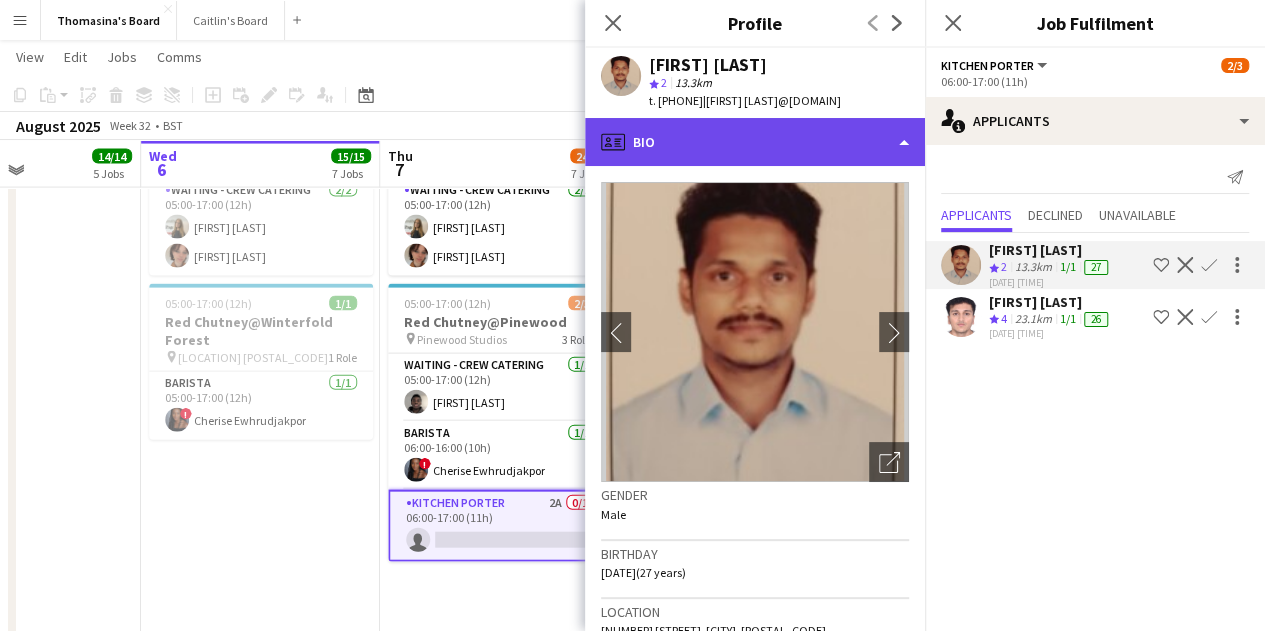 click on "profile
Bio" 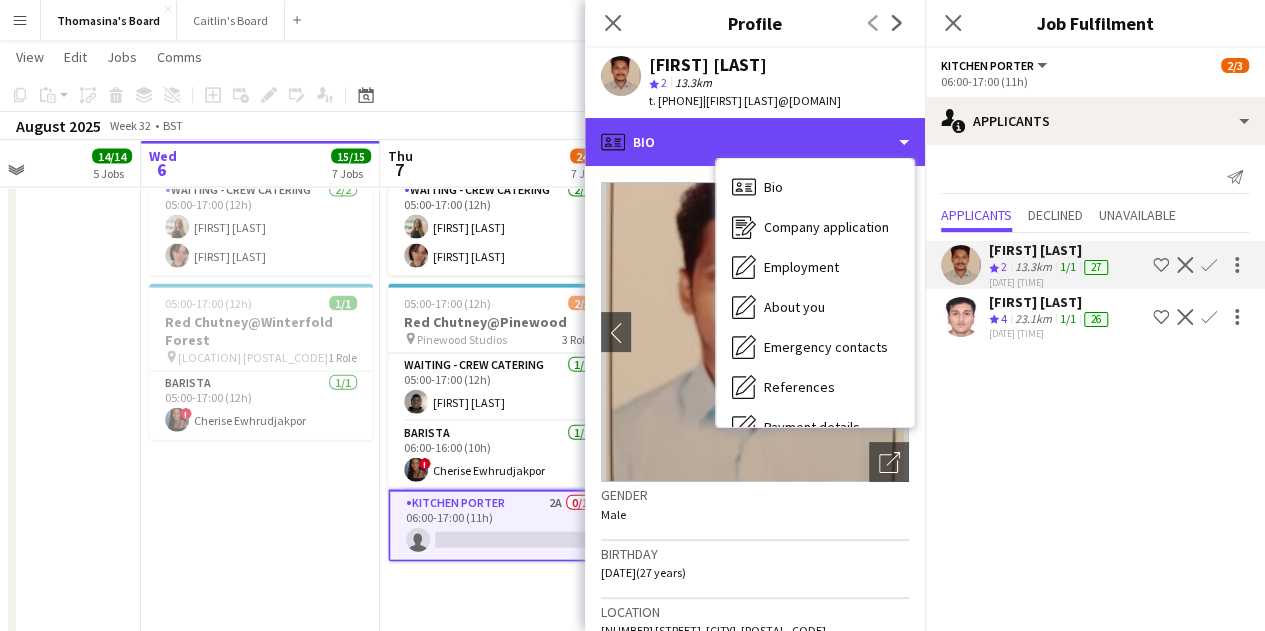 scroll, scrollTop: 268, scrollLeft: 0, axis: vertical 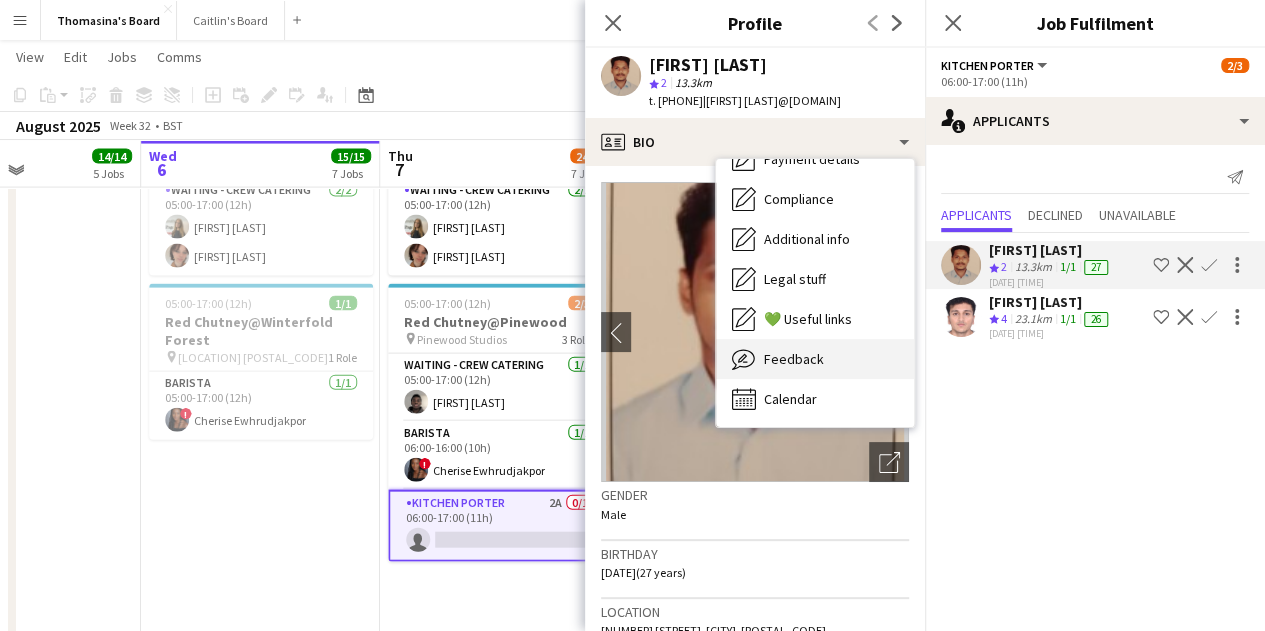 click on "Feedback" at bounding box center [794, 359] 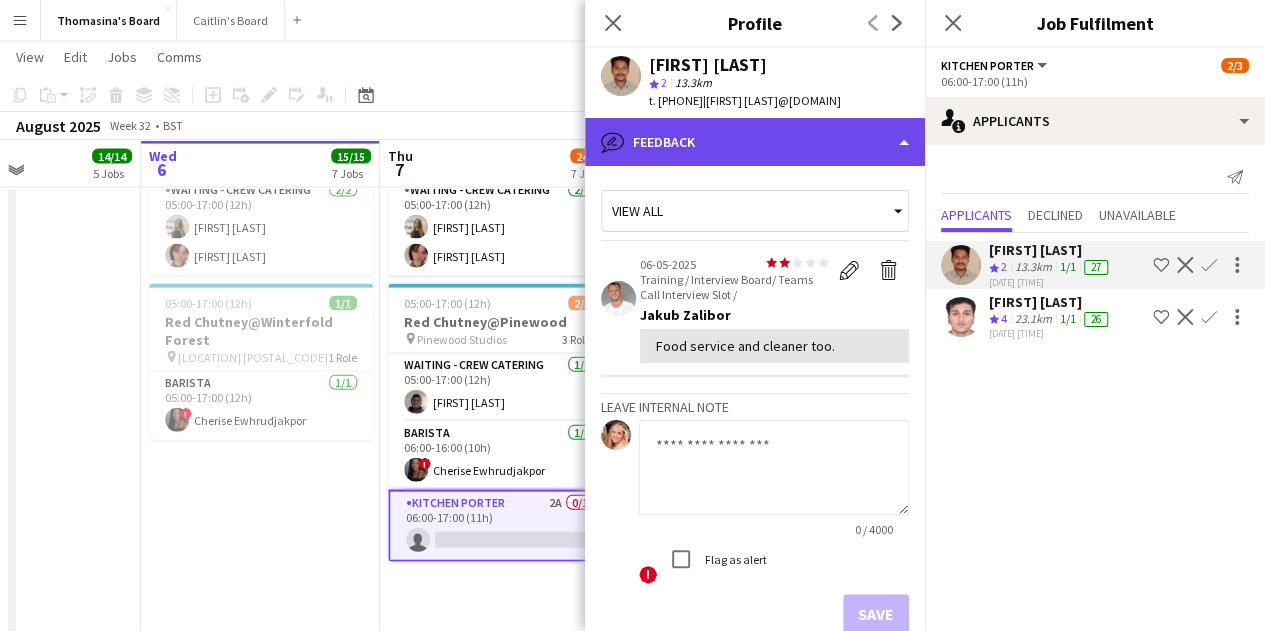 click on "bubble-pencil
Feedback" 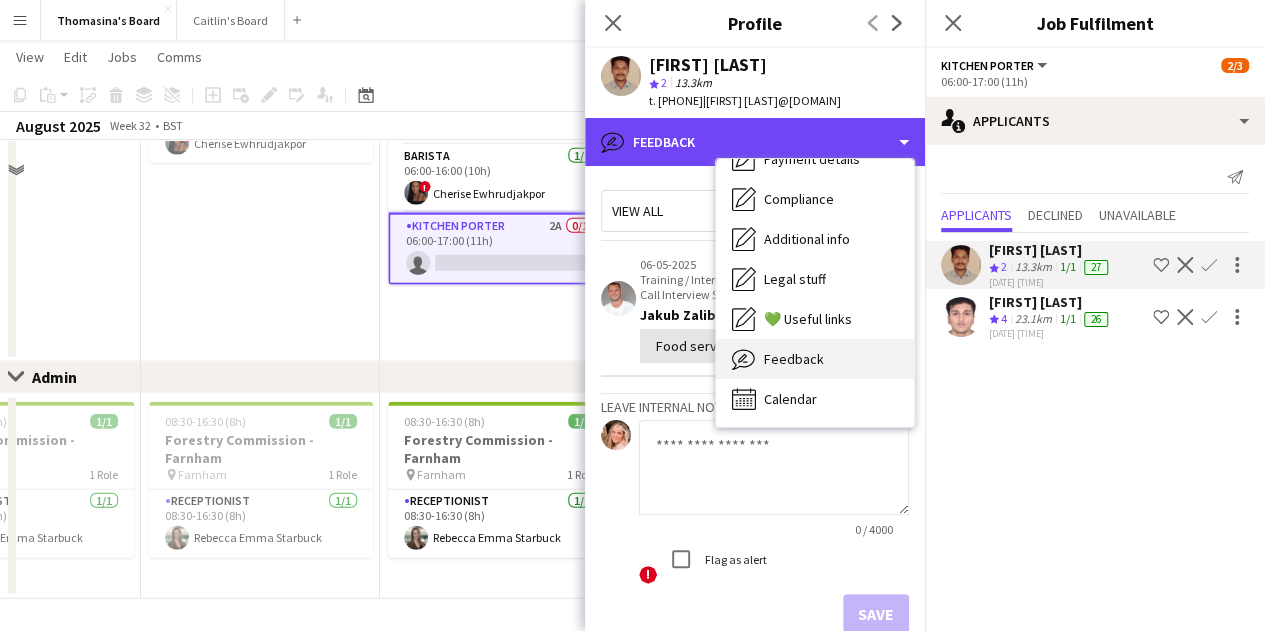scroll, scrollTop: 2378, scrollLeft: 0, axis: vertical 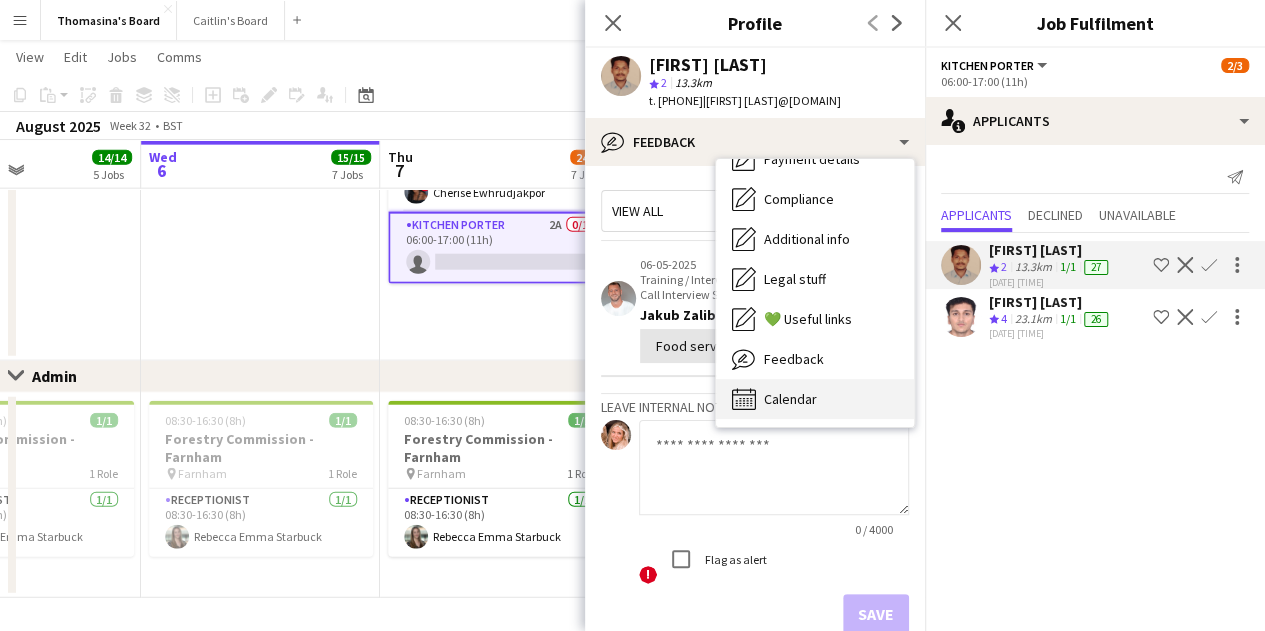 click on "Calendar" at bounding box center [790, 399] 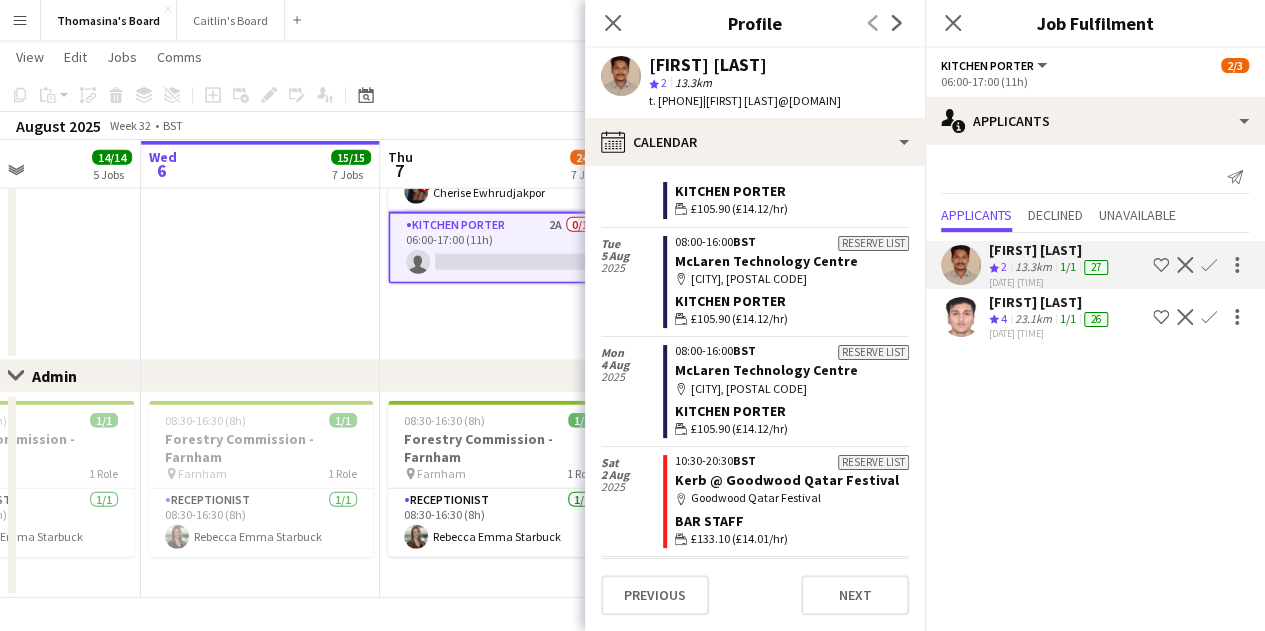scroll, scrollTop: 1870, scrollLeft: 0, axis: vertical 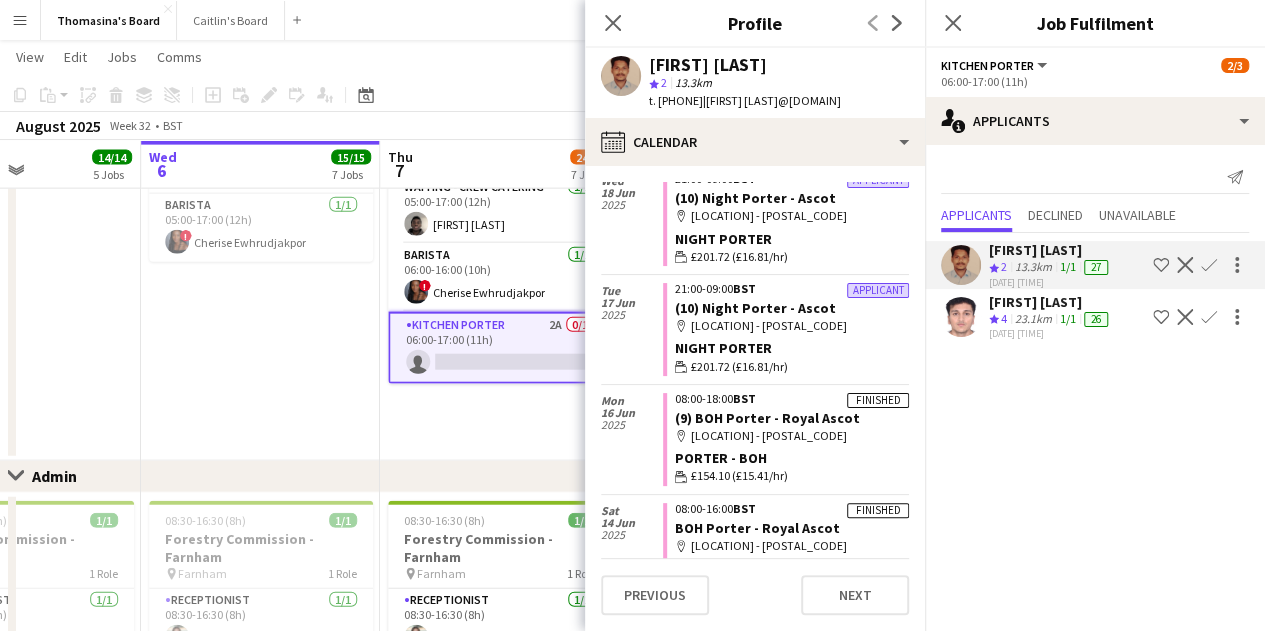 click on "Confirm" 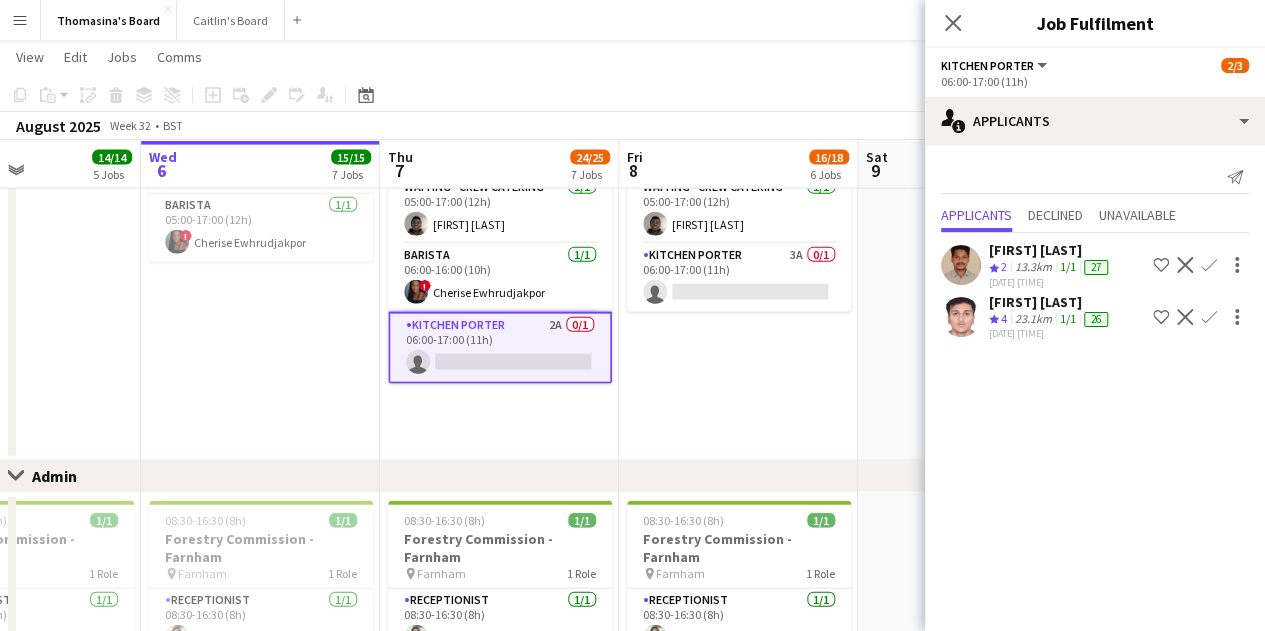 click on "Confirm" at bounding box center (1209, 317) 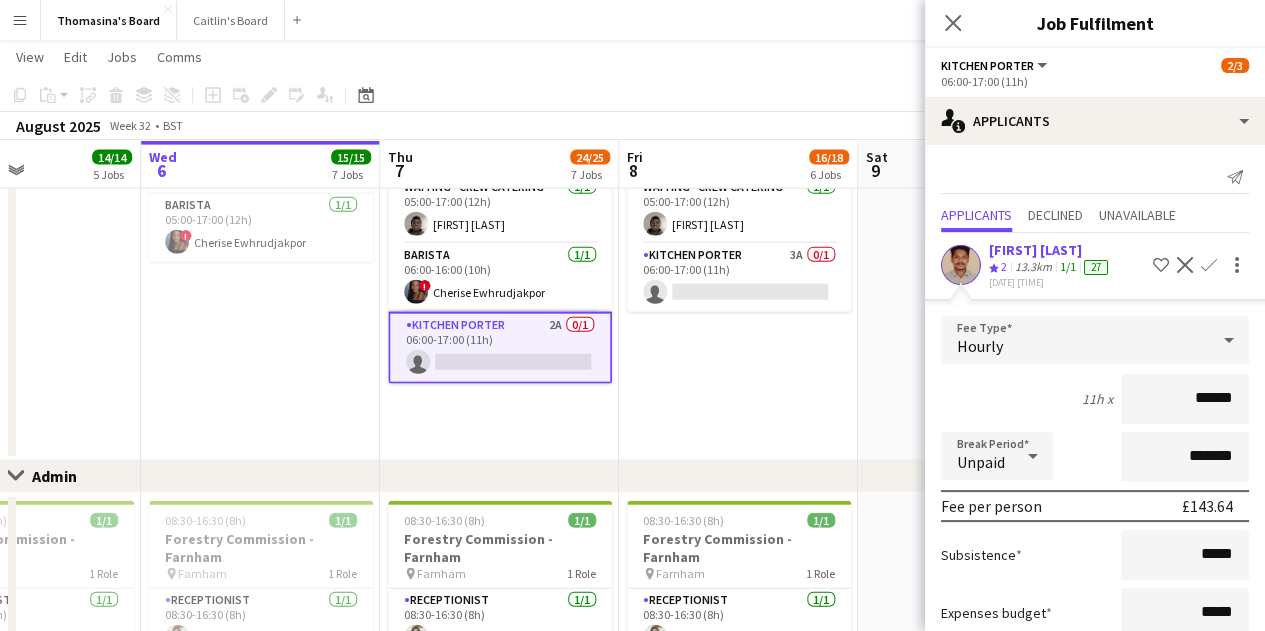 scroll, scrollTop: 180, scrollLeft: 0, axis: vertical 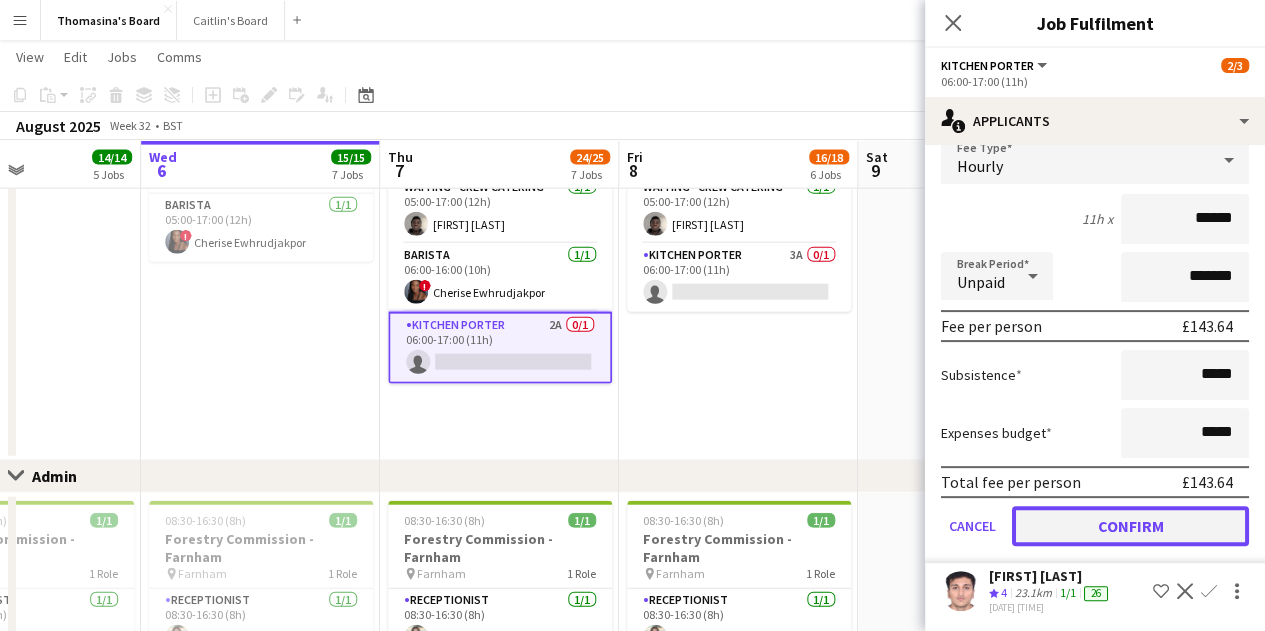 click on "Confirm" 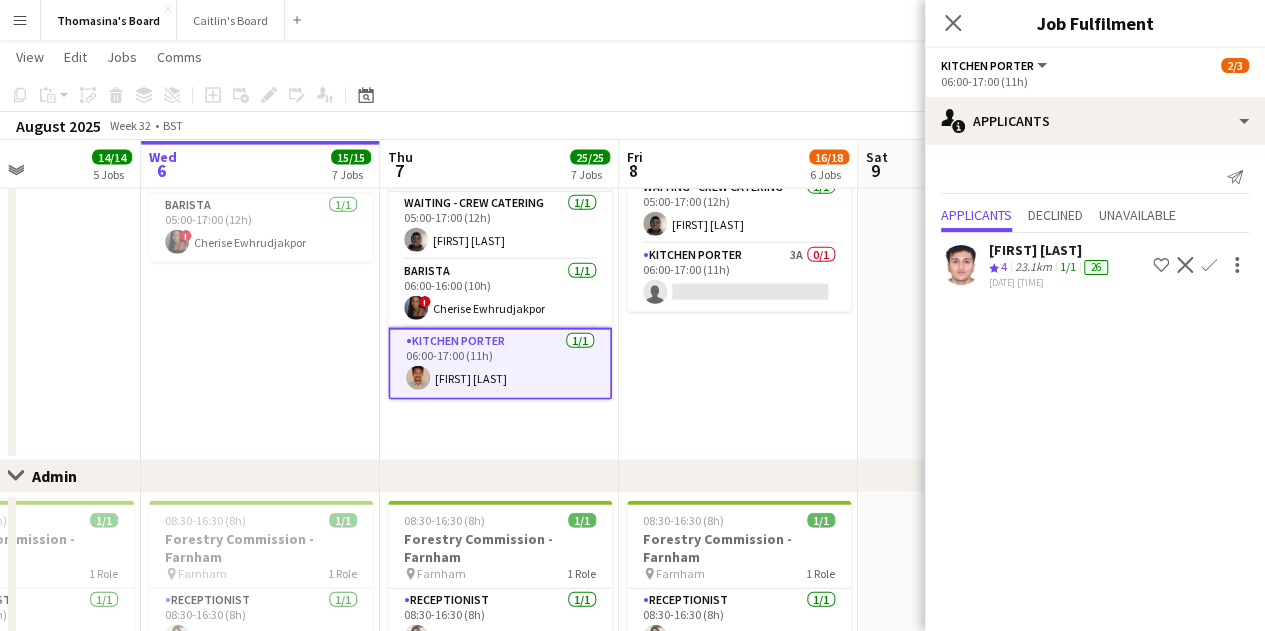 scroll, scrollTop: 0, scrollLeft: 0, axis: both 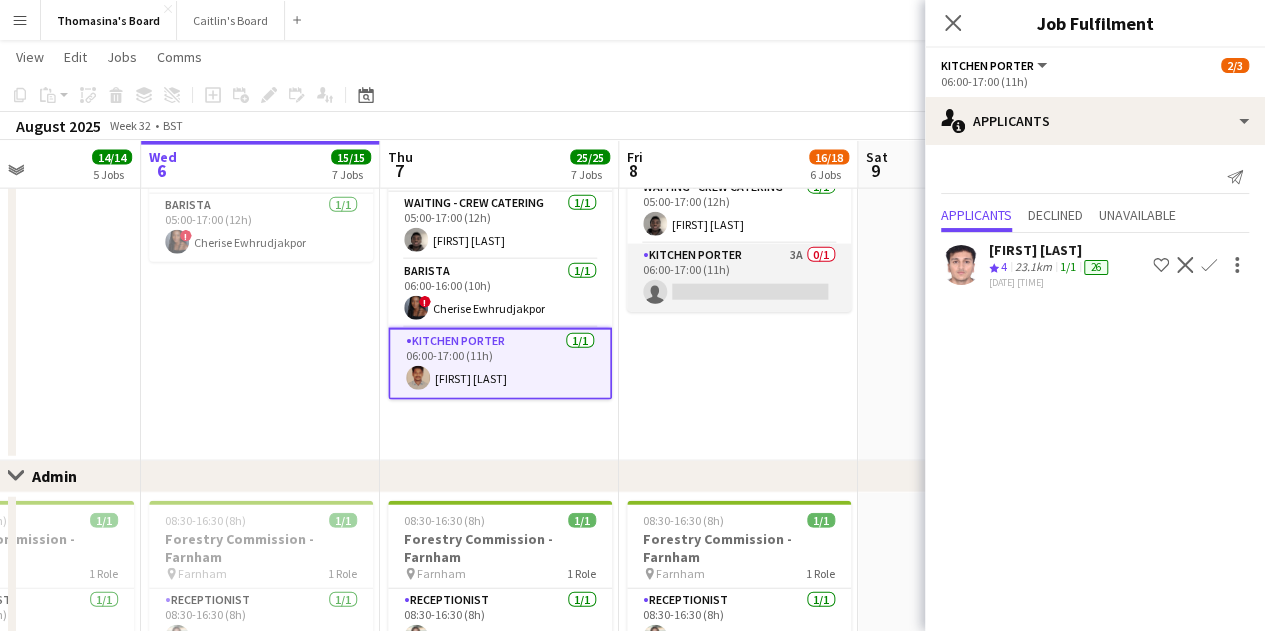 drag, startPoint x: 744, startPoint y: 281, endPoint x: 763, endPoint y: 285, distance: 19.416489 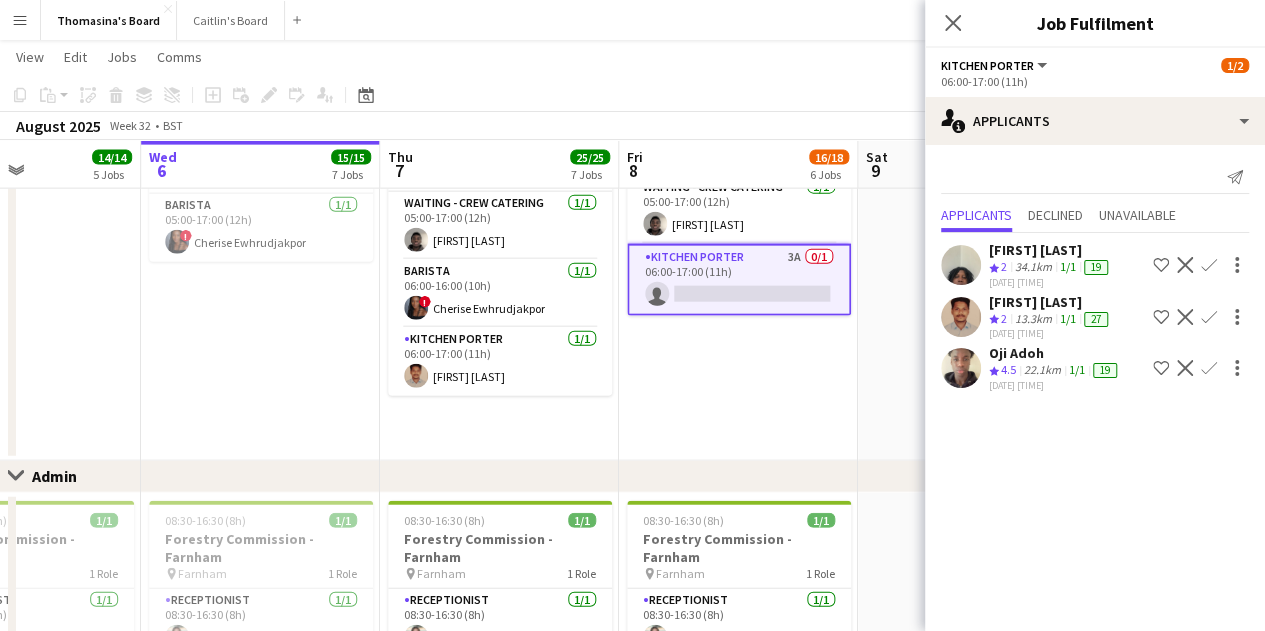 click at bounding box center (1235, 368) 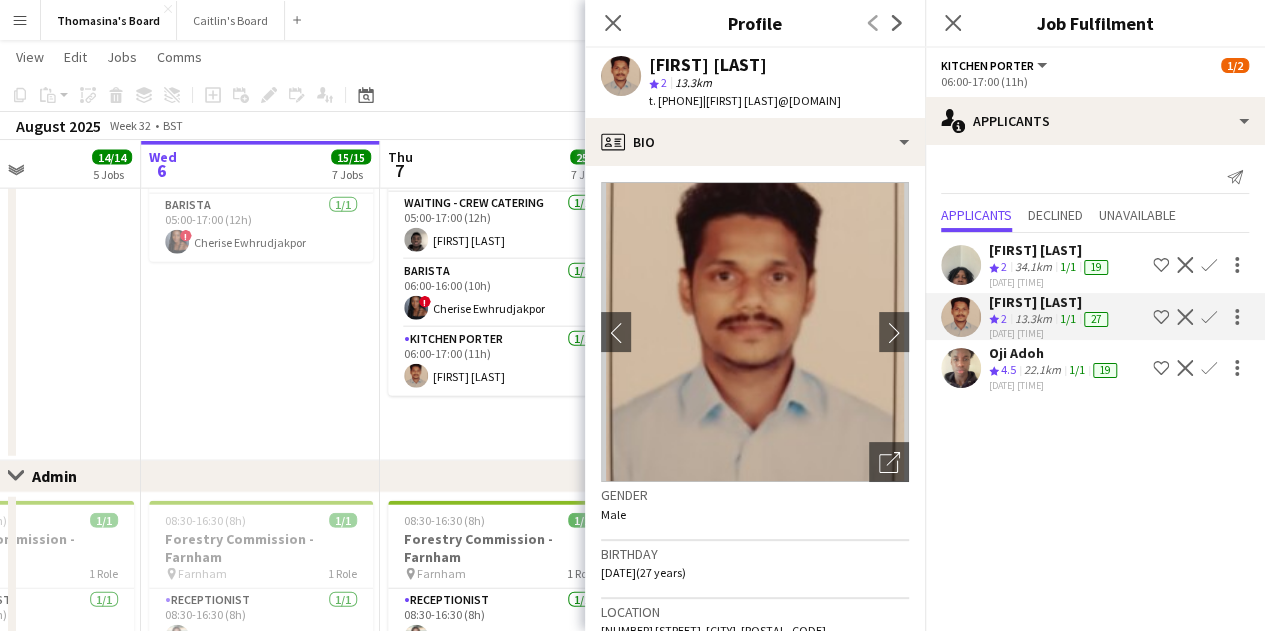 click on "Confirm" 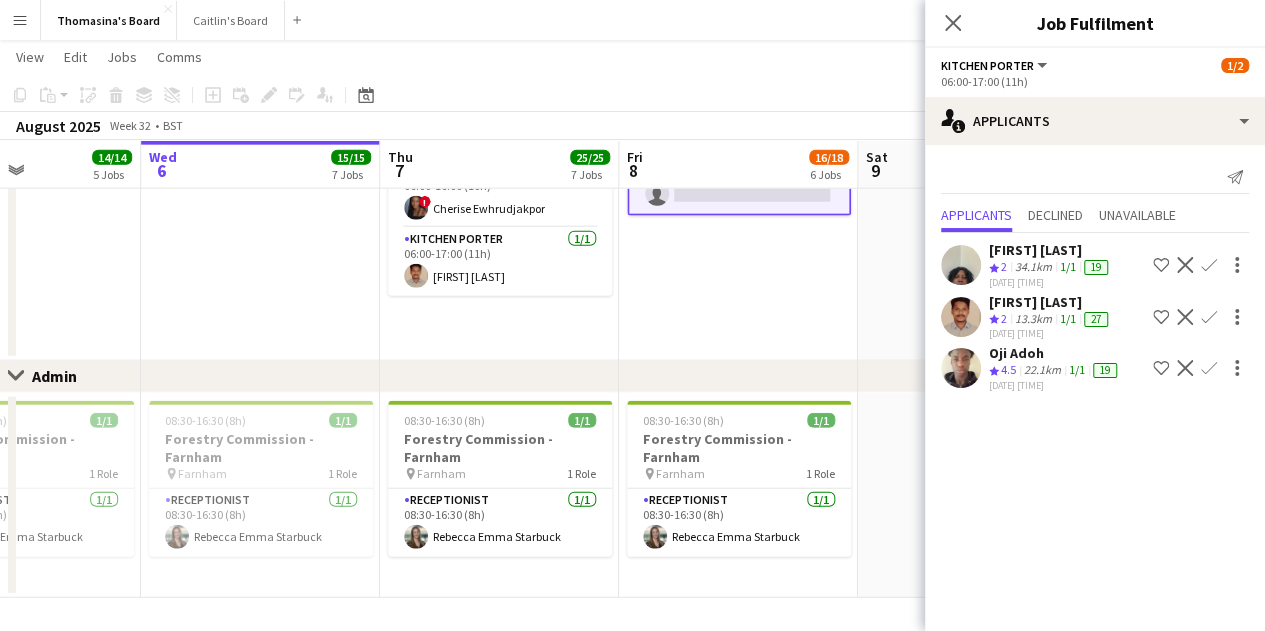 scroll, scrollTop: 2178, scrollLeft: 0, axis: vertical 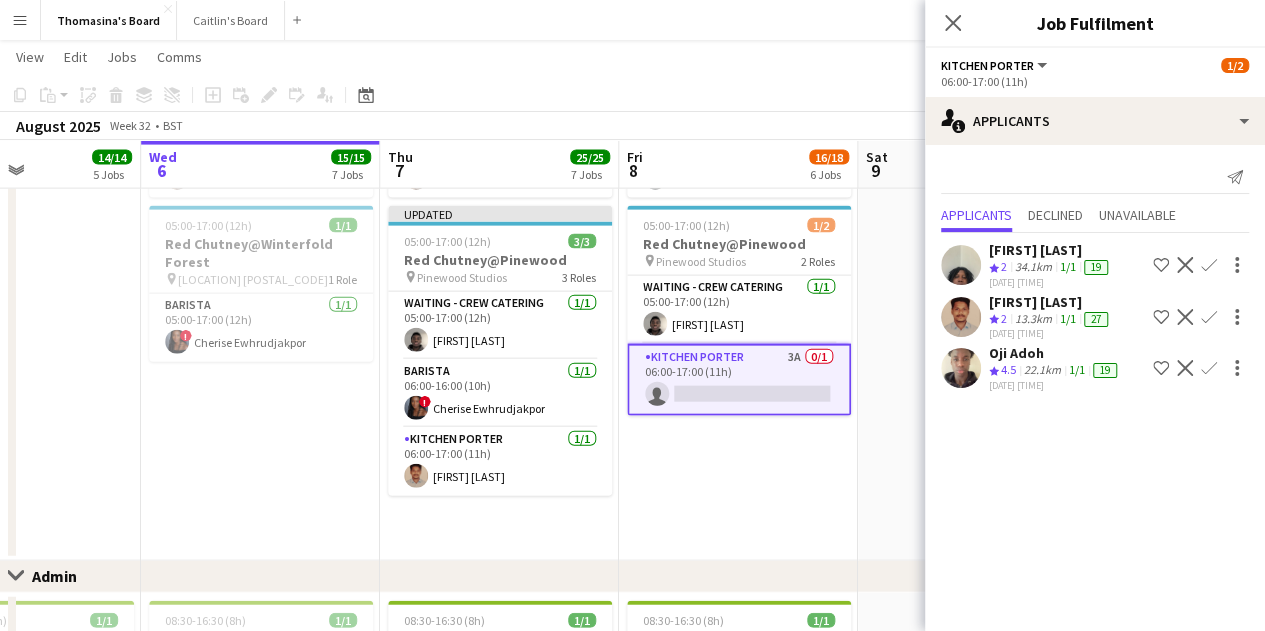 click on "Confirm" at bounding box center (1209, 368) 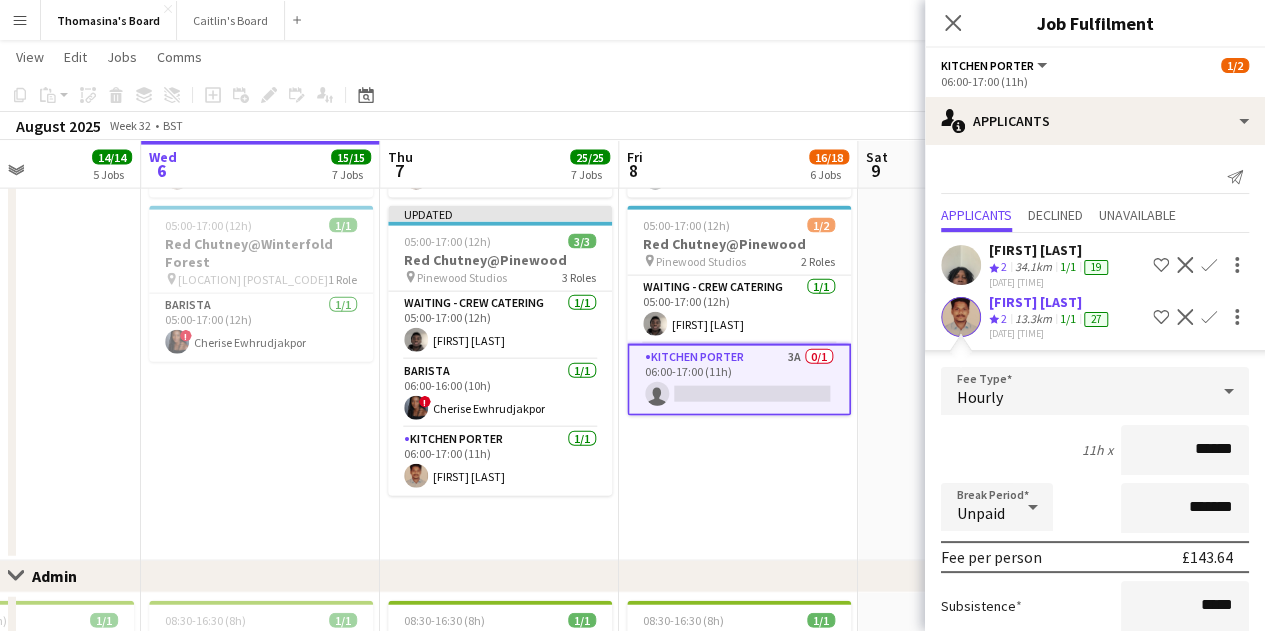 scroll, scrollTop: 231, scrollLeft: 0, axis: vertical 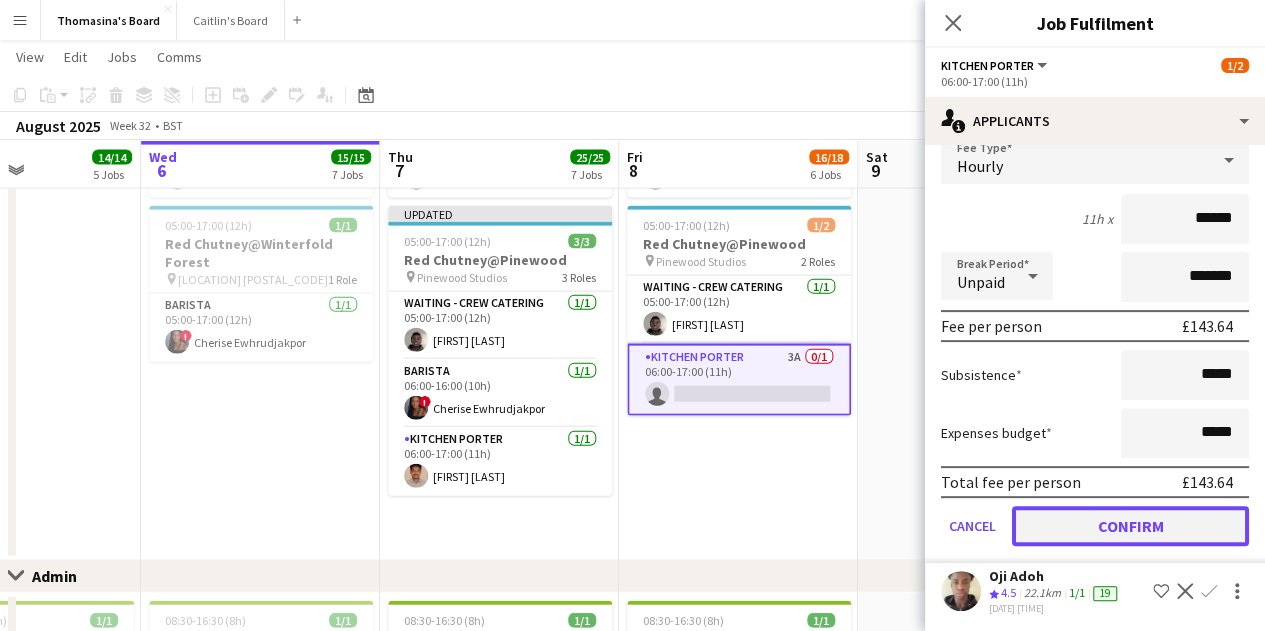 click on "Confirm" 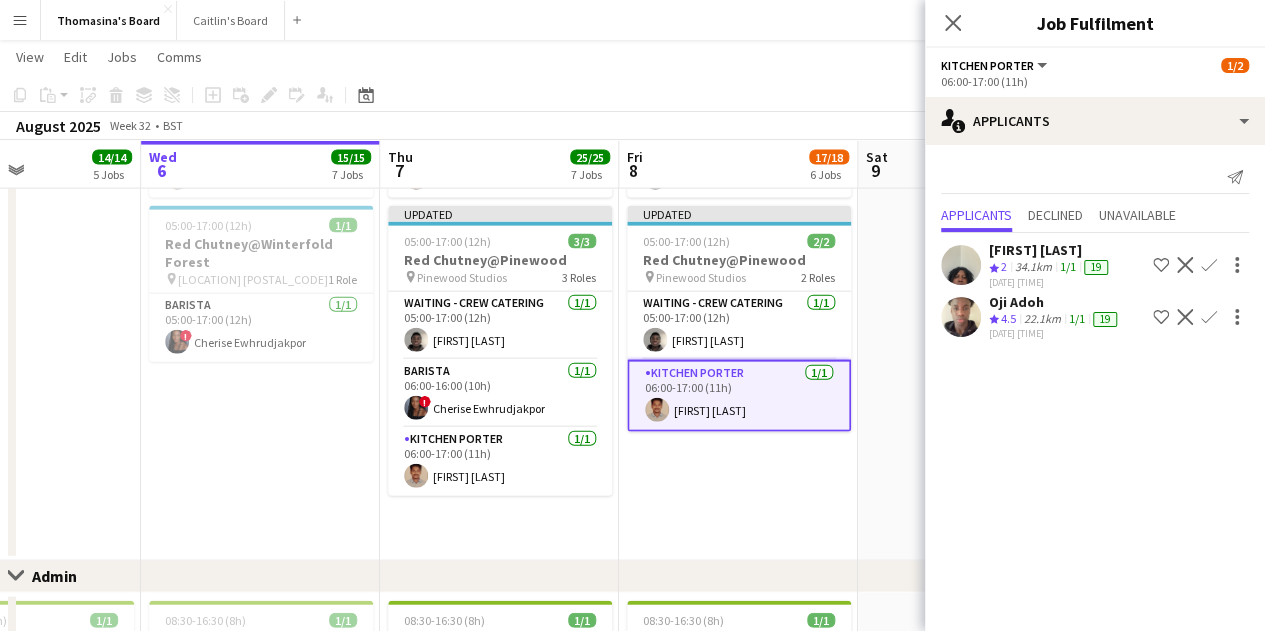 scroll, scrollTop: 0, scrollLeft: 0, axis: both 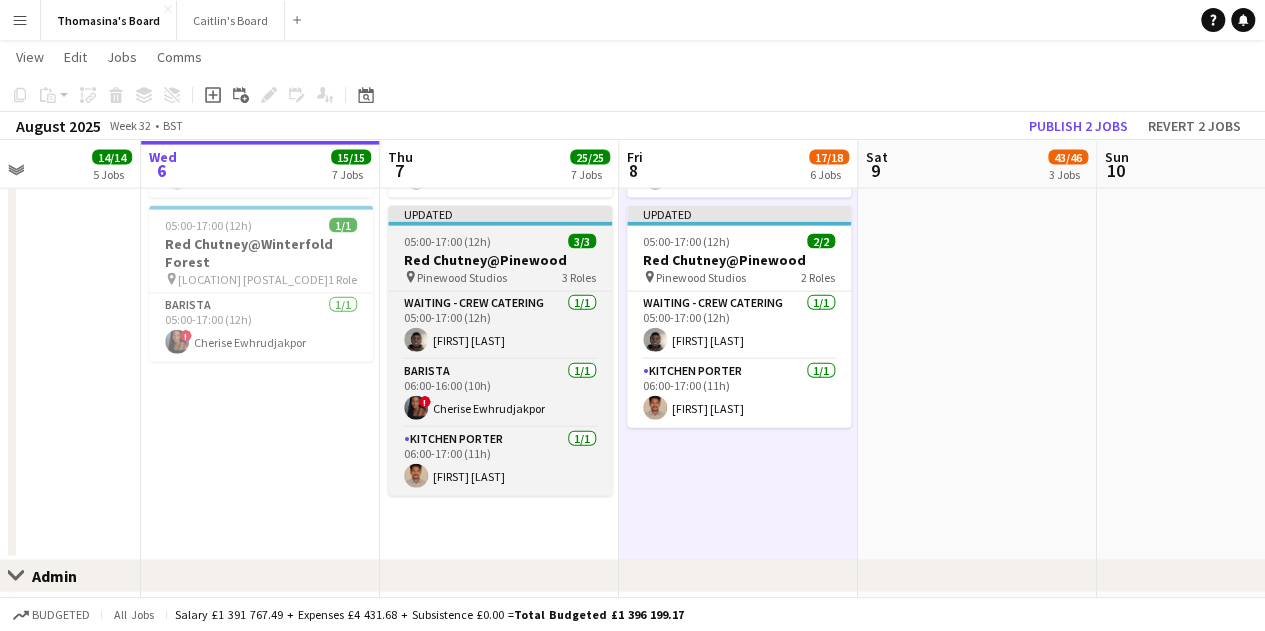click on "Updated   05:00-17:00 (12h)    3/3   Red Chutney@Pinewood
pin
Pinewood Studios   3 Roles   Waiting - Crew Catering   1/1   05:00-17:00 (12h)
[FIRST] [LAST]  Barista   1/1   06:00-16:00 (10h)
! [FIRST] [LAST]  Kitchen Porter   1/1   06:00-17:00 (11h)
[FIRST] [LAST]" at bounding box center [500, 351] 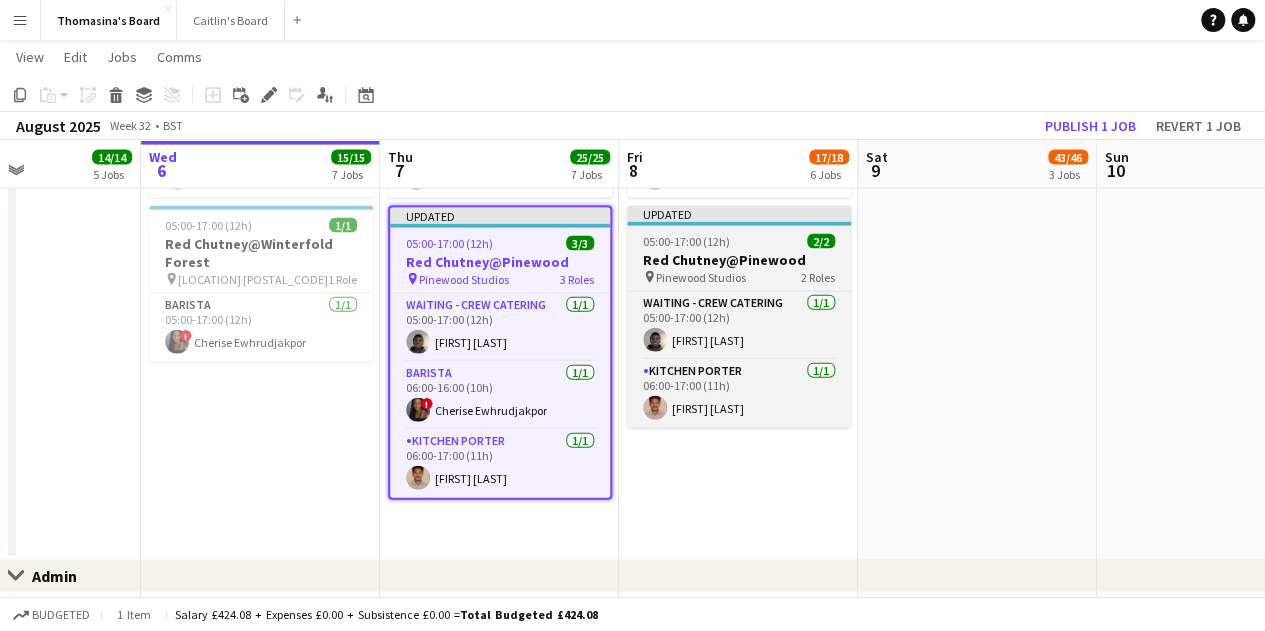 click on "Red Chutney@Pinewood" at bounding box center (739, 260) 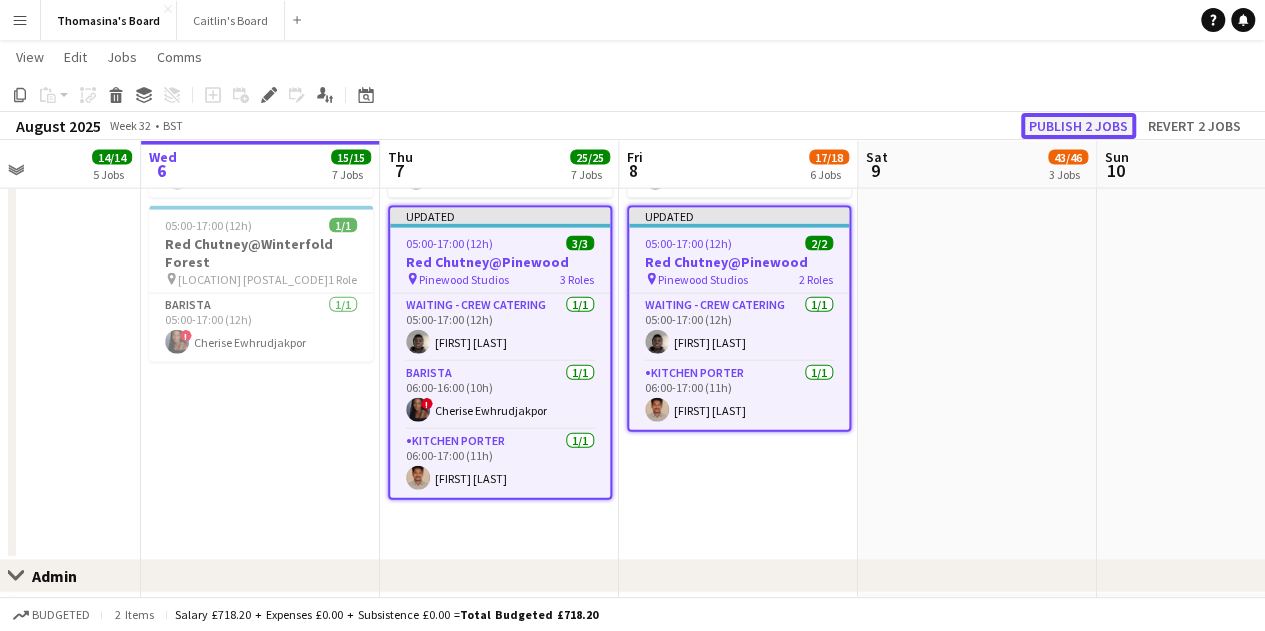 click on "Publish 2 jobs" 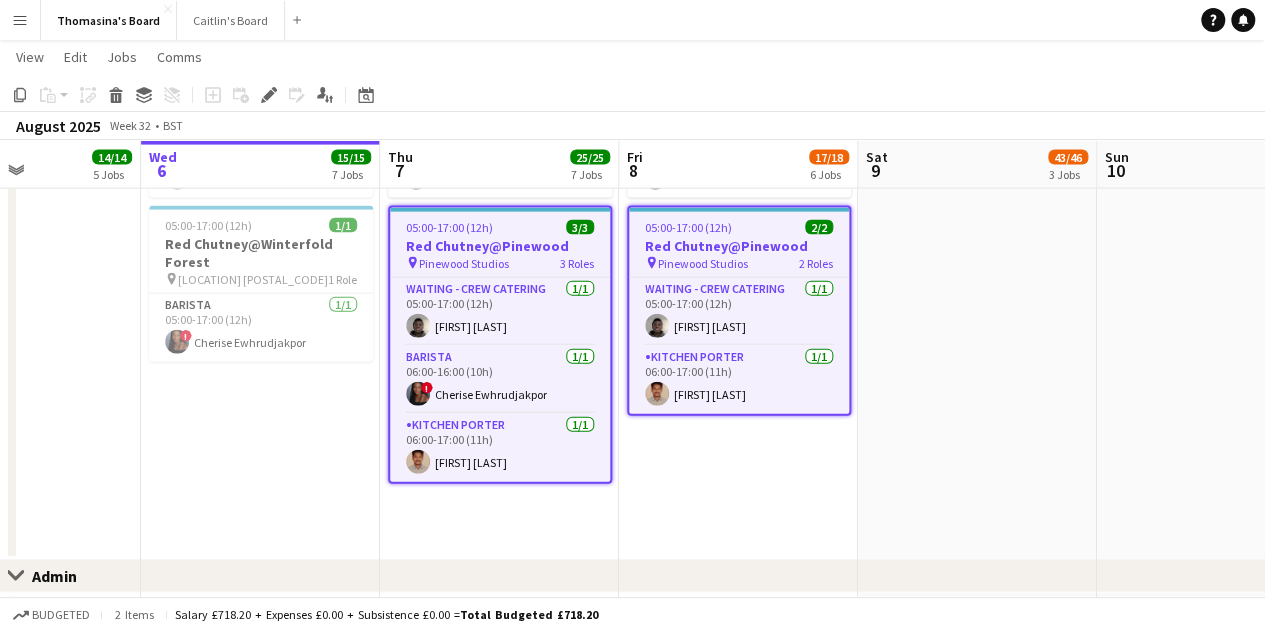 click on "Sun   3   11/13   3 Jobs   Mon   4   11/11   5 Jobs   Tue   5   14/14   5 Jobs   Wed   6   15/15   7 Jobs   Thu   7   25/25   7 Jobs   Fri   8   17/18   6 Jobs   Sat   9   43/46   3 Jobs   Sun   10   4/5   1 Job   Mon   11   2/7   2 Jobs   Tue   12   1/7   2 Jobs   Wed   13   4/10   3 Jobs      10:00-15:30 (5h30m)    0/1   CANCELLED - [BRAND NAME] Cafe - [POSTAL_CODE]
pin
[BRAND NAME] [POSTAL_CODE]   1 Role   Barista   14A   0/1   10:00-15:30 (5h30m)
single-neutral-actions
12:00-23:00 (11h)    6/6   Logistics Assistant - The Oval Test Match!
pin
The Oval - London SE11 5SS, UK   2 Roles   RECUP   4/4   12:00-22:00 (10h)
[FIRST] [LAST] ! [FIRST] [LAST] [FIRST] [LAST] [FIRST] [LAST]  RECUP   2/2   13:00-23:00 (10h)
[FIRST] [LAST] [FIRST] [LAST]     14:00-01:30 (11h30m) (Sun)   1/2   ([NUMBER])[BRAND NAME] - [CITY] [POSTAL_CODE]
pin
[CITY] [POSTAL_CODE]   1 Role   BAR STAFF" at bounding box center (632, -651) 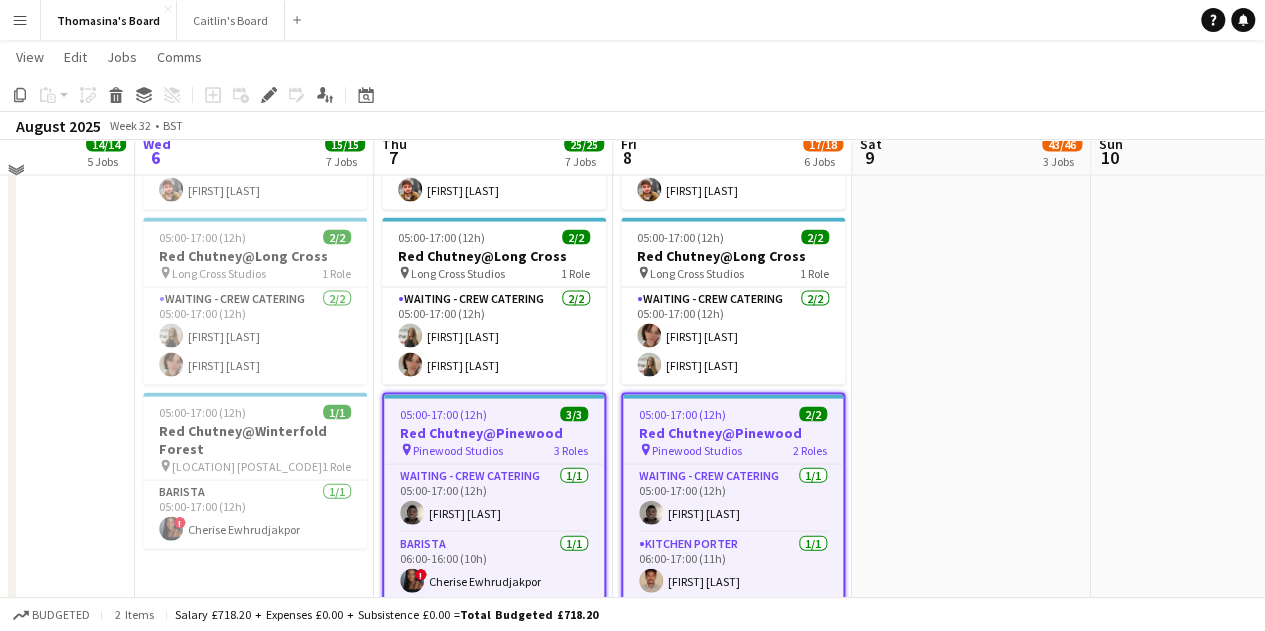 scroll, scrollTop: 1978, scrollLeft: 0, axis: vertical 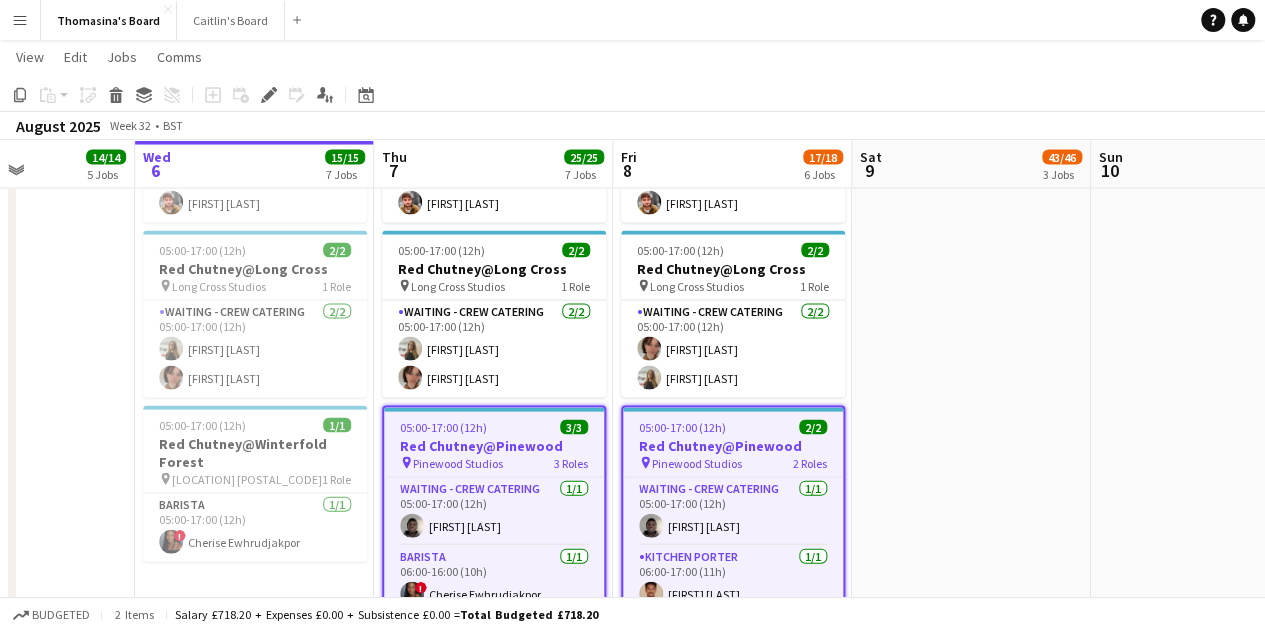 click at bounding box center [971, 385] 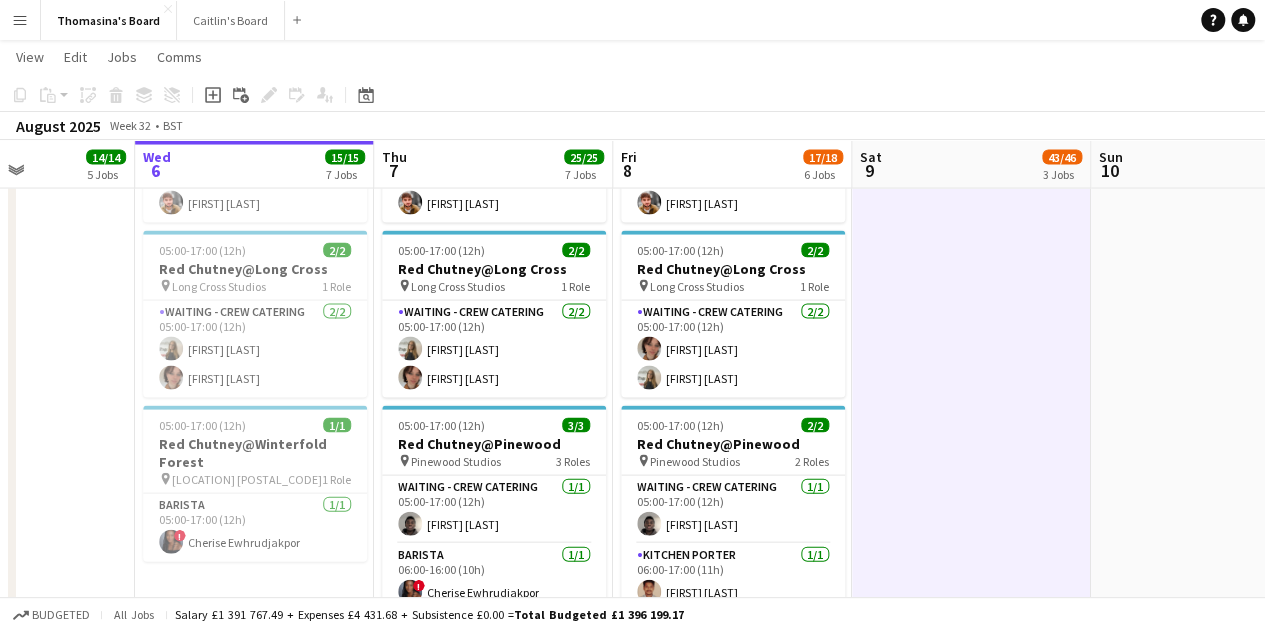 scroll, scrollTop: 0, scrollLeft: 583, axis: horizontal 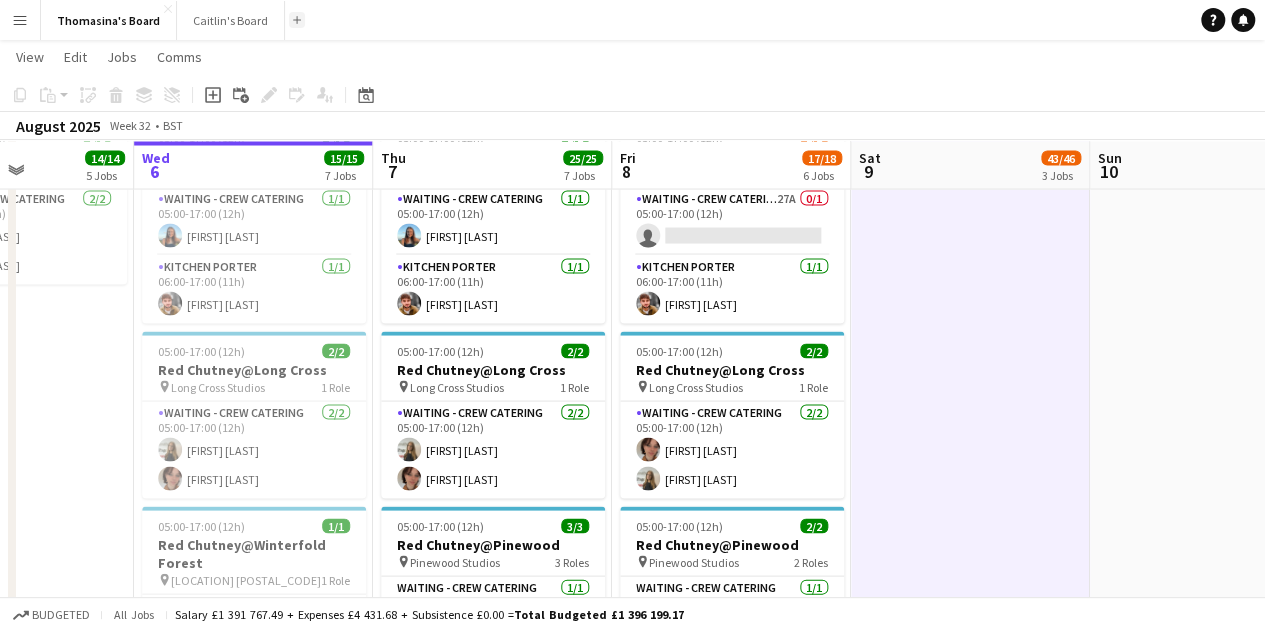 click on "Add" at bounding box center (297, 20) 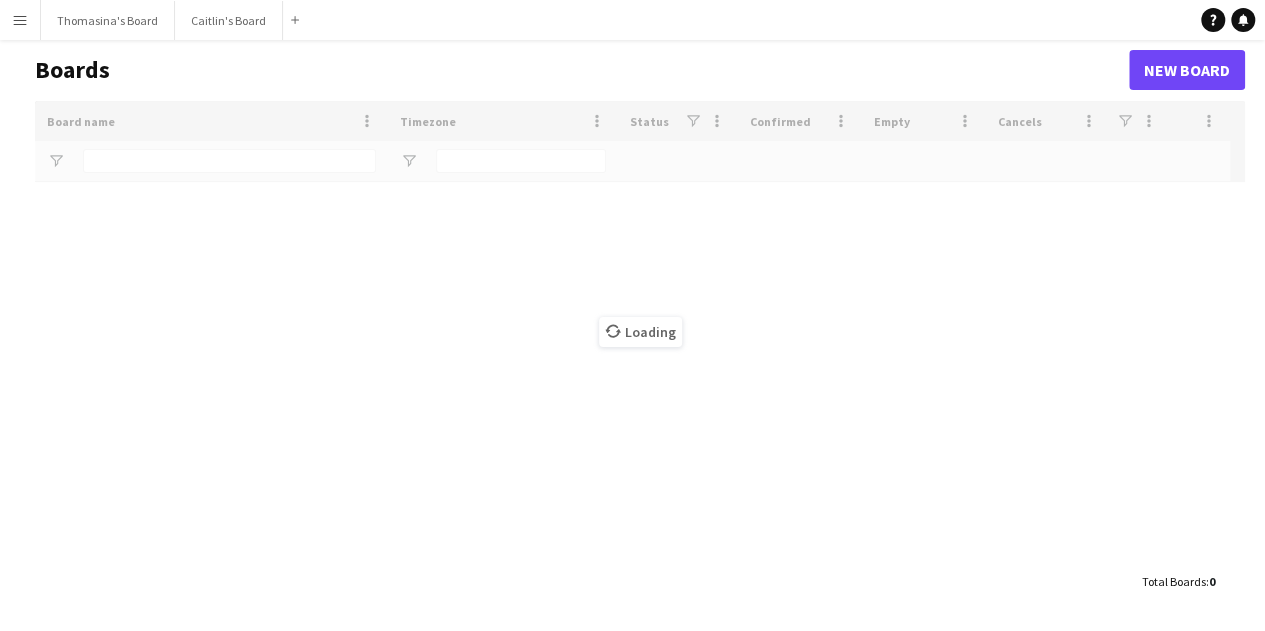 scroll, scrollTop: 0, scrollLeft: 0, axis: both 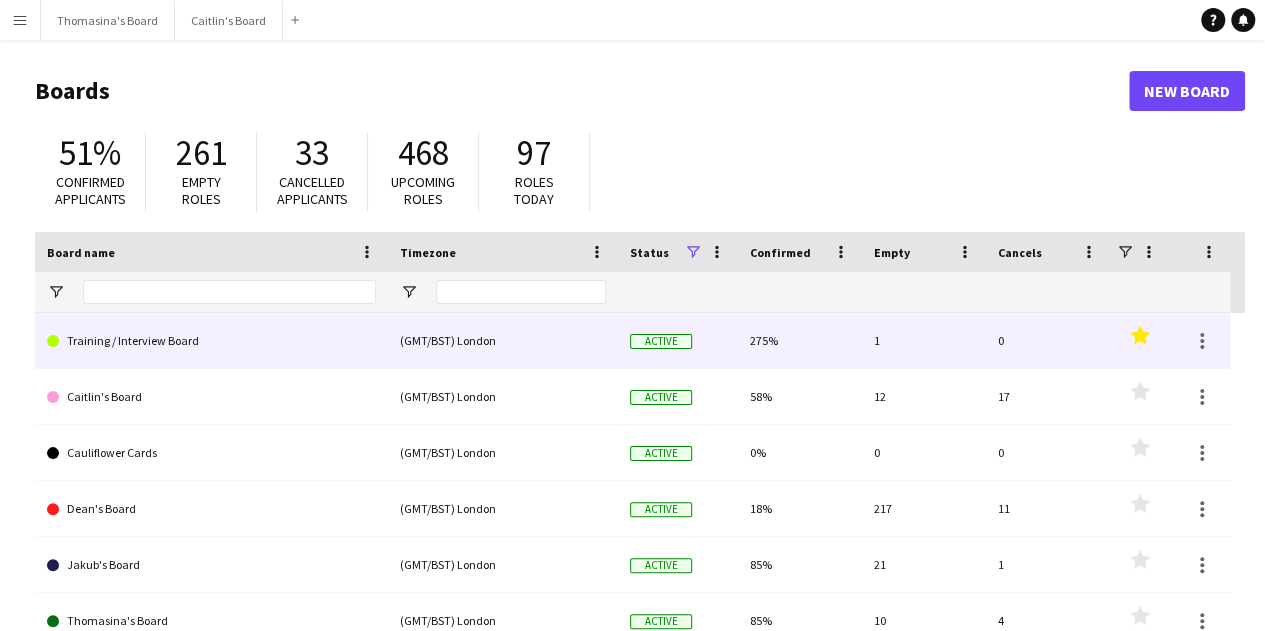 click on "Training / Interview Board" 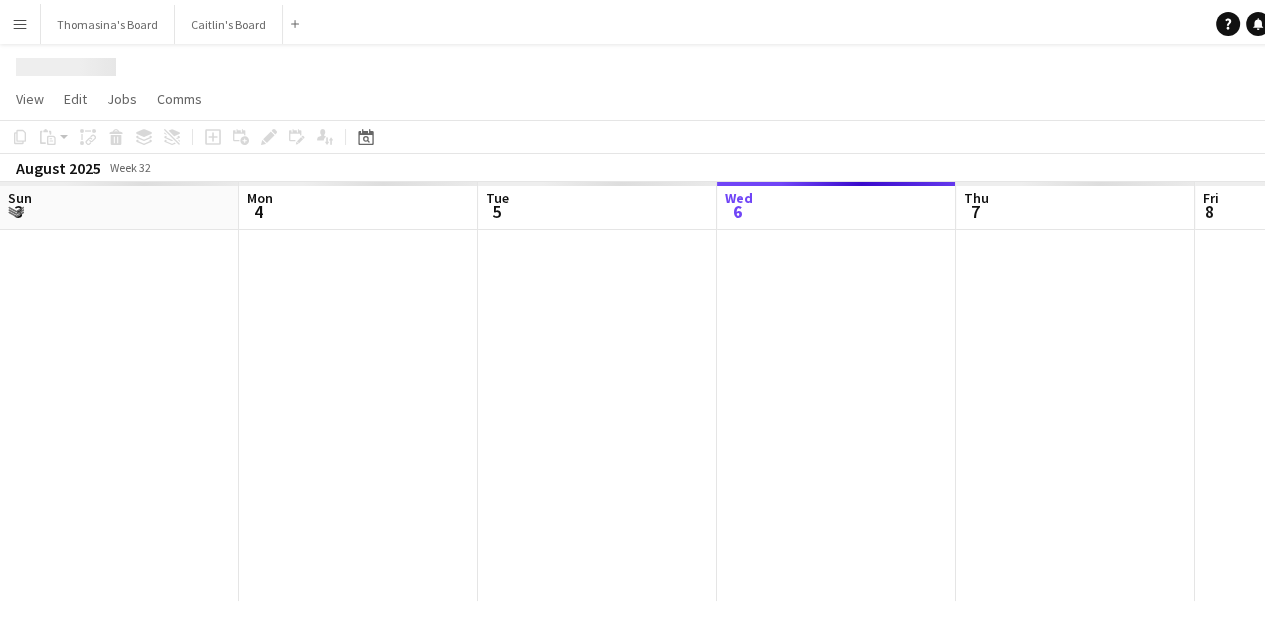 scroll, scrollTop: 0, scrollLeft: 478, axis: horizontal 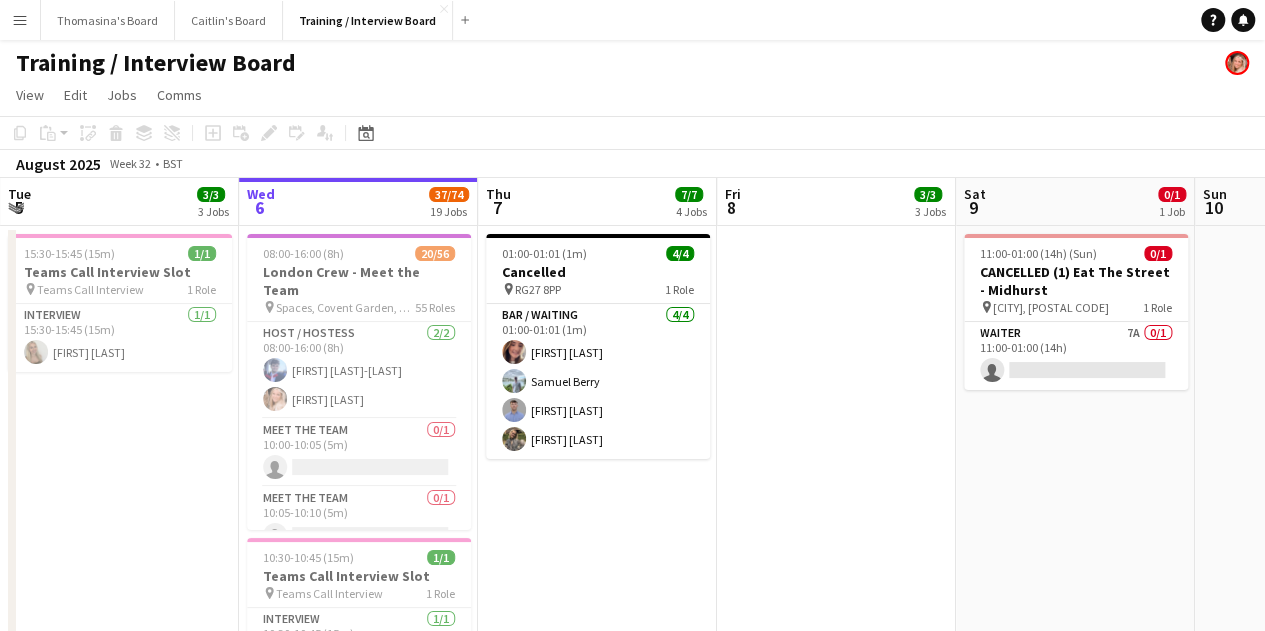 drag, startPoint x: 580, startPoint y: 520, endPoint x: 592, endPoint y: 522, distance: 12.165525 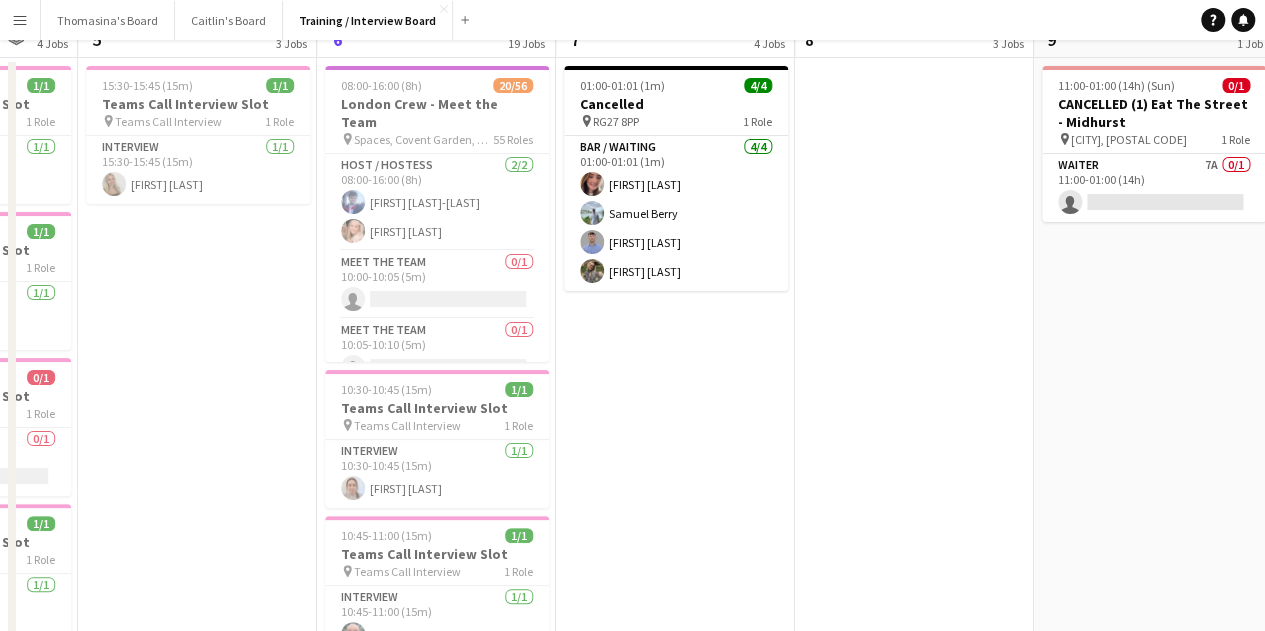 scroll, scrollTop: 200, scrollLeft: 0, axis: vertical 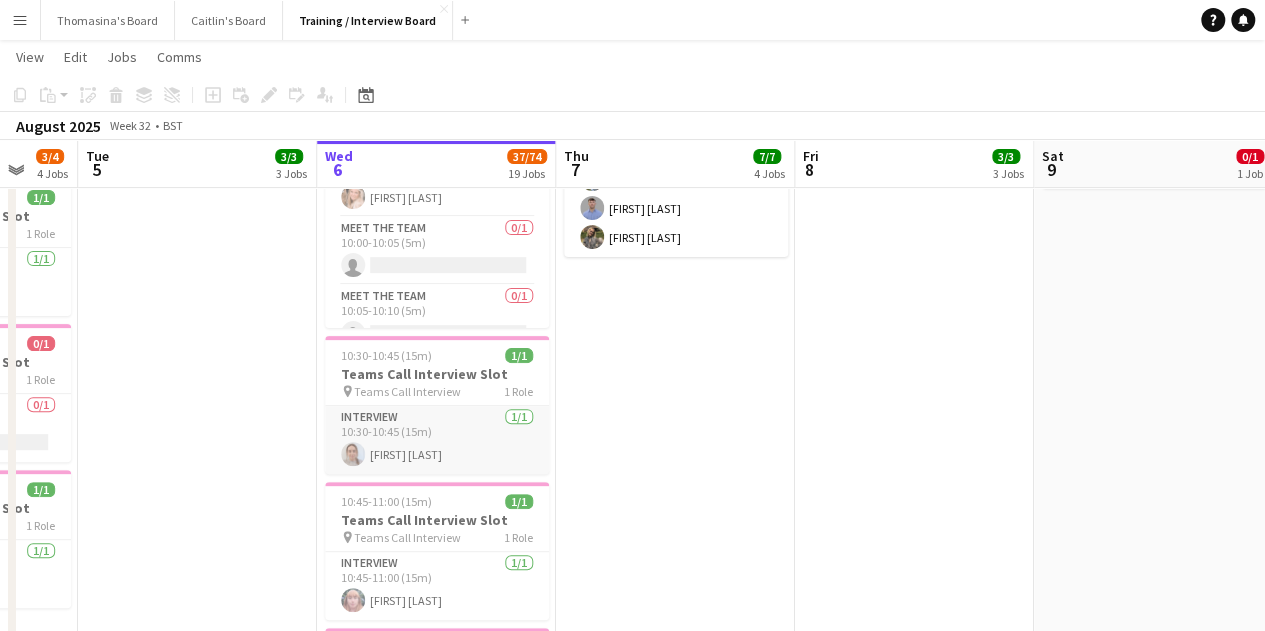 drag, startPoint x: 454, startPoint y: 431, endPoint x: 516, endPoint y: 414, distance: 64.288414 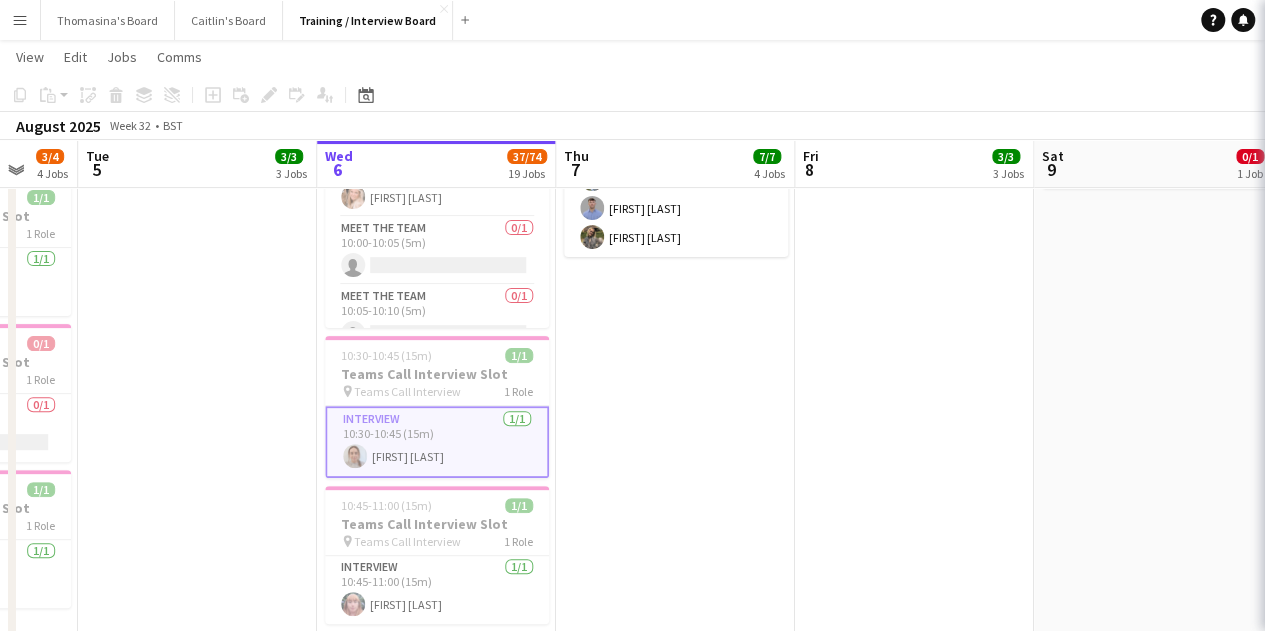 scroll, scrollTop: 0, scrollLeft: 640, axis: horizontal 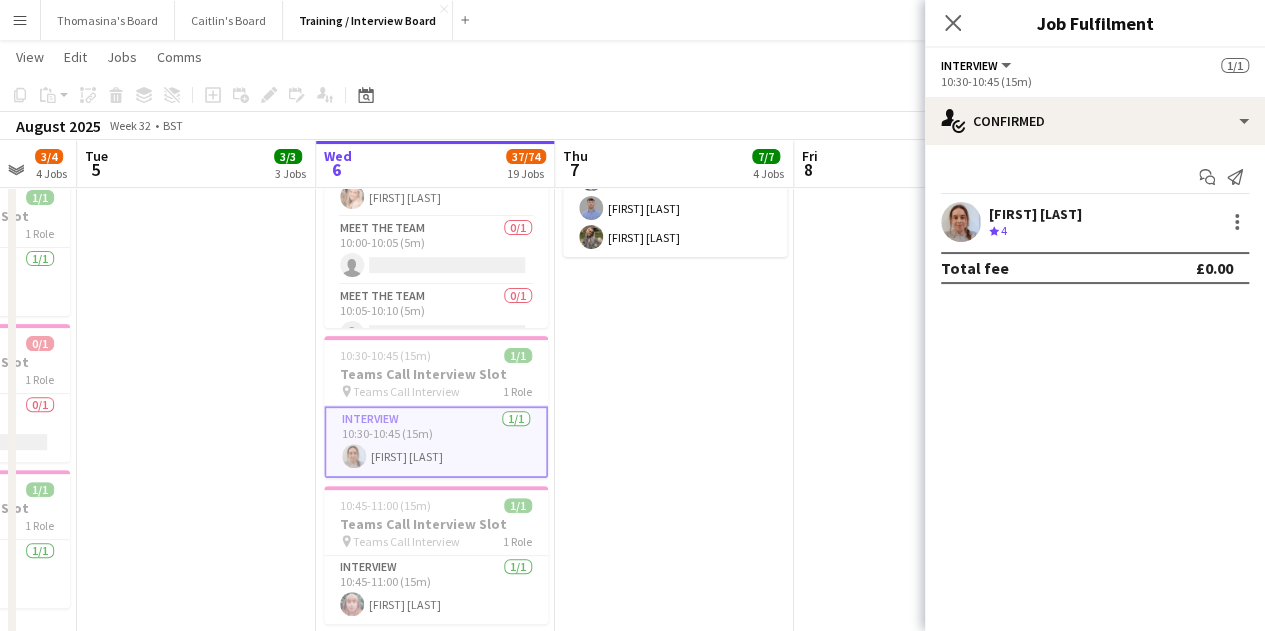click on "[FIRST] [LAST]
Crew rating
4" at bounding box center (1095, 222) 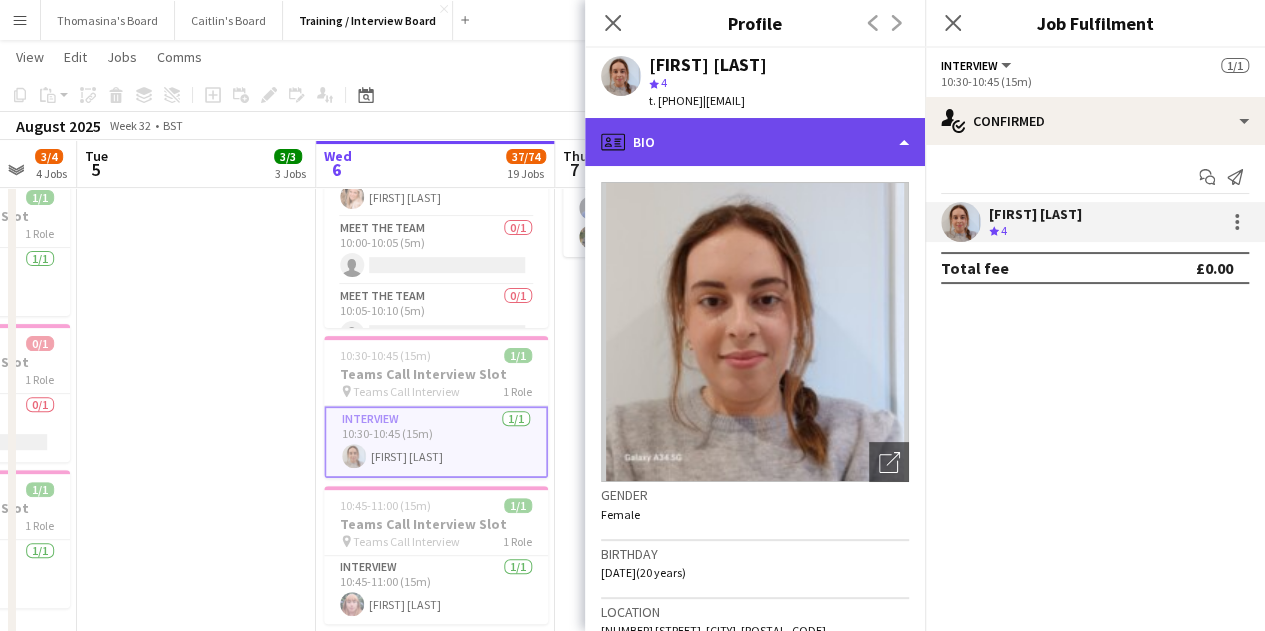 click on "profile
Bio" 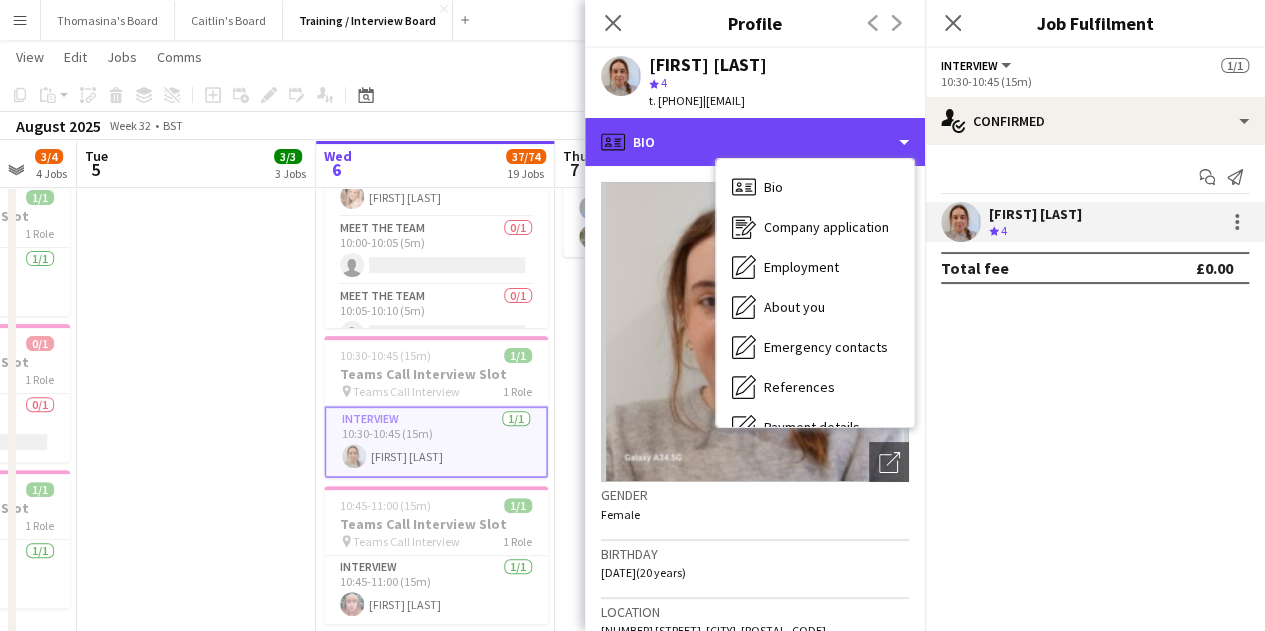 scroll, scrollTop: 268, scrollLeft: 0, axis: vertical 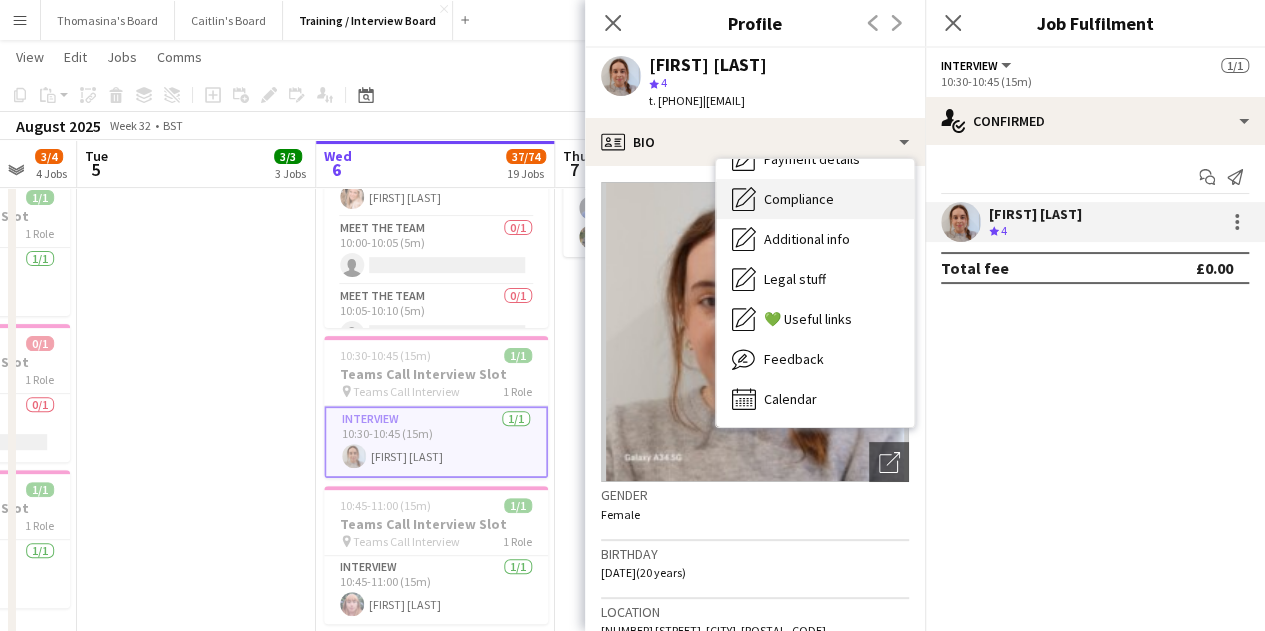 click on "Compliance
Compliance" at bounding box center (815, 199) 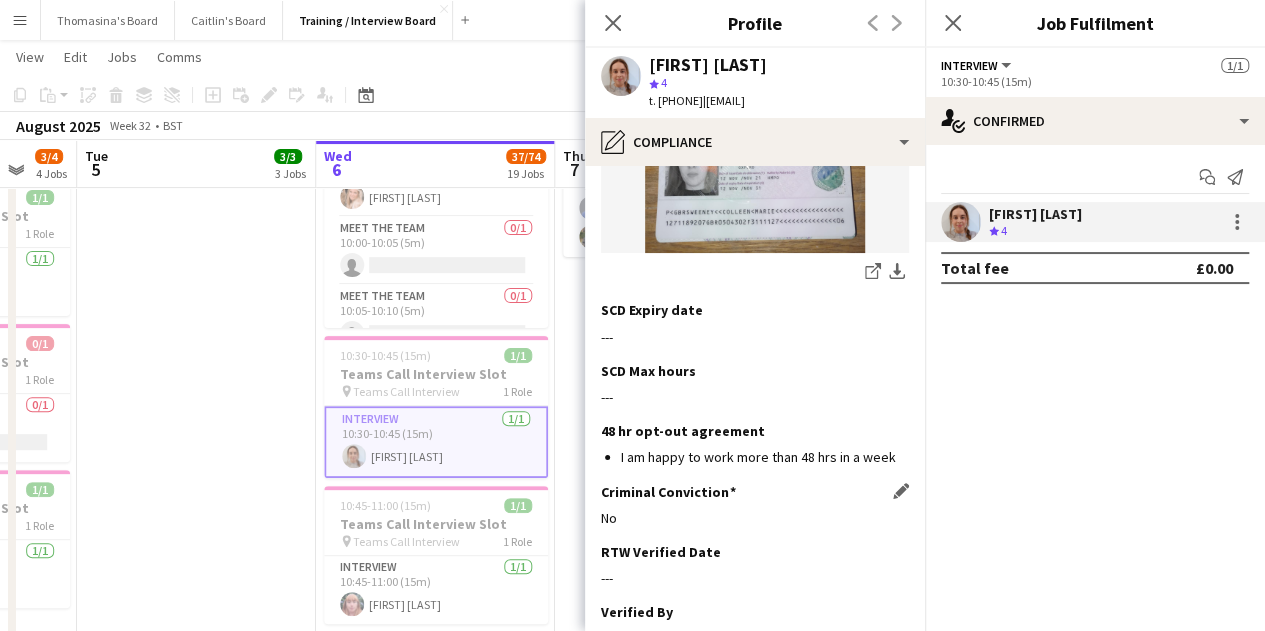 scroll, scrollTop: 600, scrollLeft: 0, axis: vertical 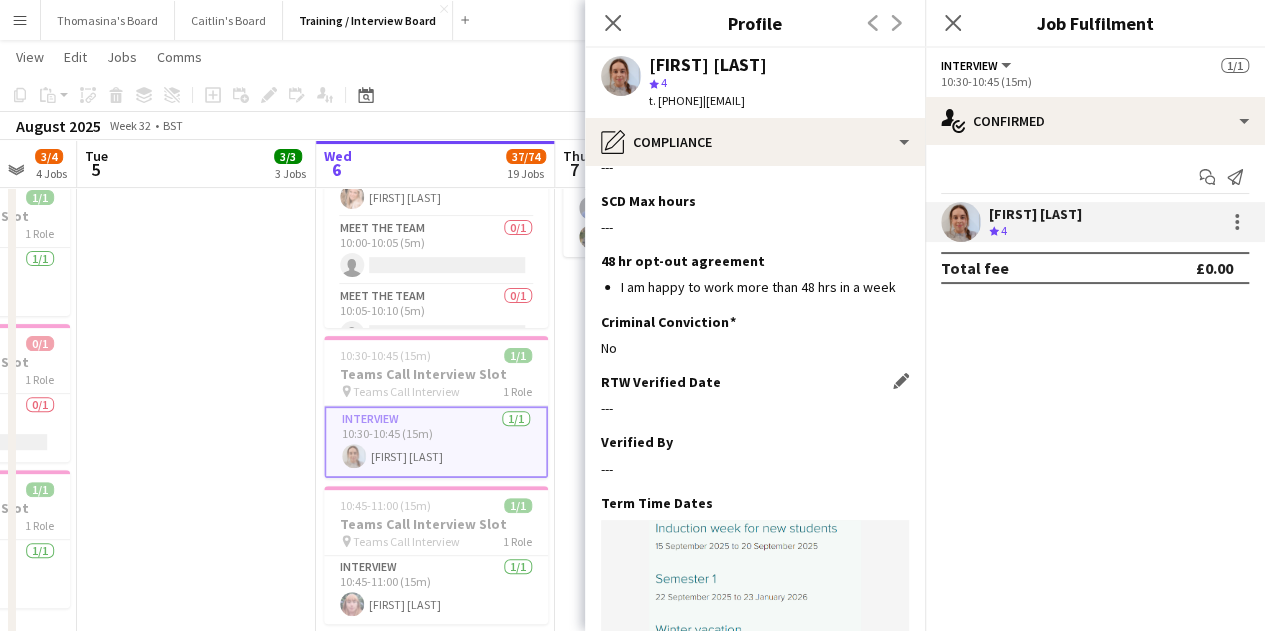 click on "Edit this field" 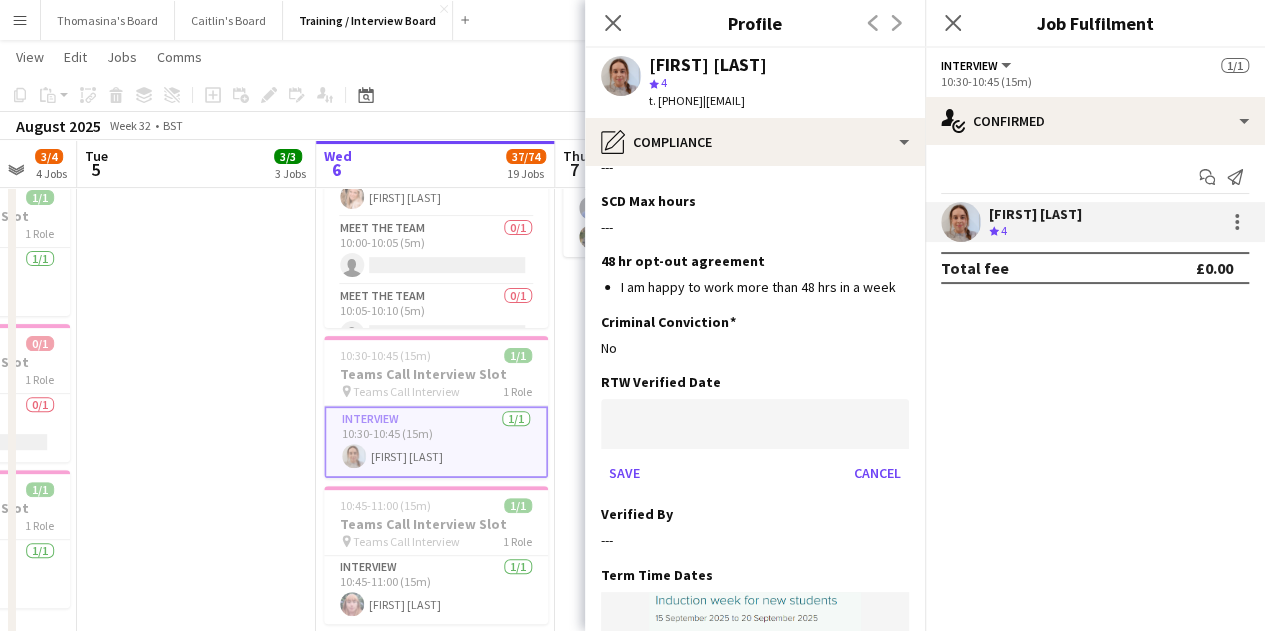 click on "Menu
Boards
Boards   Boards   All jobs   Status
Workforce
Workforce   My Workforce   Recruiting
Comms
Comms
Pay
Pay   Approvals   Payments   Reports
Platform Settings
Platform Settings   App settings   Your settings   Profiles
Training Academy
Training Academy
Knowledge Base
Knowledge Base
Product Updates
Product Updates   Log Out   Privacy   [FIRST]'s Board
Close
[FIRST]'s Board
Close
Training / Interview Board
Close
Add
Help
Notifications
Training / Interview Board   View  Day view expanded Month view" at bounding box center (632, 1755) 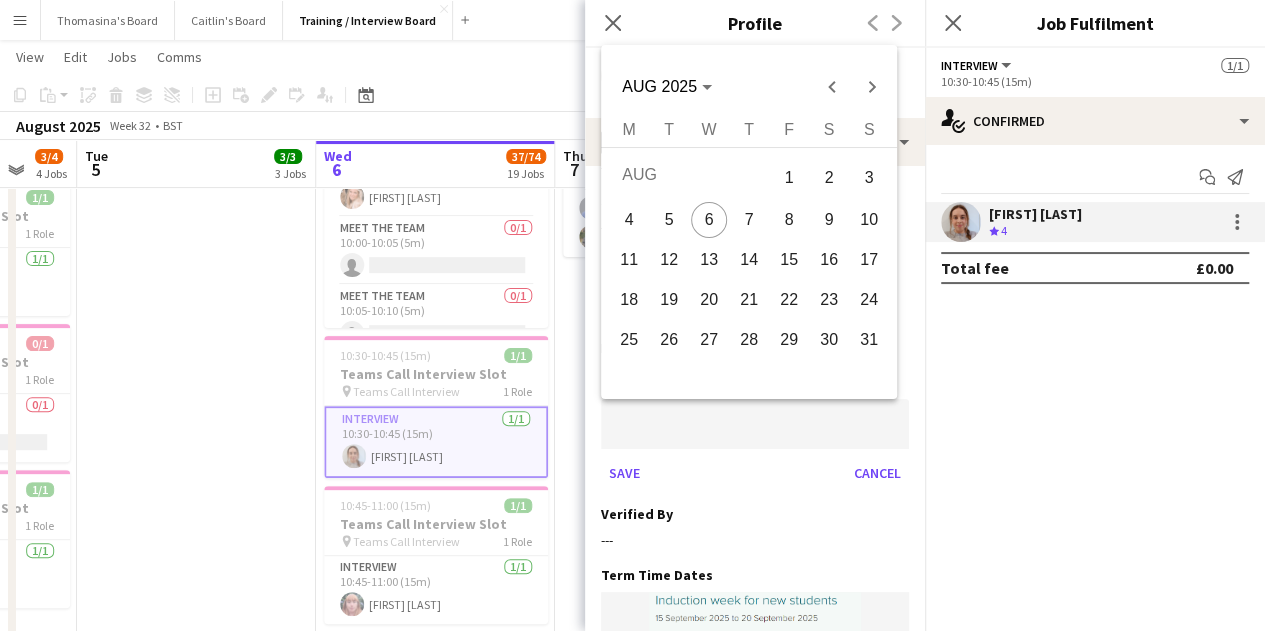 click on "6" at bounding box center [709, 220] 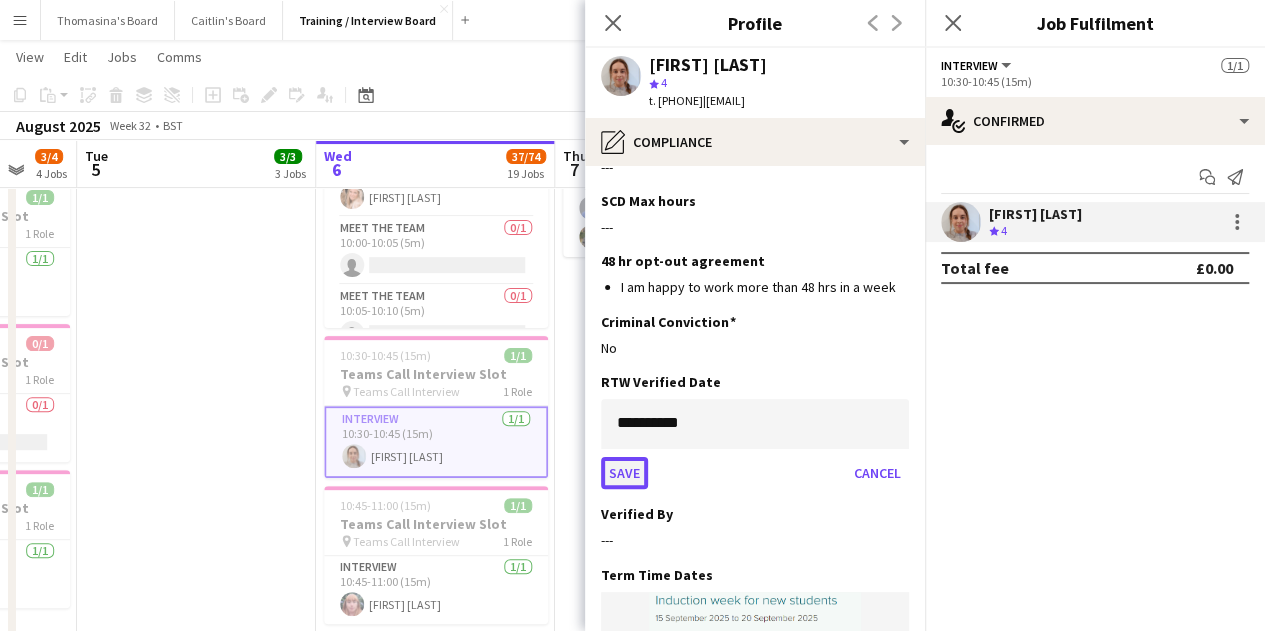 click on "Save" 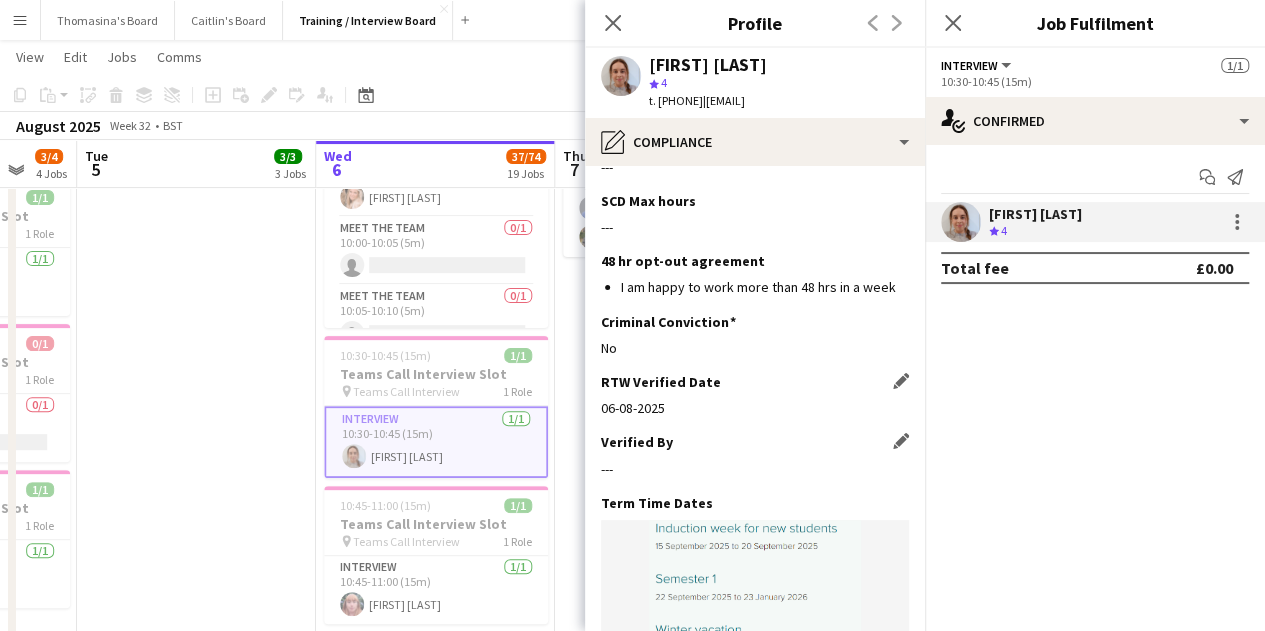click on "Verified By
Edit this field" 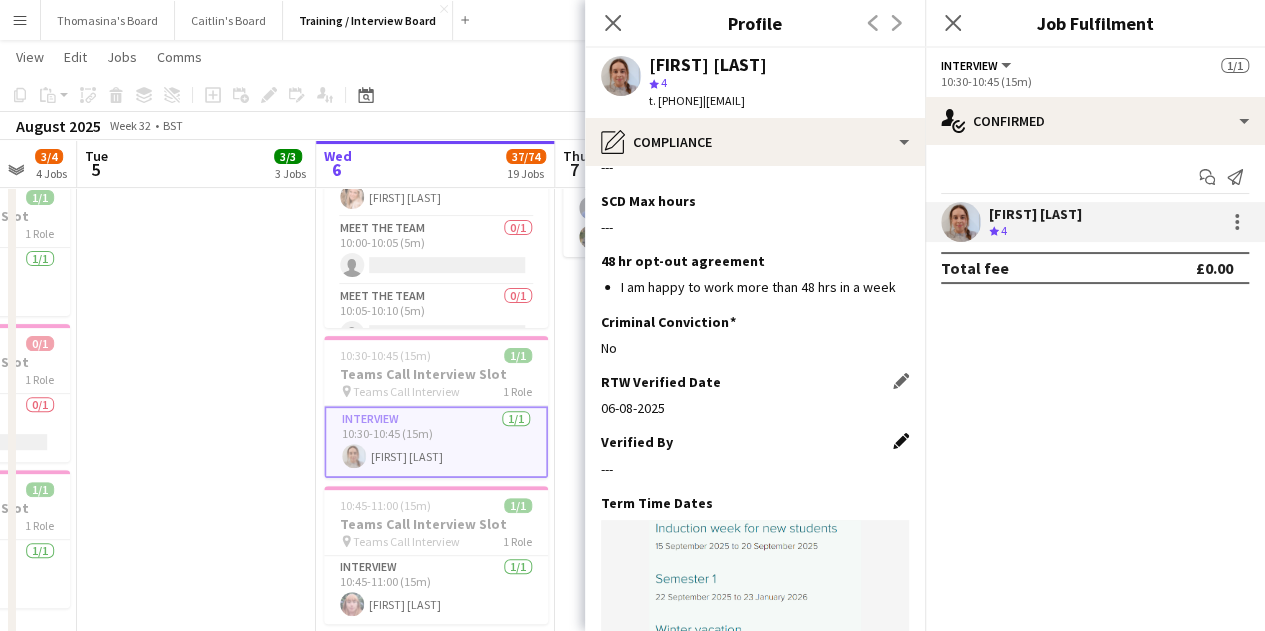 click on "Edit this field" 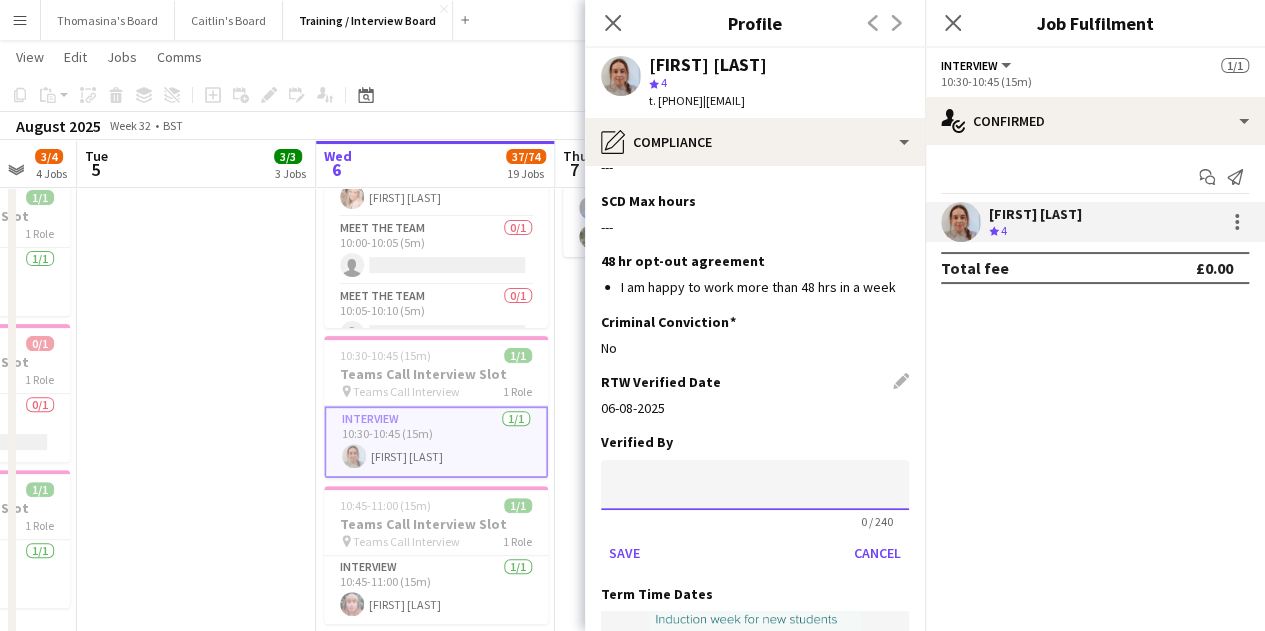 click 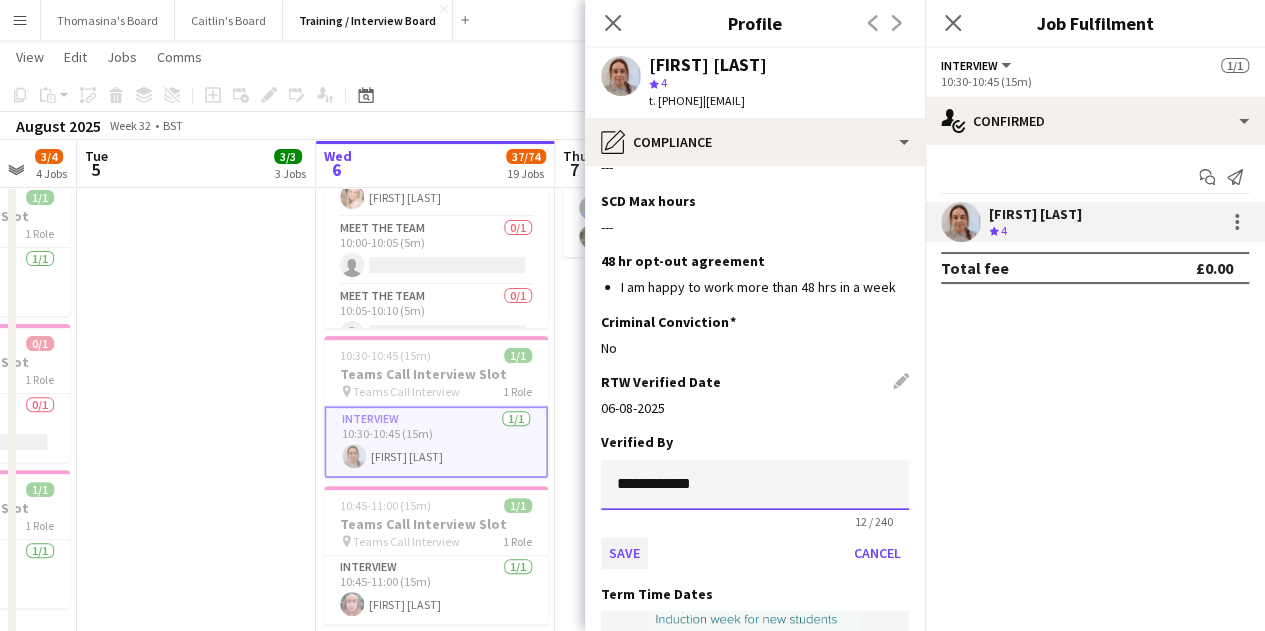 type on "**********" 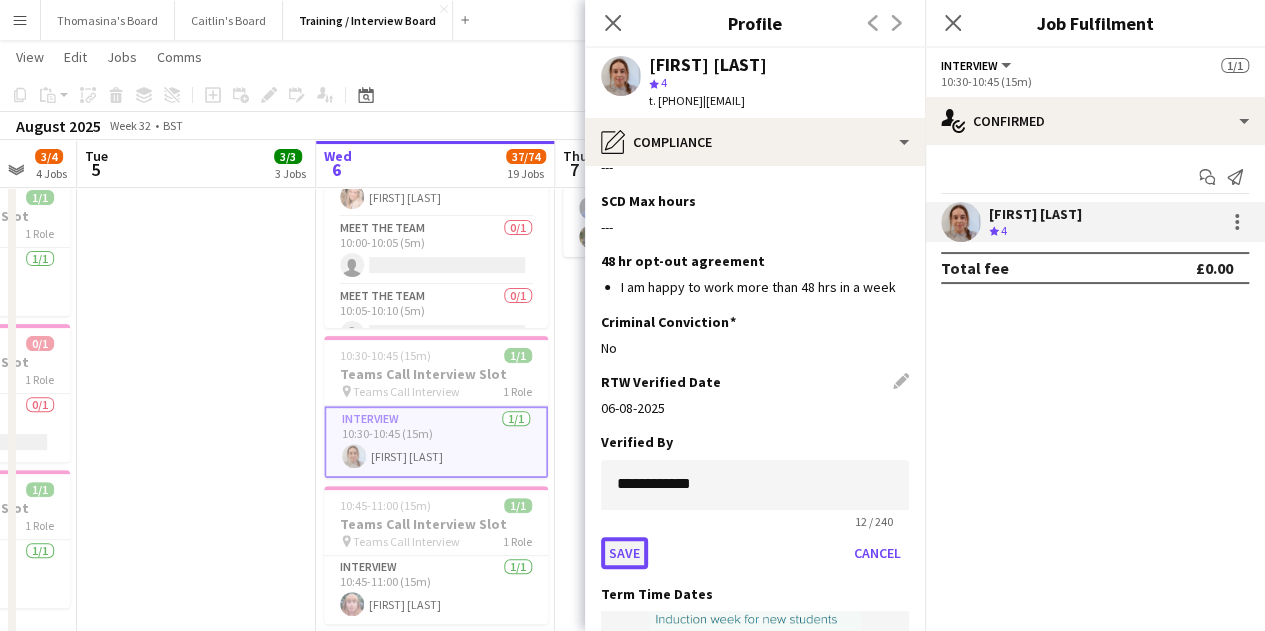 click on "Save" 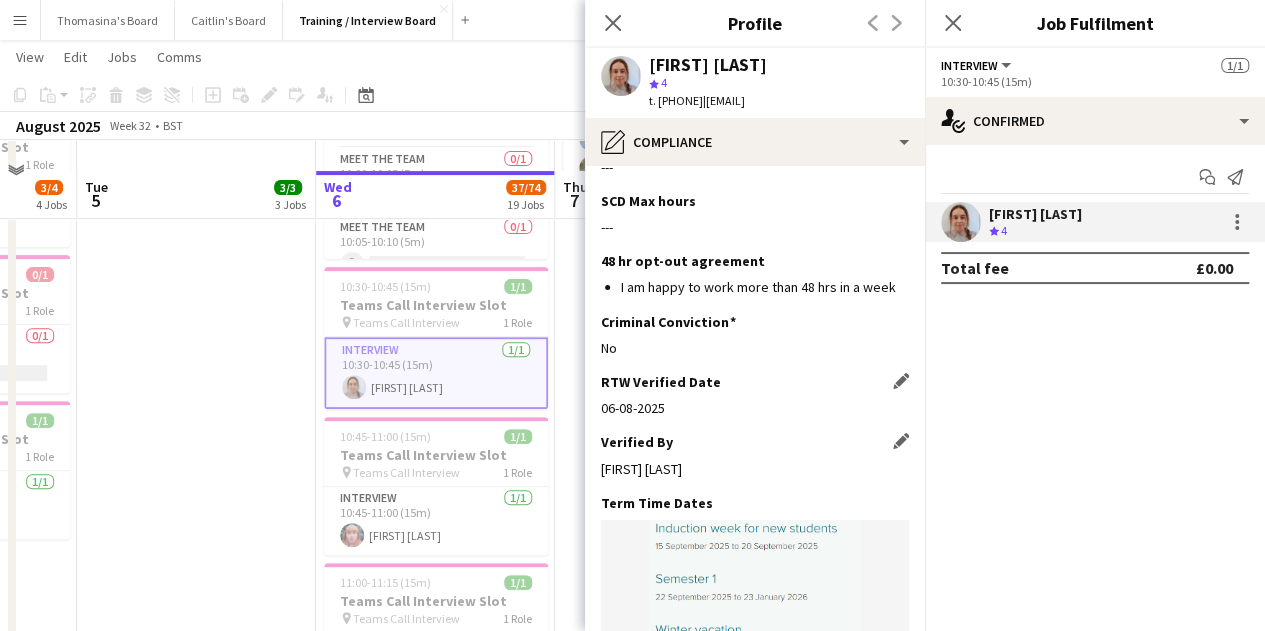 scroll, scrollTop: 300, scrollLeft: 0, axis: vertical 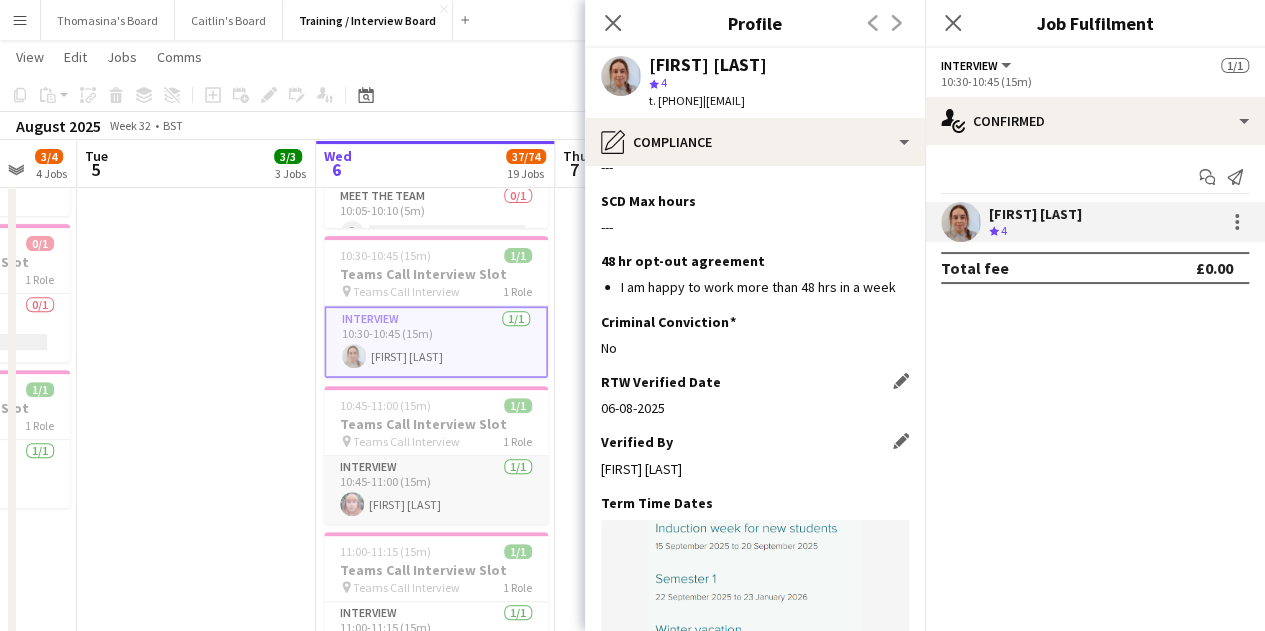 click on "Interview   1/1   10:45-11:00 (15m)
[FIRST] [LAST]" at bounding box center [436, 490] 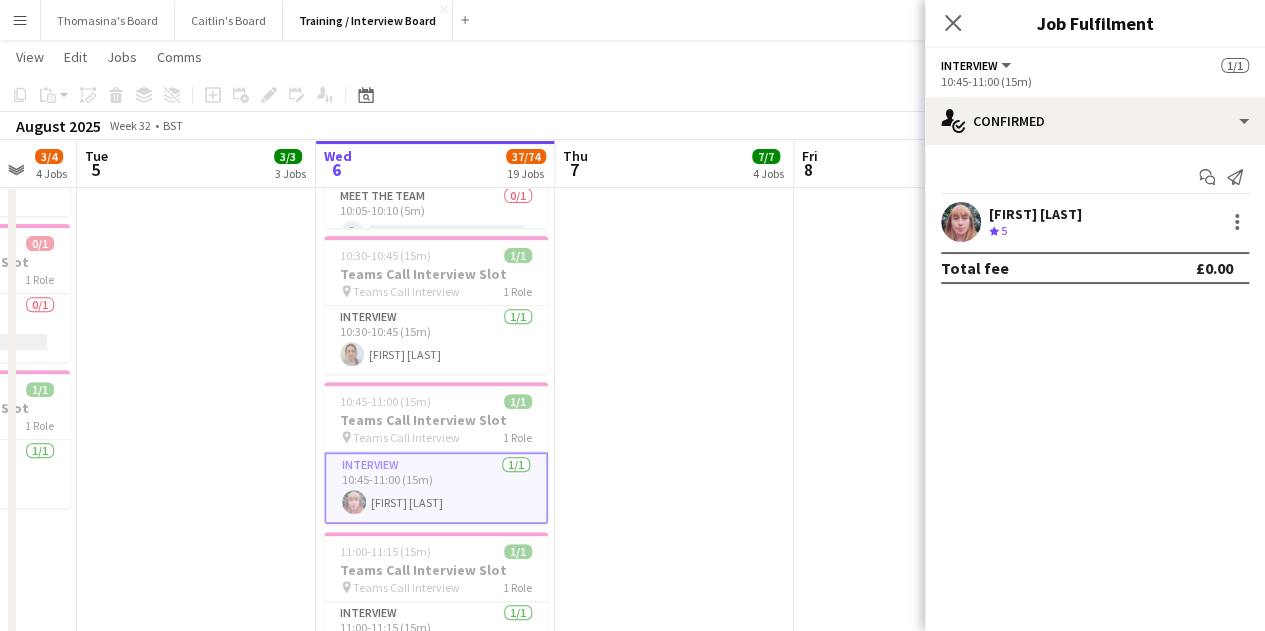click on "Interview   1/1   14:45-15:00 (15m)
[FIRST] [LAST]
Crew rating
5" at bounding box center [1095, 222] 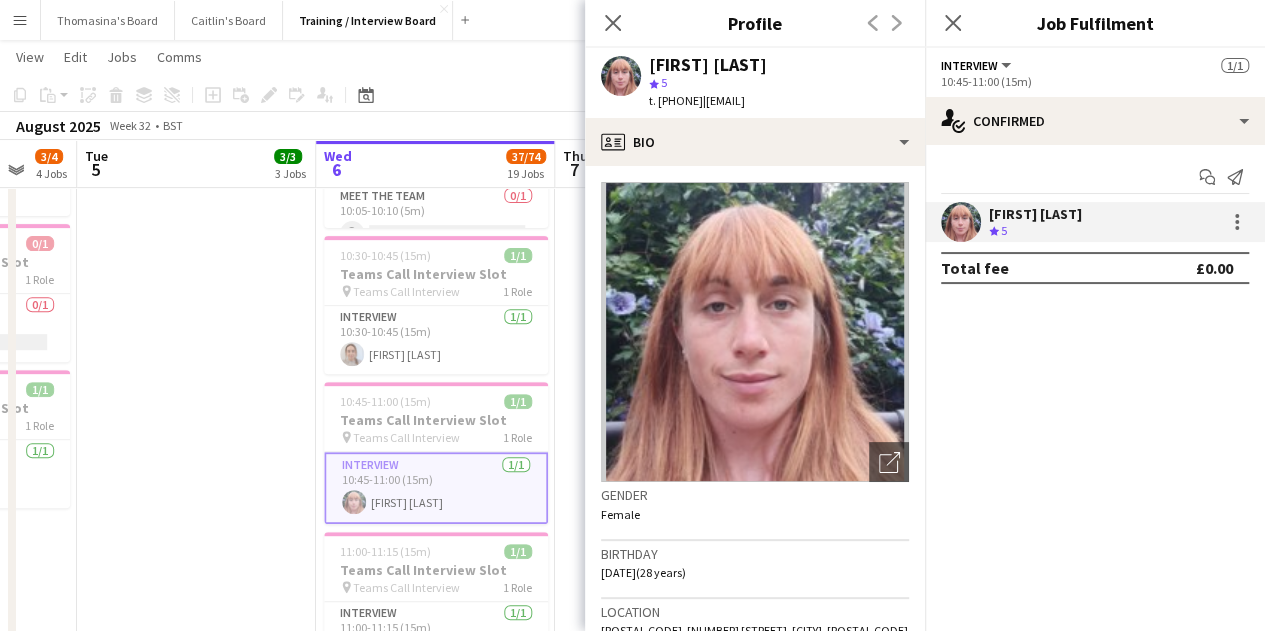 scroll, scrollTop: 300, scrollLeft: 0, axis: vertical 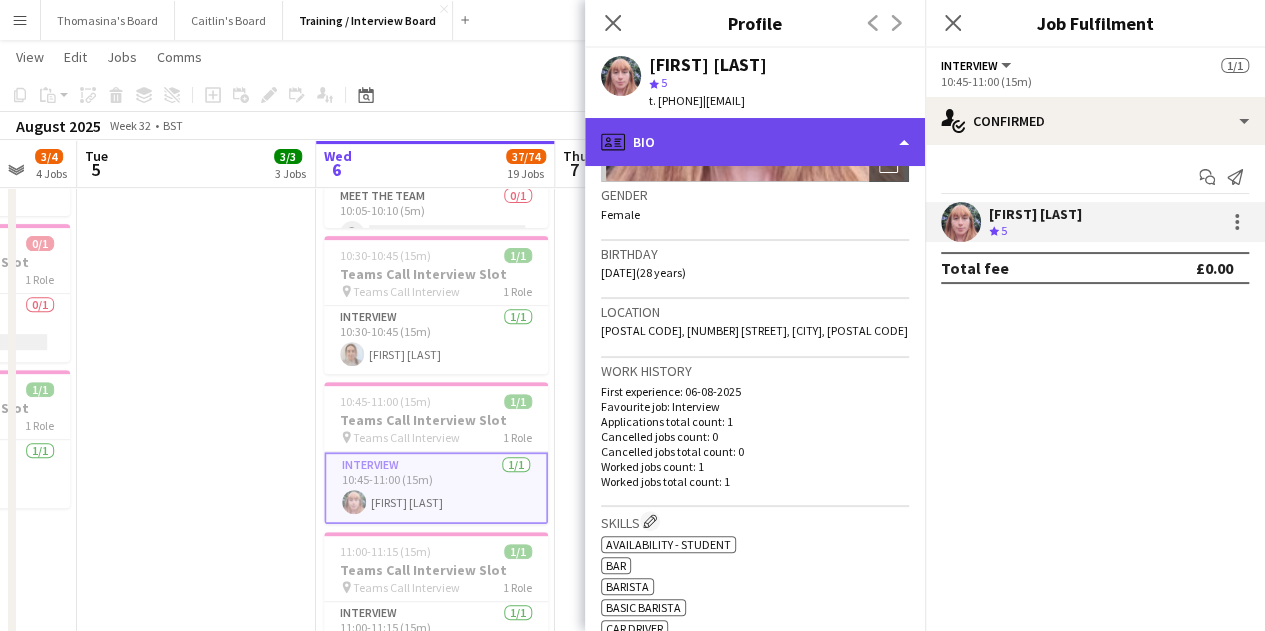 click on "profile
Bio" 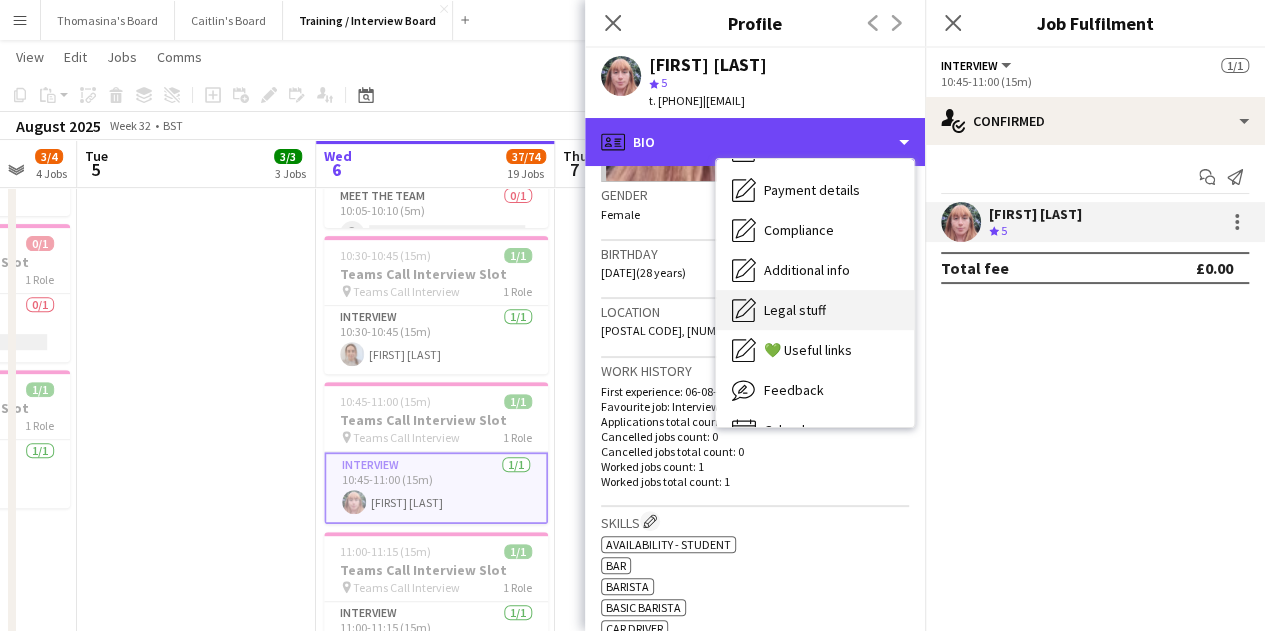 scroll, scrollTop: 268, scrollLeft: 0, axis: vertical 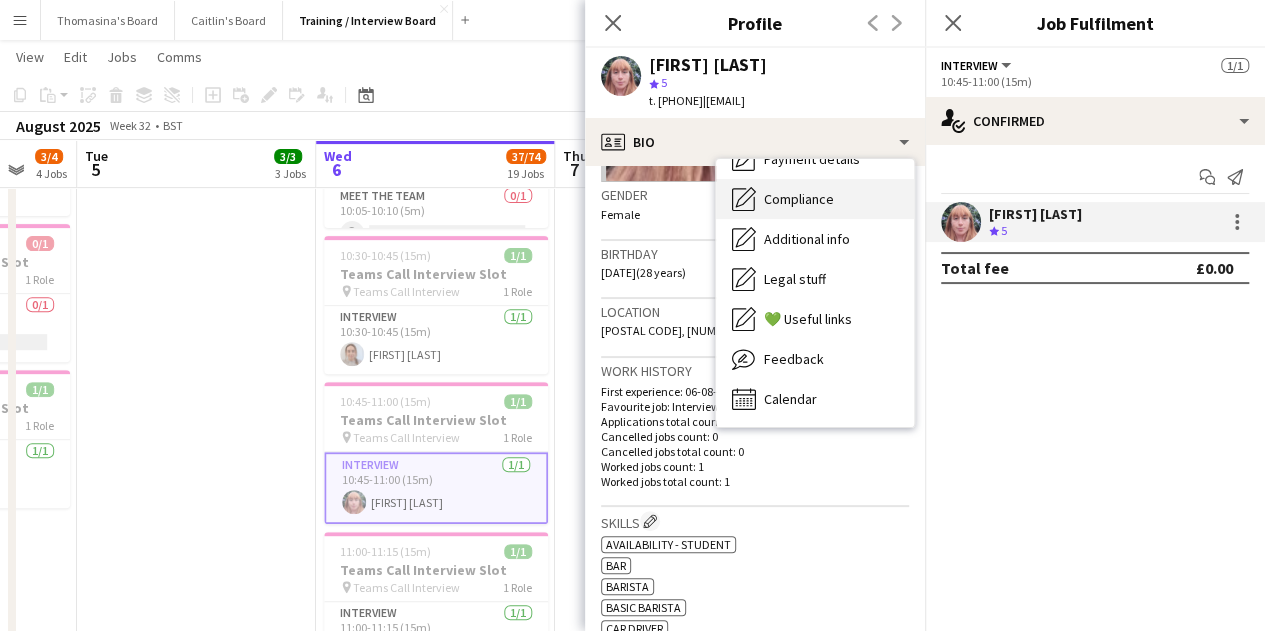 click on "Compliance
Compliance" at bounding box center (815, 199) 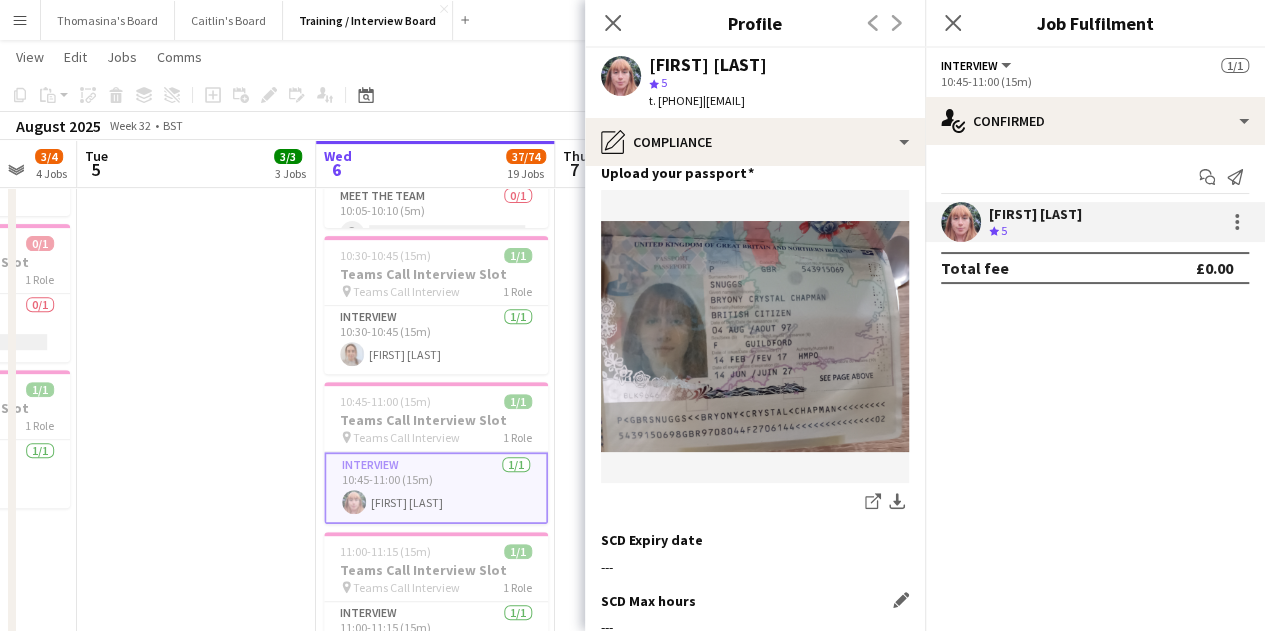 scroll, scrollTop: 400, scrollLeft: 0, axis: vertical 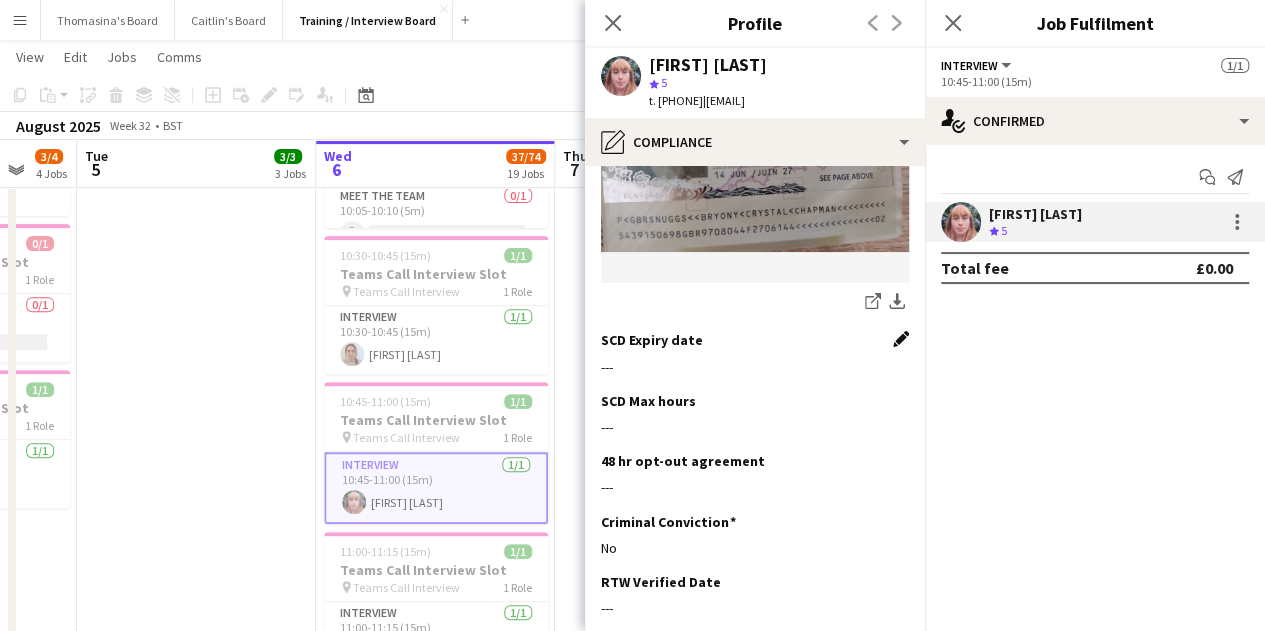 click on "Edit this field" 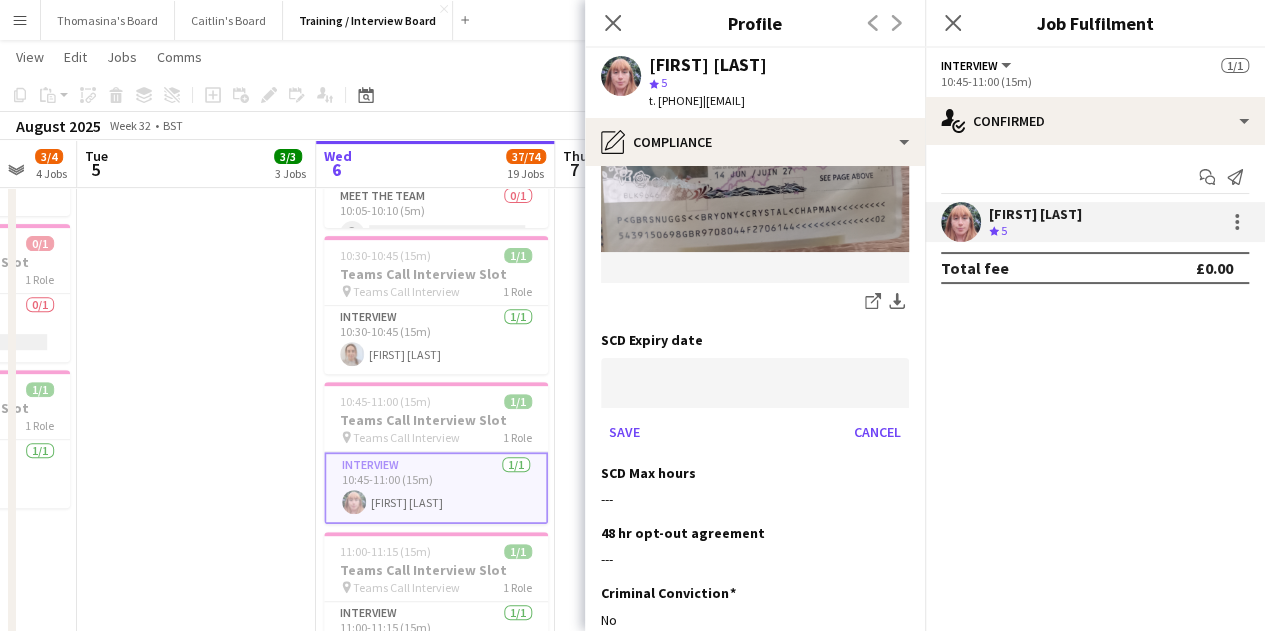 click on "Menu
Boards
Boards   Boards   All jobs   Status
Workforce
Workforce   My Workforce   Recruiting
Comms
Comms
Pay
Pay   Approvals   Payments   Reports
Platform Settings
Platform Settings   App settings   Your settings   Profiles
Training Academy
Training Academy
Knowledge Base
Knowledge Base
Product Updates
Product Updates   Log Out   Privacy   [FIRST]'s Board
Close
[FIRST]'s Board
Close
Training / Interview Board
Close
Add
Help
Notifications
Training / Interview Board   View  Day view expanded Month view" at bounding box center [632, 1655] 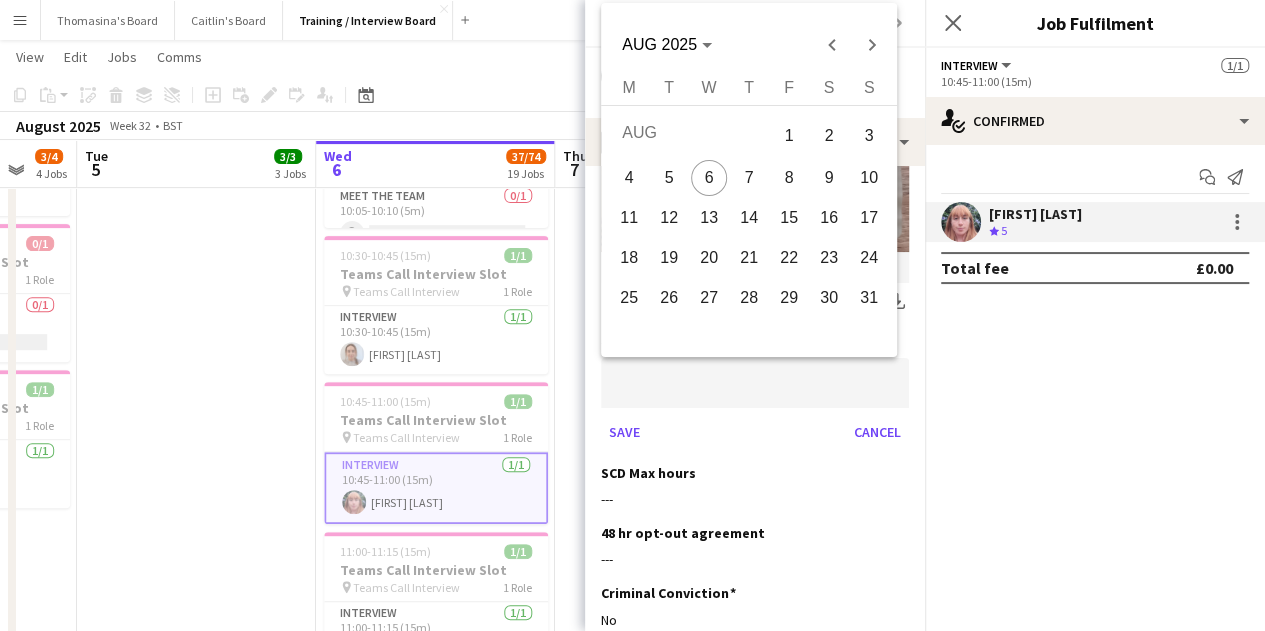 click at bounding box center (632, 315) 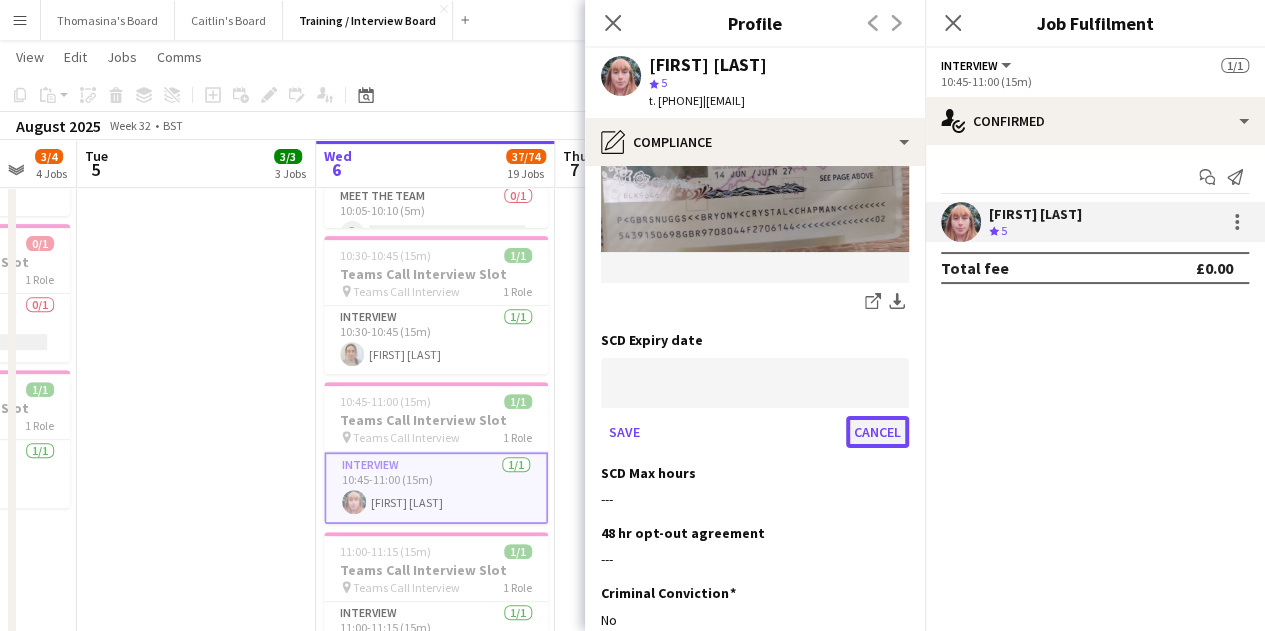 click on "Cancel" 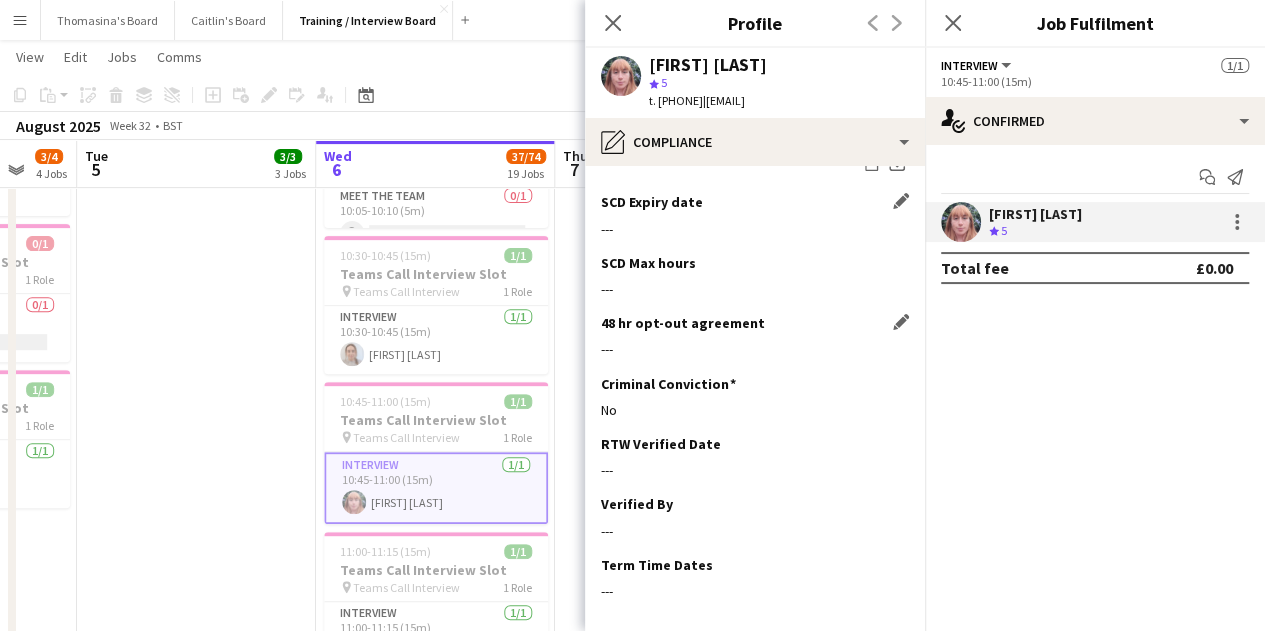 scroll, scrollTop: 535, scrollLeft: 0, axis: vertical 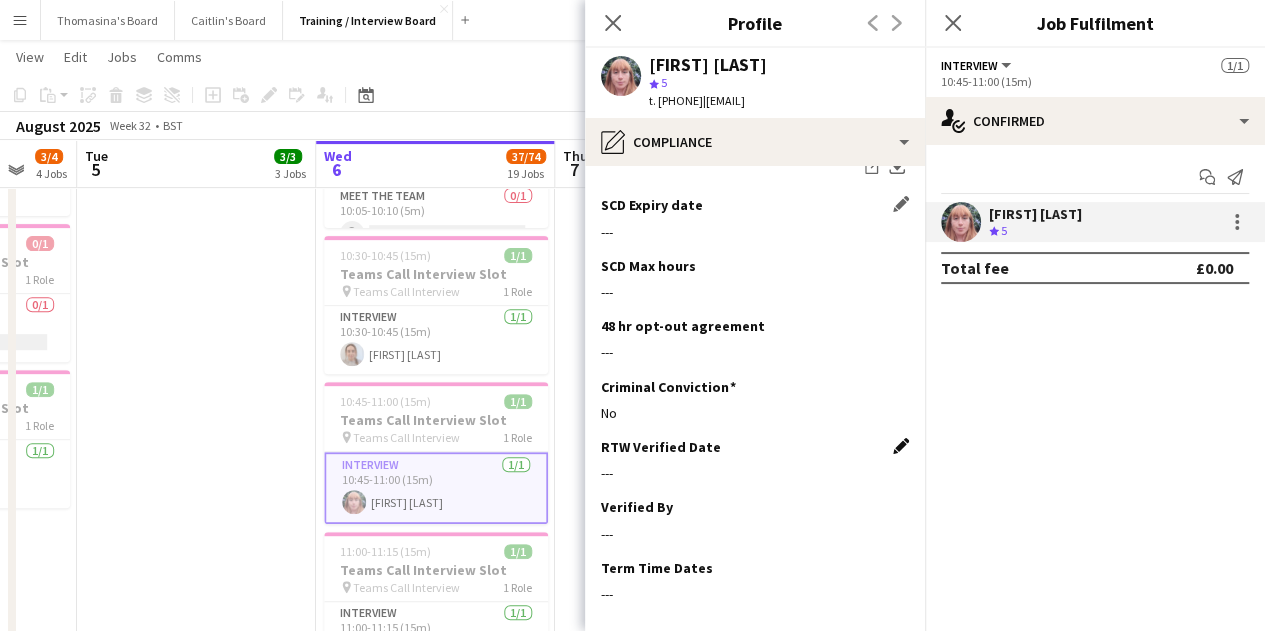 click on "Edit this field" 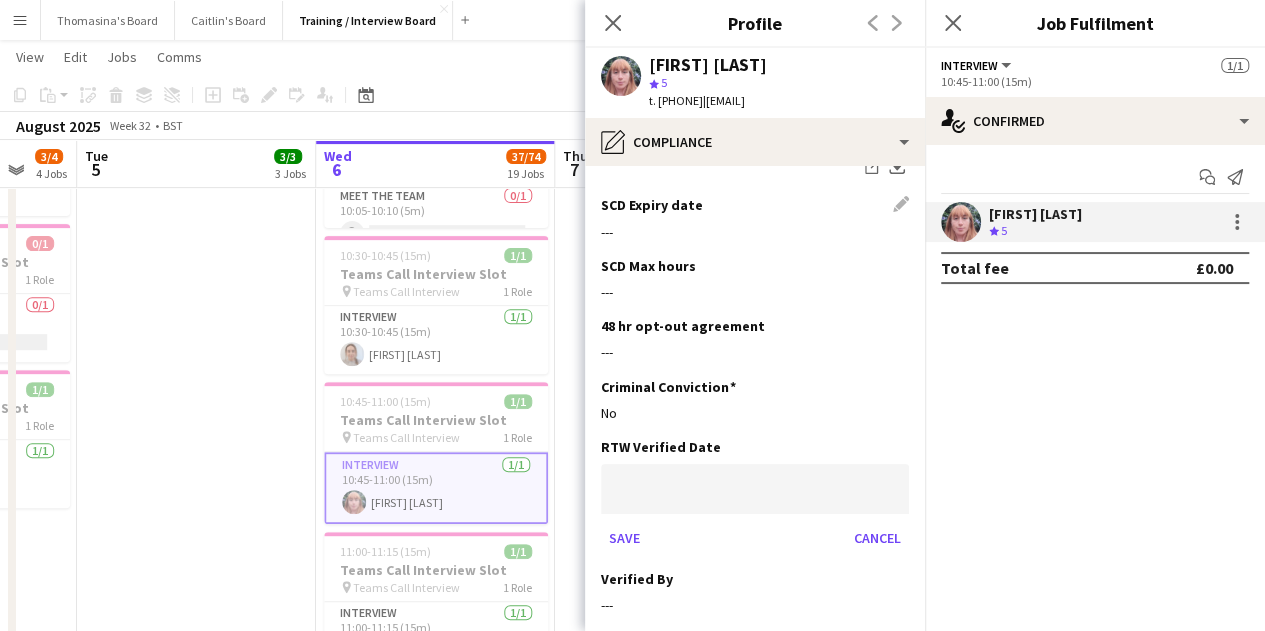 click on "Menu
Boards
Boards   Boards   All jobs   Status
Workforce
Workforce   My Workforce   Recruiting
Comms
Comms
Pay
Pay   Approvals   Payments   Reports
Platform Settings
Platform Settings   App settings   Your settings   Profiles
Training Academy
Training Academy
Knowledge Base
Knowledge Base
Product Updates
Product Updates   Log Out   Privacy   [FIRST]'s Board
Close
[FIRST]'s Board
Close
Training / Interview Board
Close
Add
Help
Notifications
Training / Interview Board   View  Day view expanded Month view" at bounding box center (632, 1655) 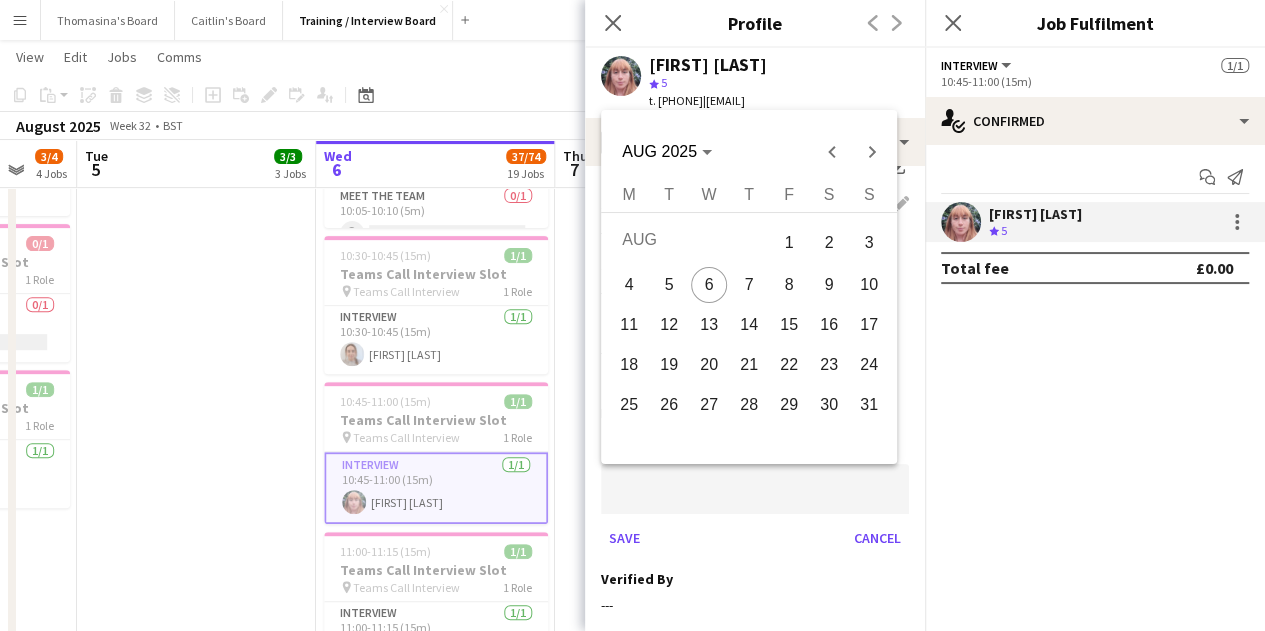 click on "6" at bounding box center (709, 285) 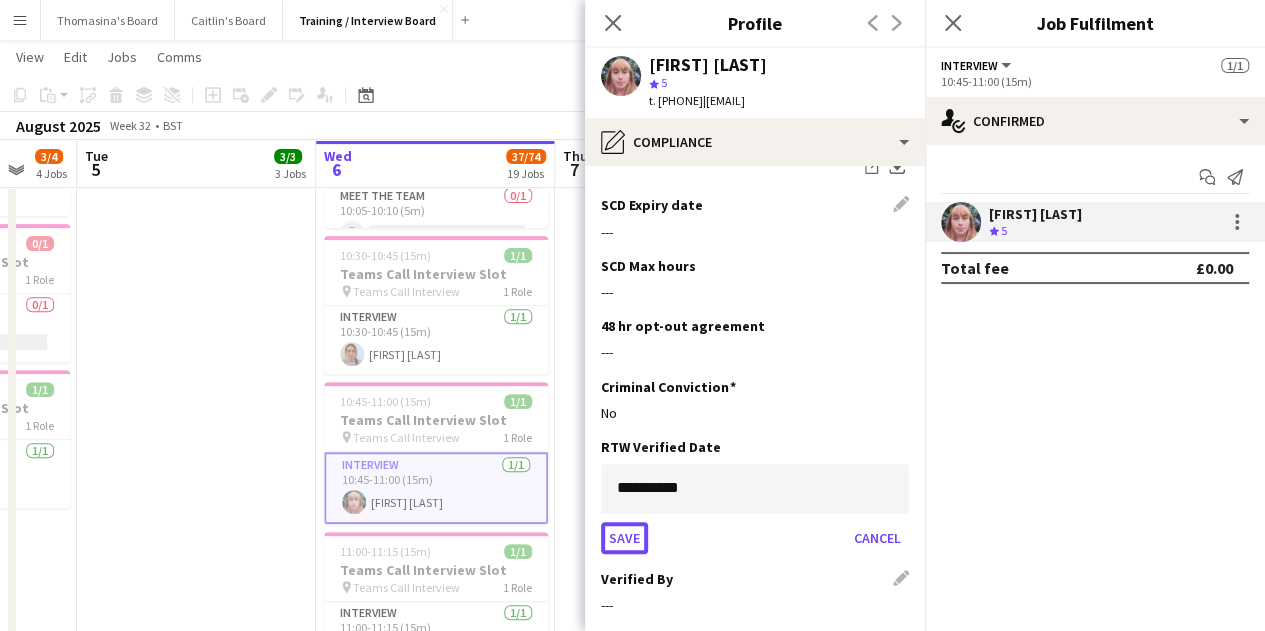 click on "Save" 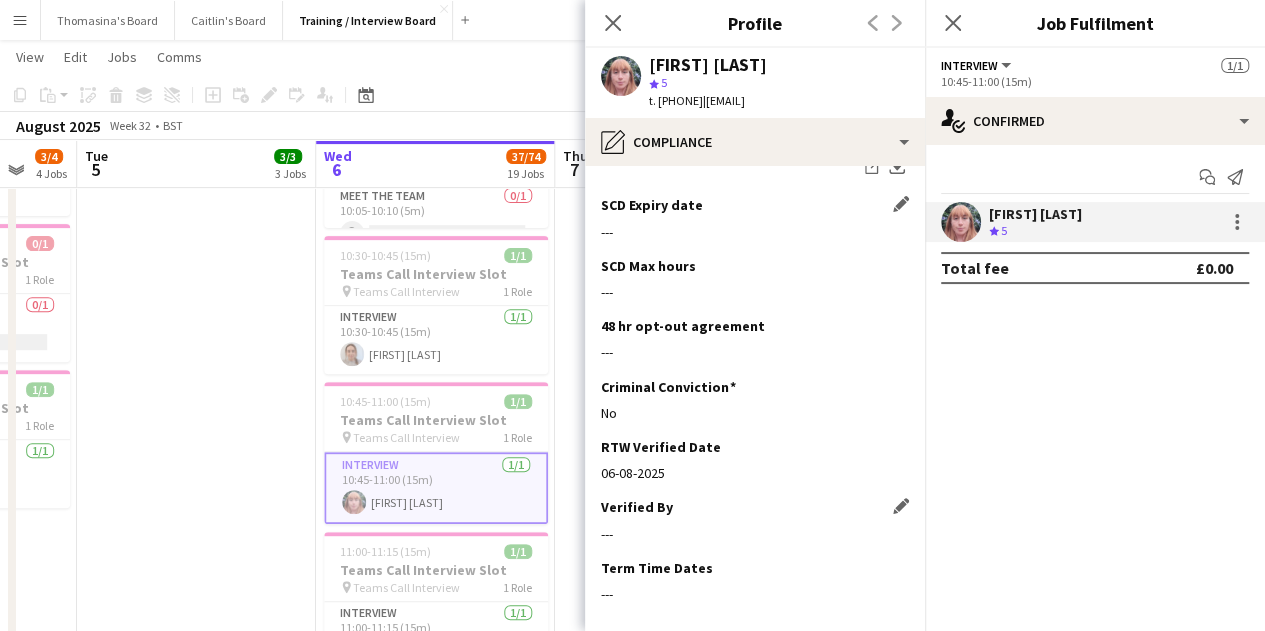 click on "Edit this field" 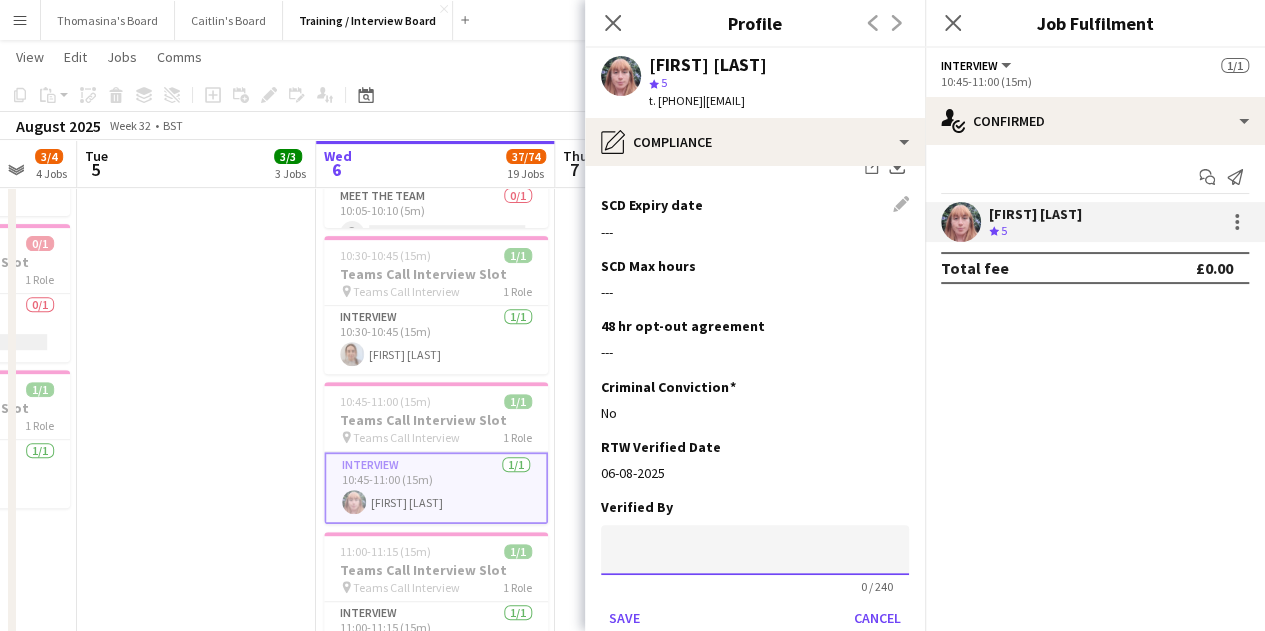 click 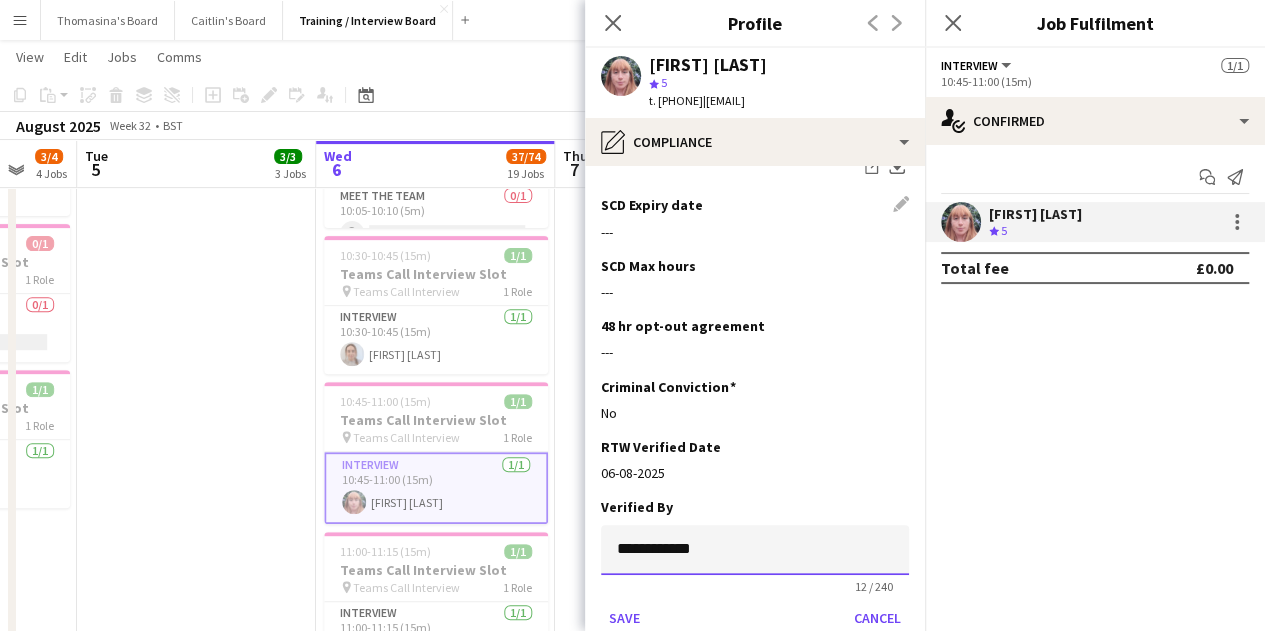 type on "**********" 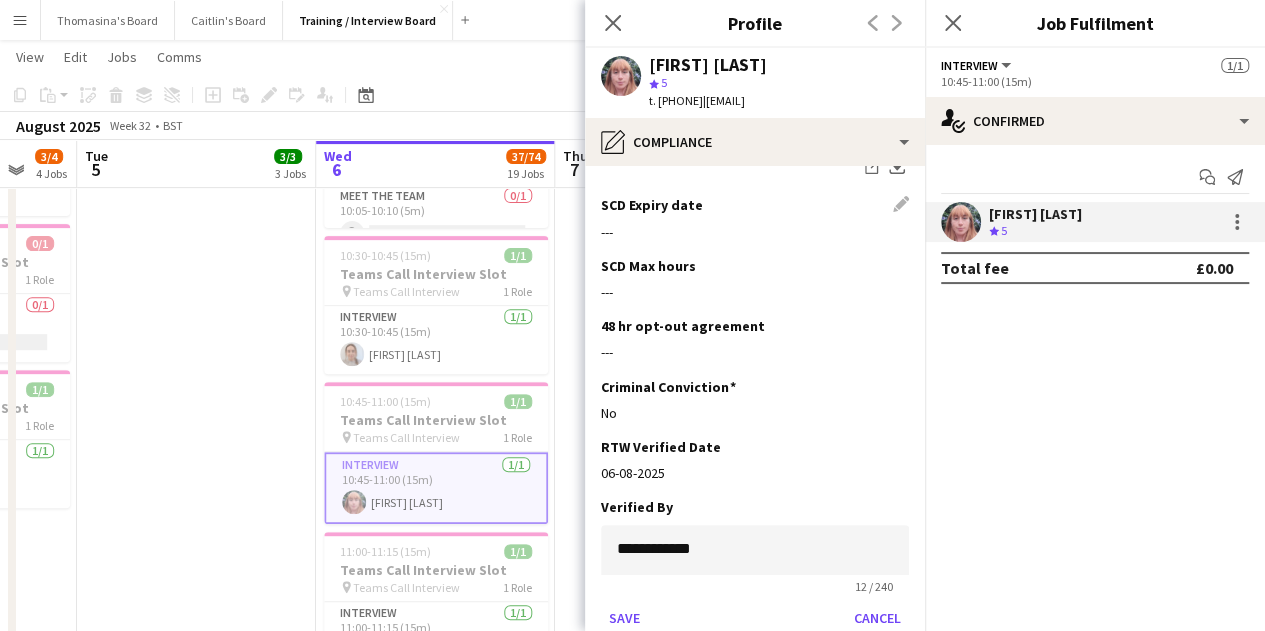 click on "**********" 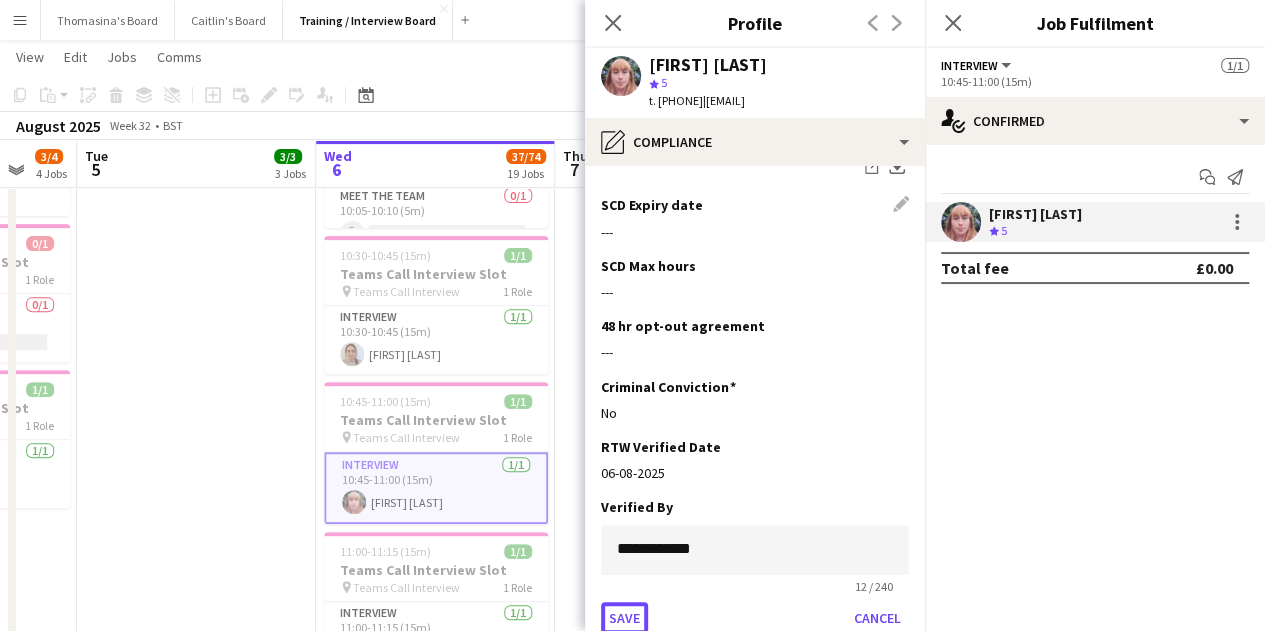 click on "Save" 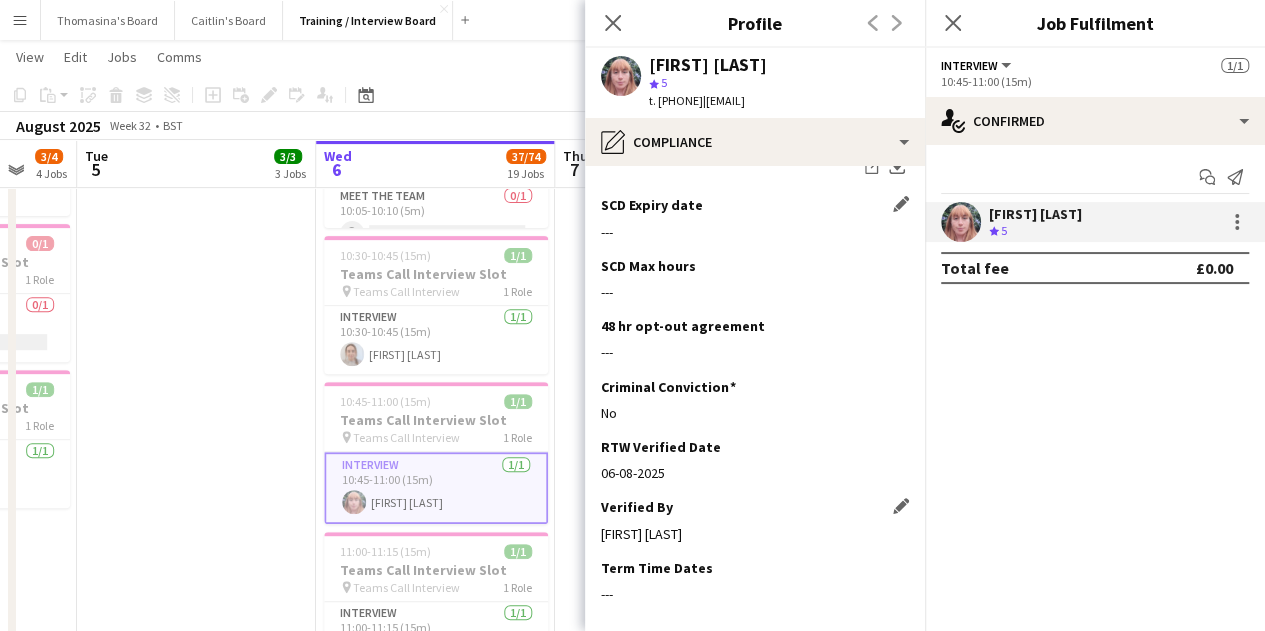 scroll, scrollTop: 635, scrollLeft: 0, axis: vertical 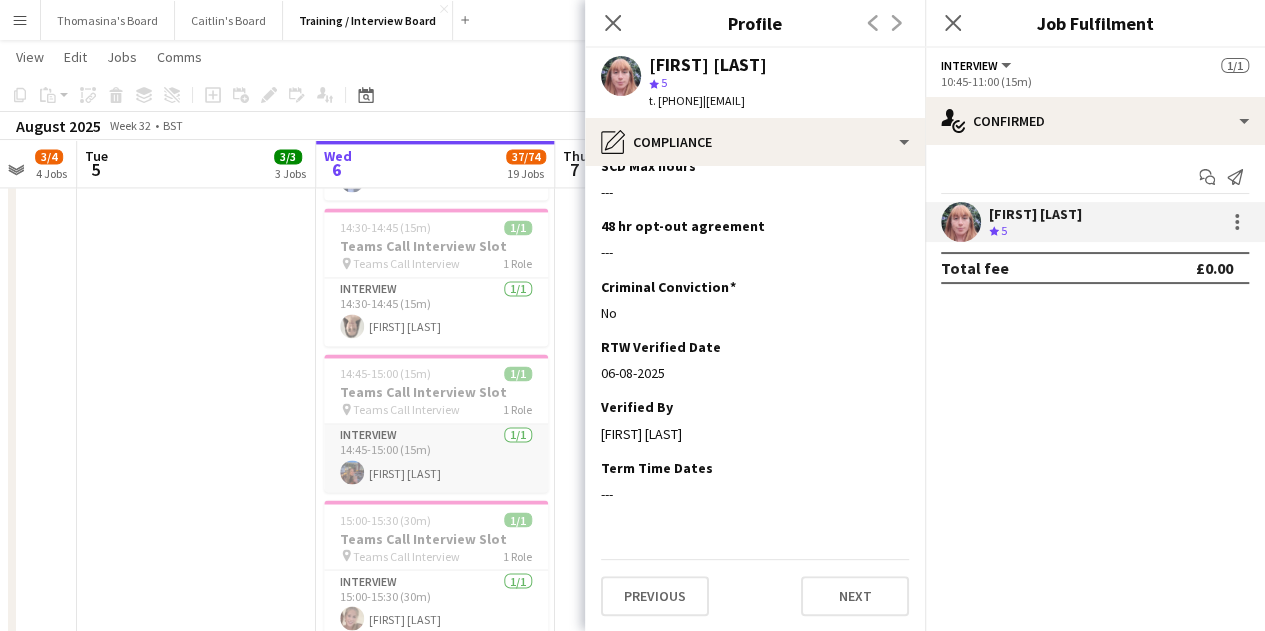 click on "Interview   1/1   14:45-15:00 (15m)
[FIRST] [LAST]" at bounding box center (436, 458) 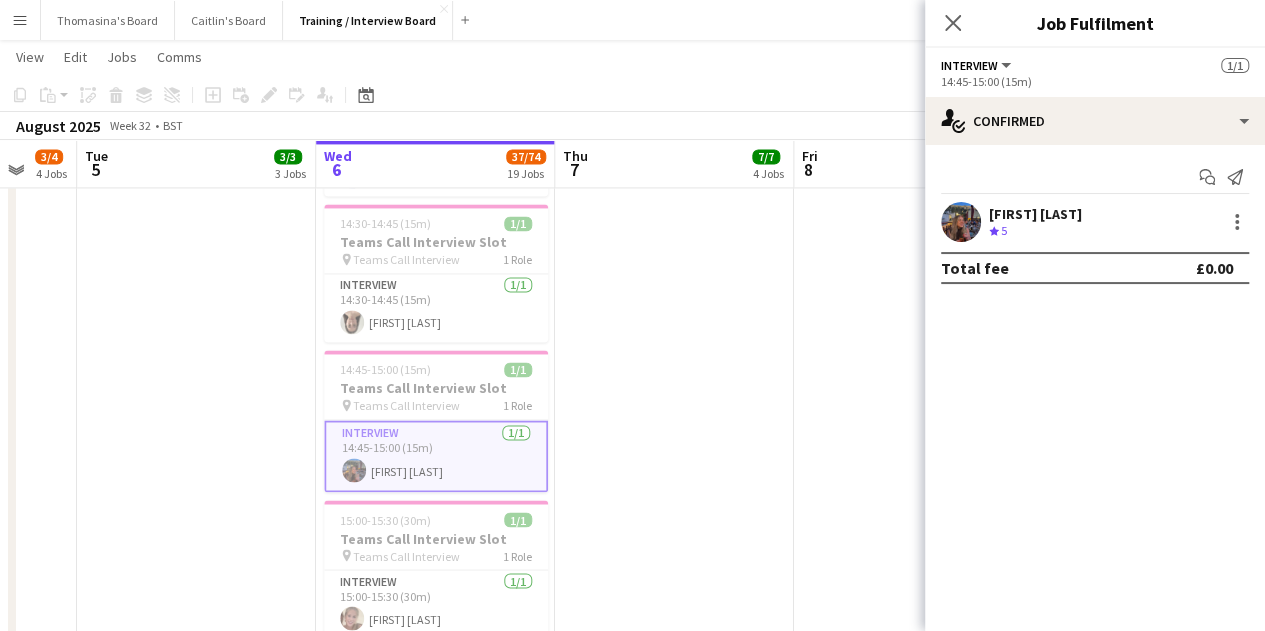 click on "[FIRST] [LAST]" at bounding box center (1035, 214) 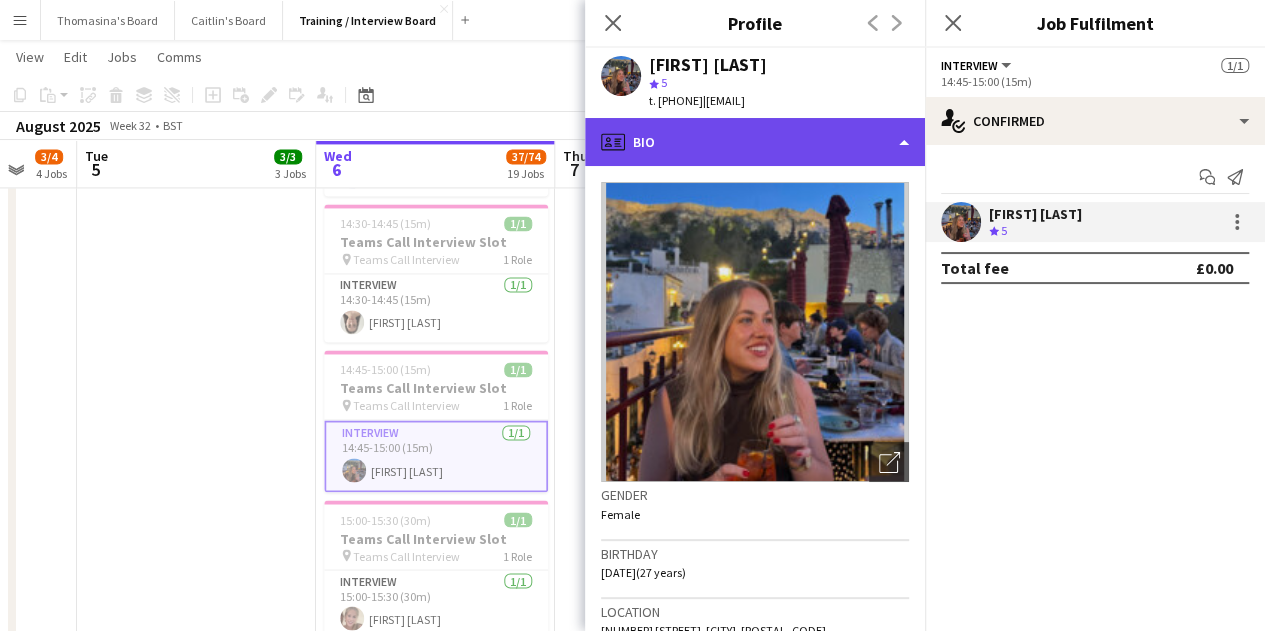 click on "profile
Bio" 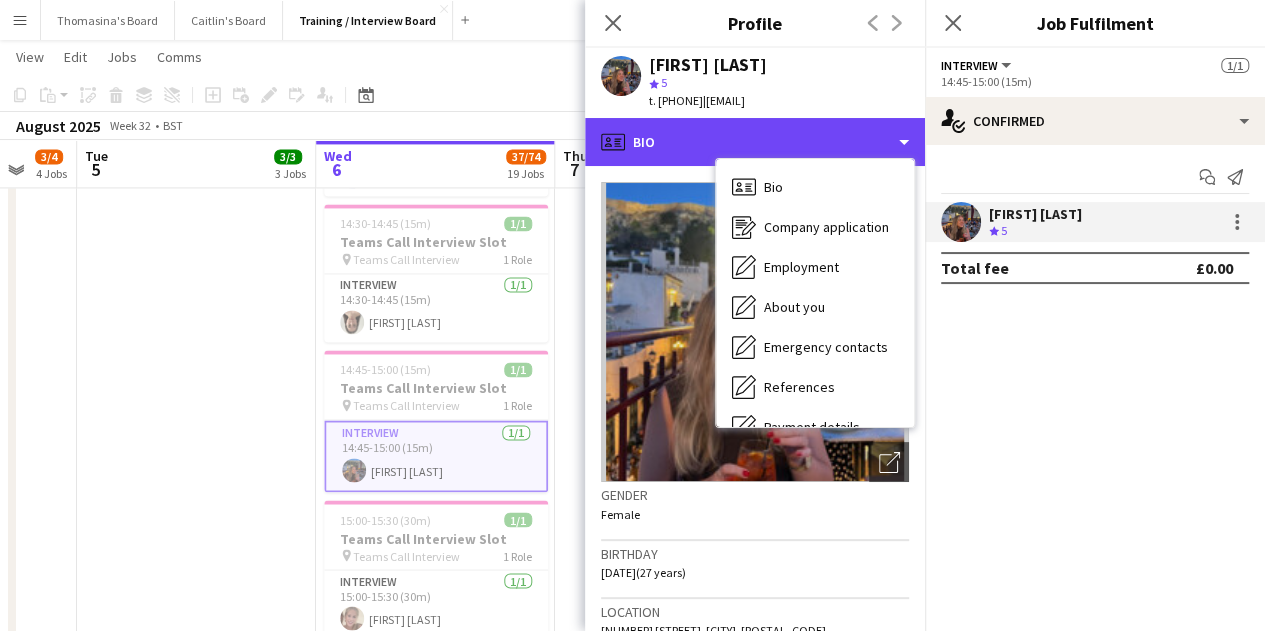 scroll, scrollTop: 268, scrollLeft: 0, axis: vertical 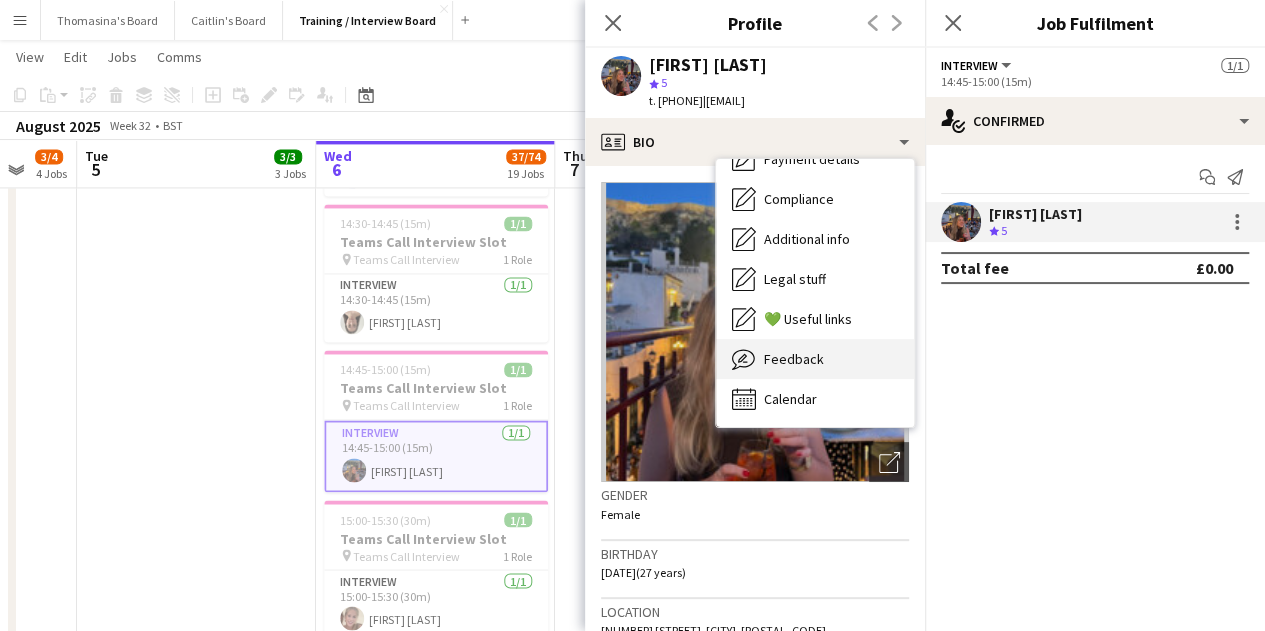 click on "Feedback" at bounding box center [794, 359] 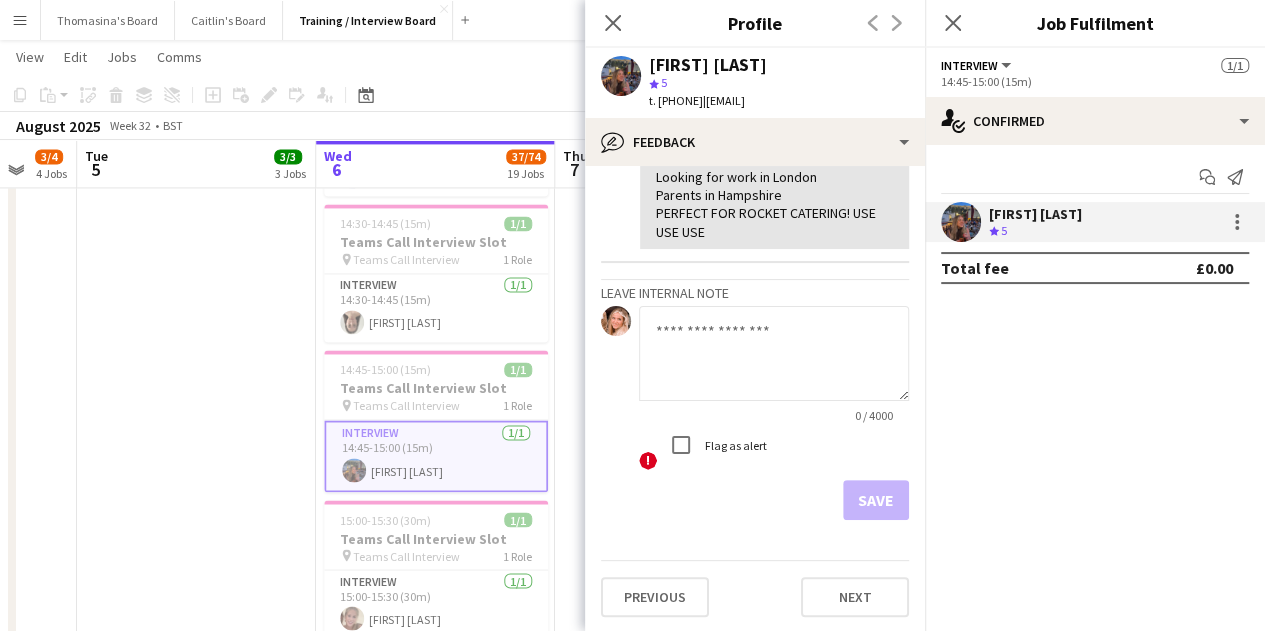 scroll, scrollTop: 0, scrollLeft: 0, axis: both 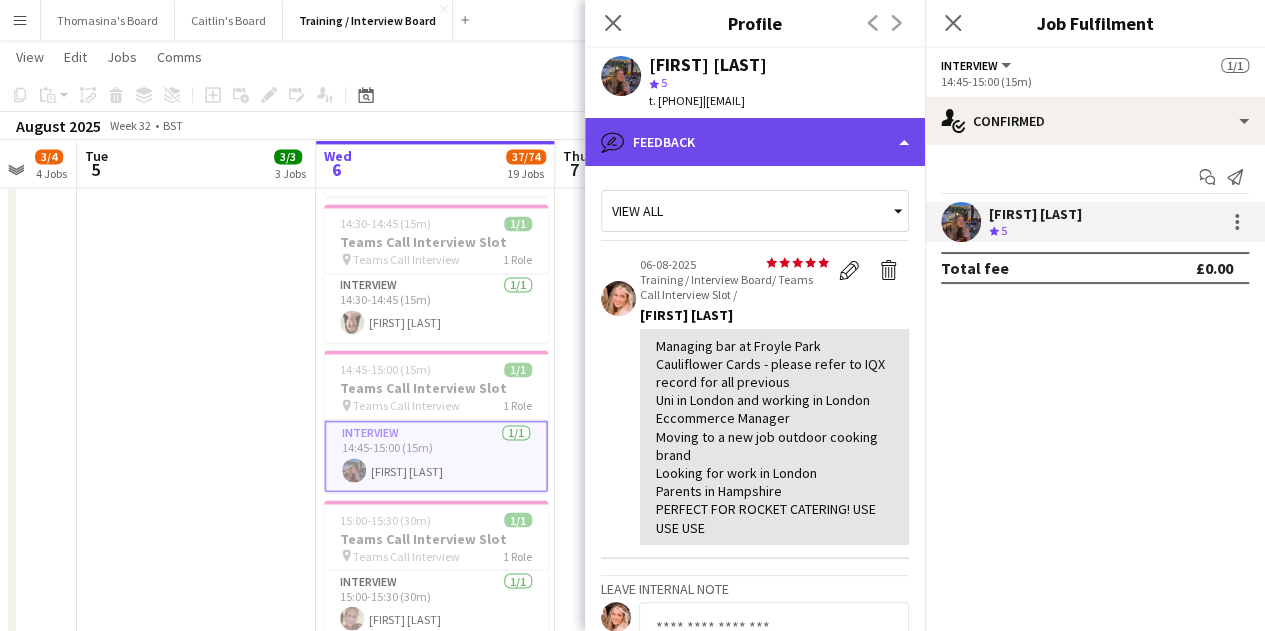 click on "bubble-pencil
Feedback" 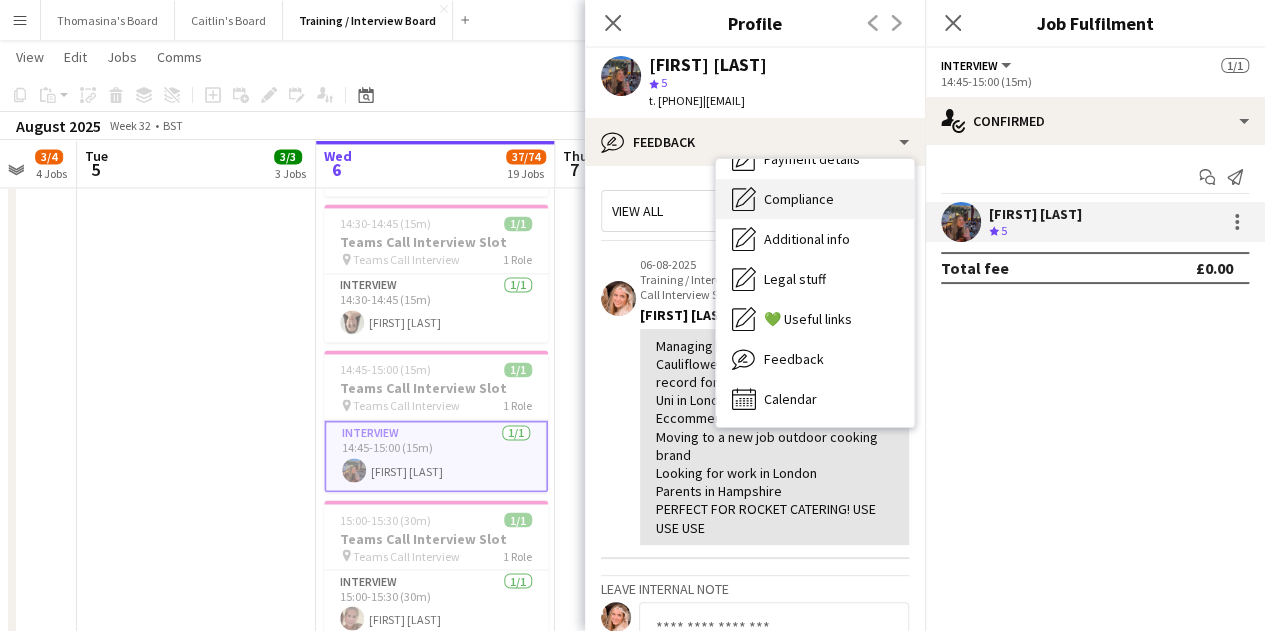 click on "Compliance
Compliance" at bounding box center (815, 199) 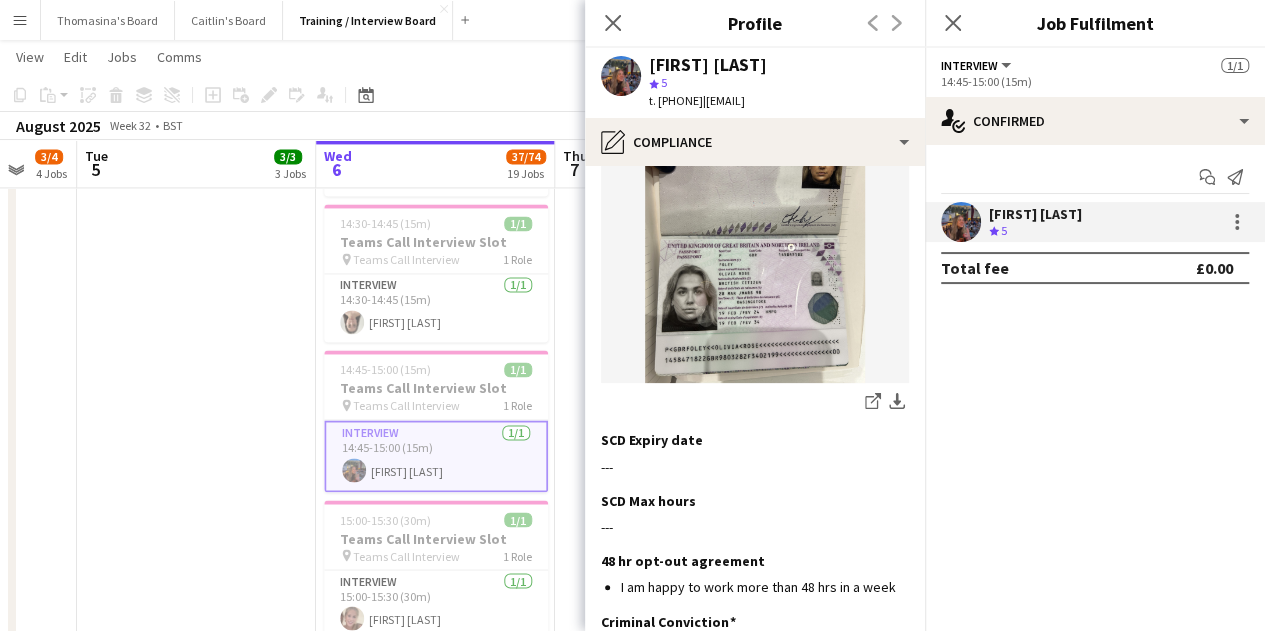 scroll, scrollTop: 635, scrollLeft: 0, axis: vertical 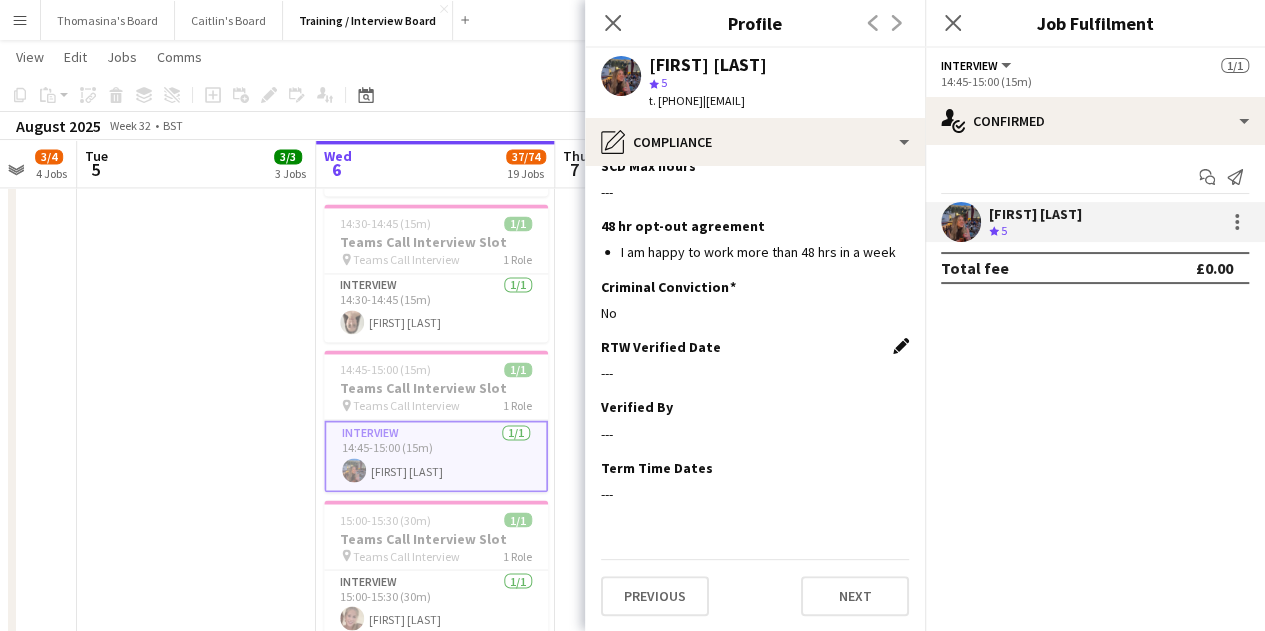 click on "Edit this field" 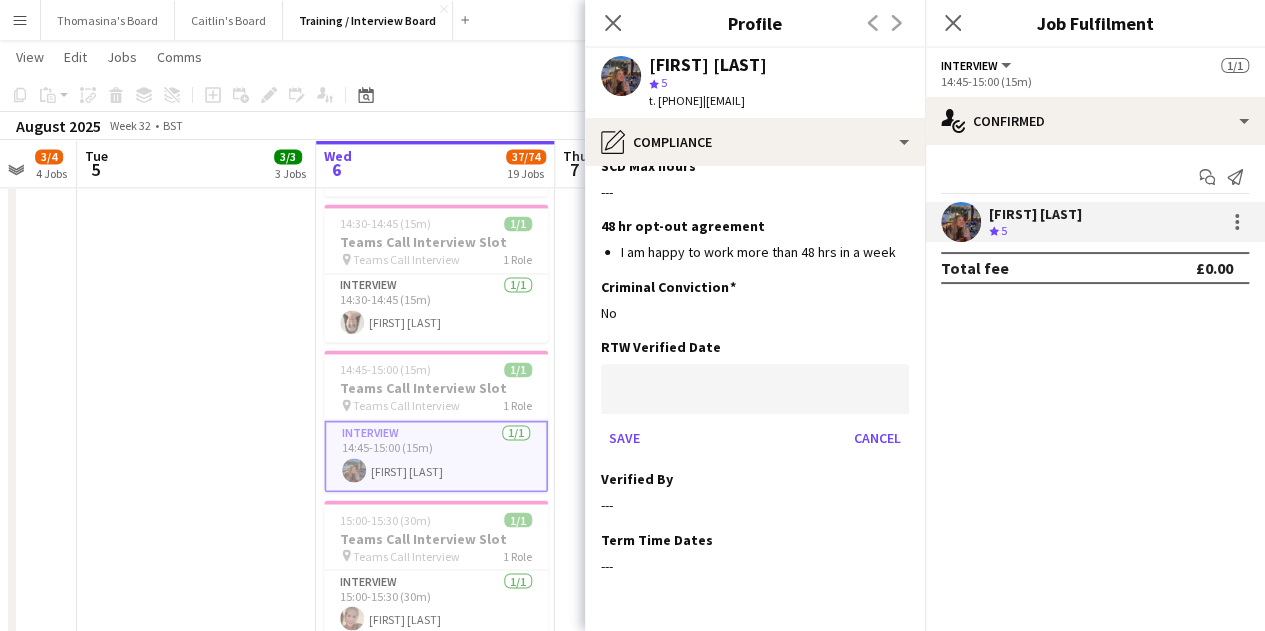 click on "Menu
Boards
Boards   Boards   All jobs   Status
Workforce
Workforce   My Workforce   Recruiting
Comms
Comms
Pay
Pay   Approvals   Payments   Reports
Platform Settings
Platform Settings   App settings   Your settings   Profiles
Training Academy
Training Academy
Knowledge Base
Knowledge Base
Product Updates
Product Updates   Log Out   Privacy   [FIRST]'s Board
Close
[FIRST]'s Board
Close
Training / Interview Board
Close
Add
Help
Notifications
Training / Interview Board   View  Day view expanded Month view" at bounding box center (632, 455) 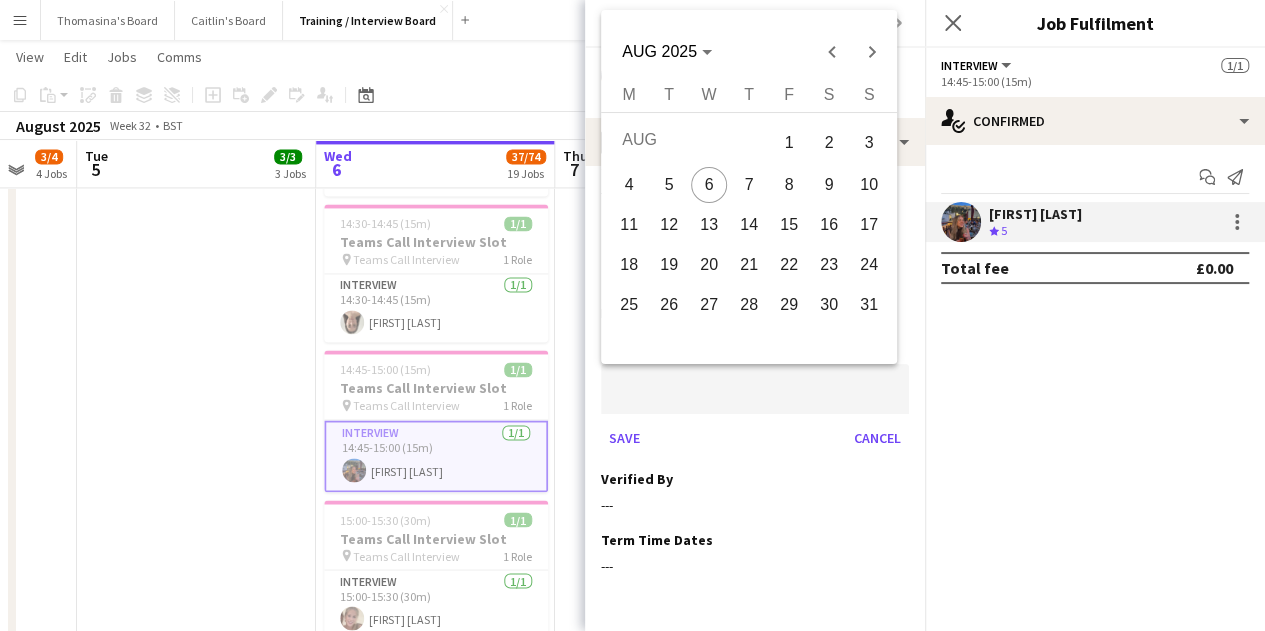 click on "6" at bounding box center (709, 185) 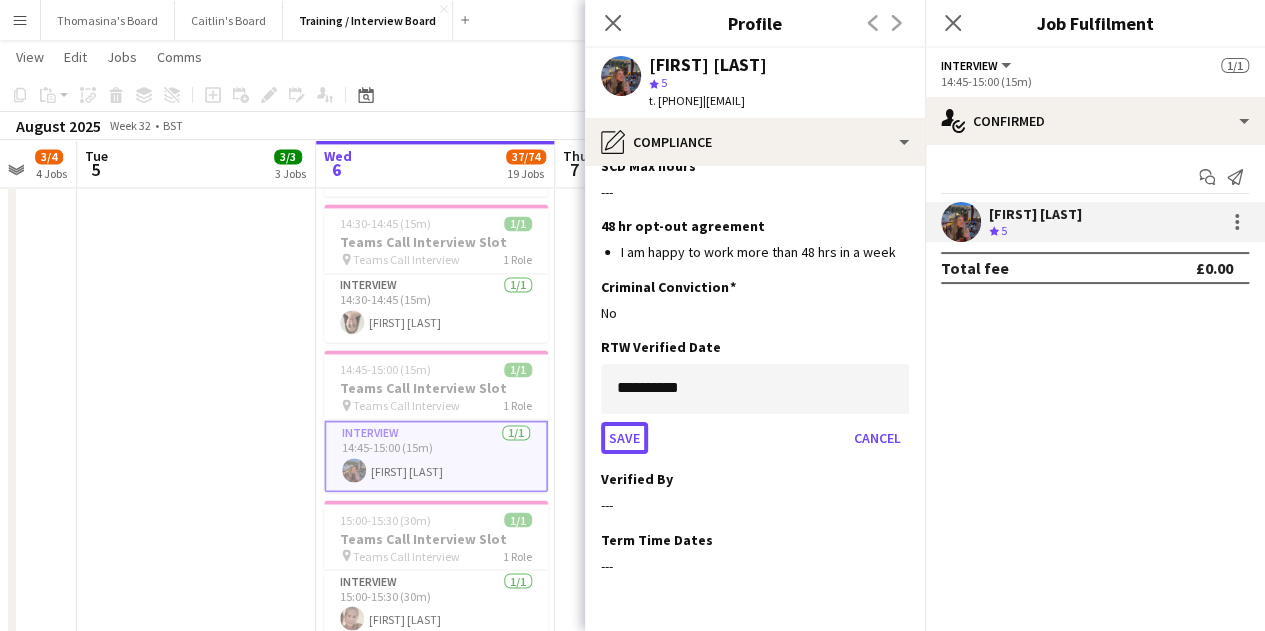 click on "Save" 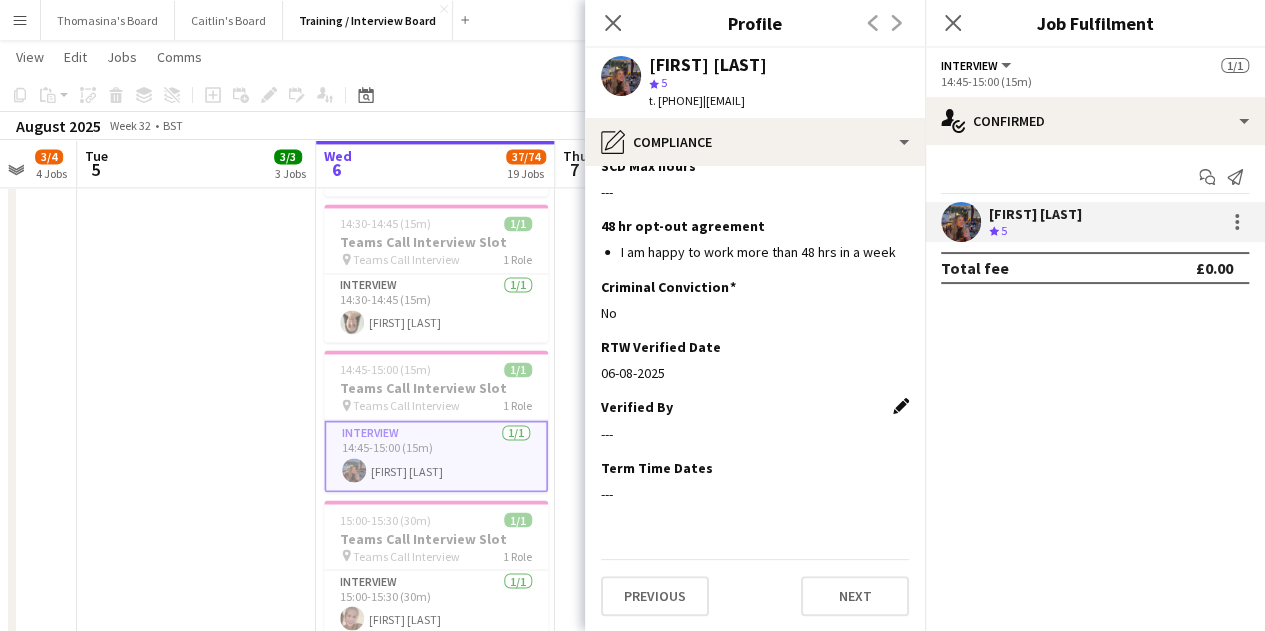 click on "Edit this field" 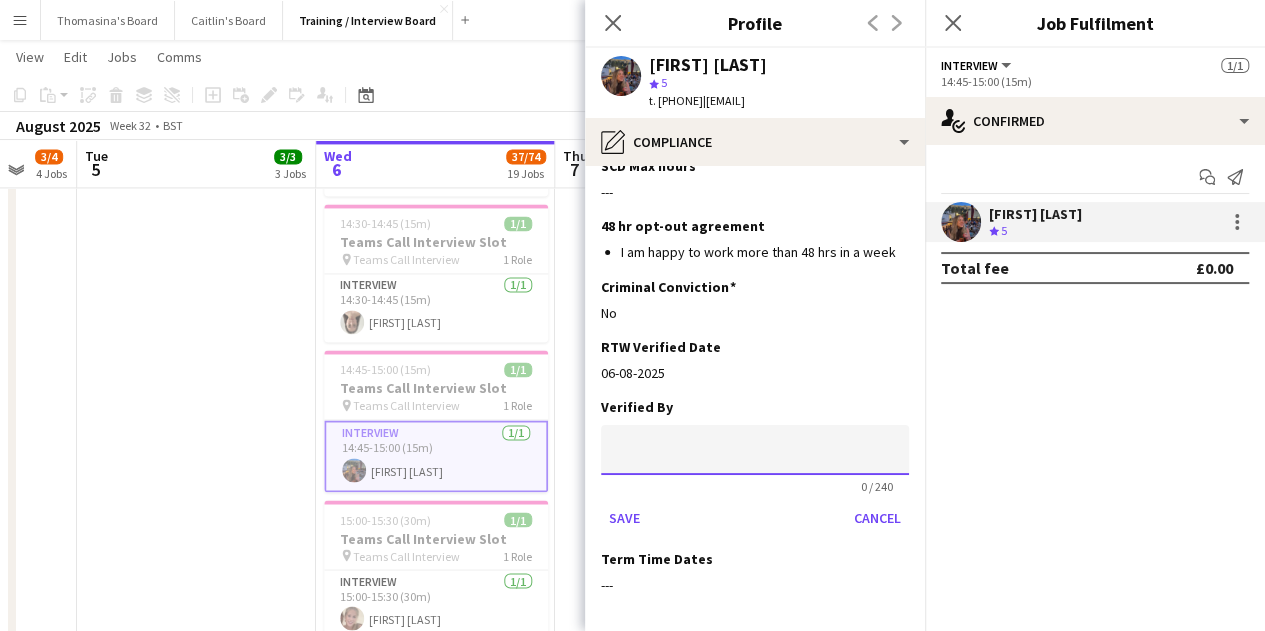 click 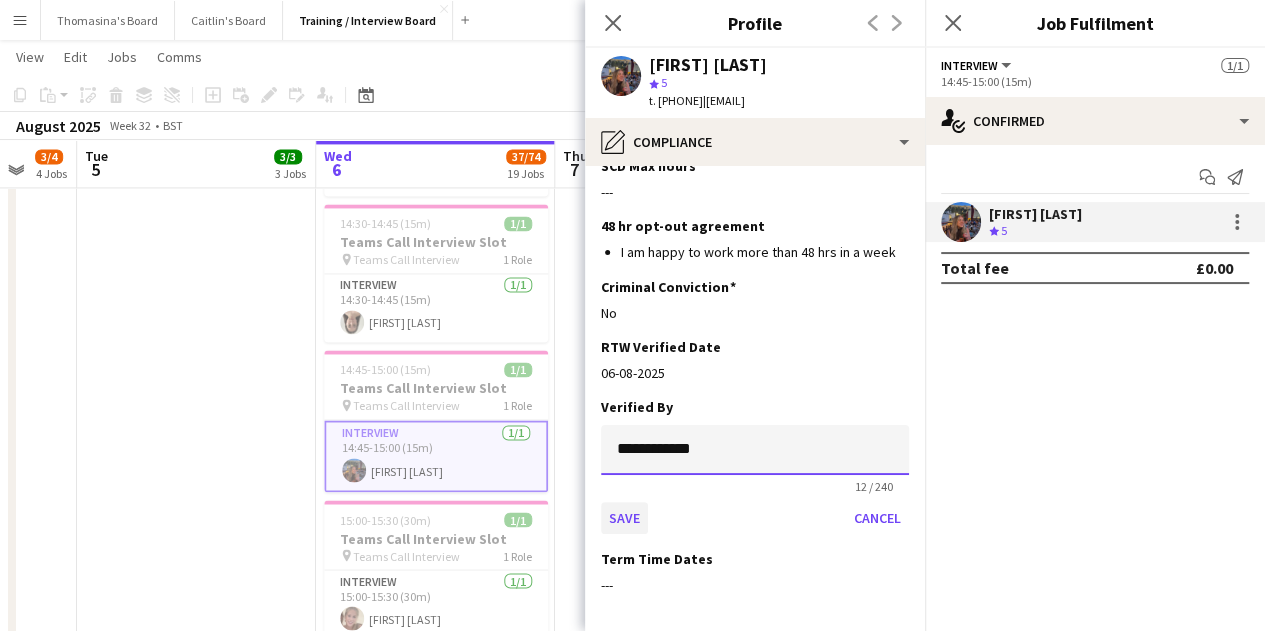 type on "**********" 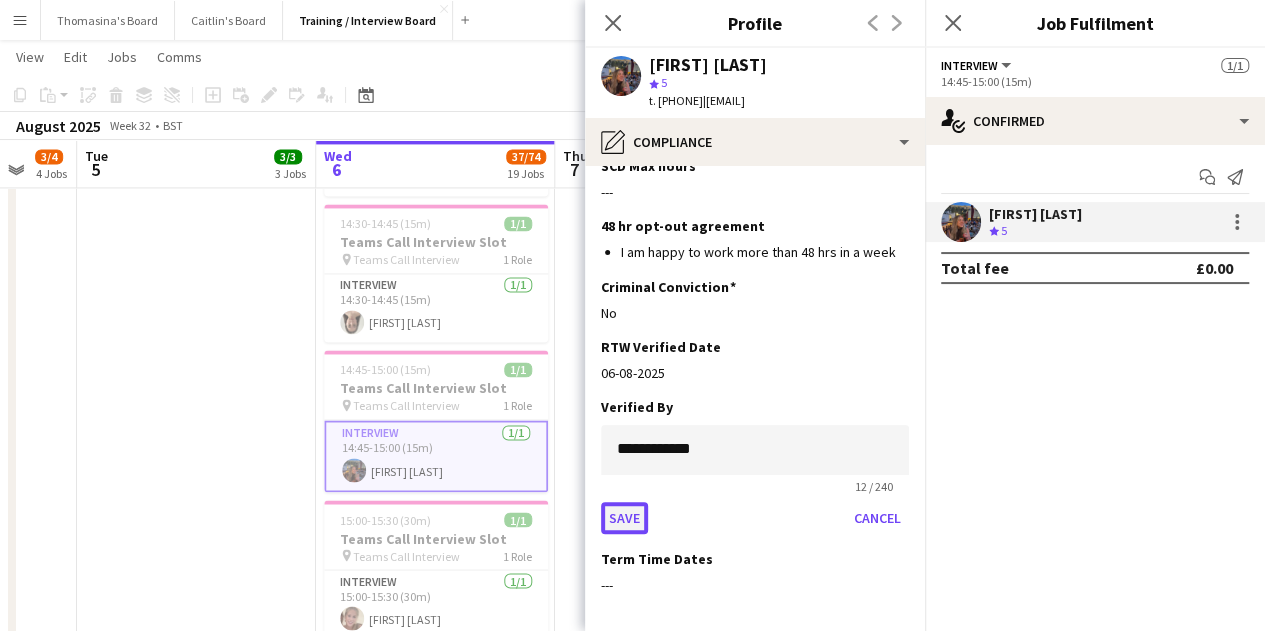 click on "Save" 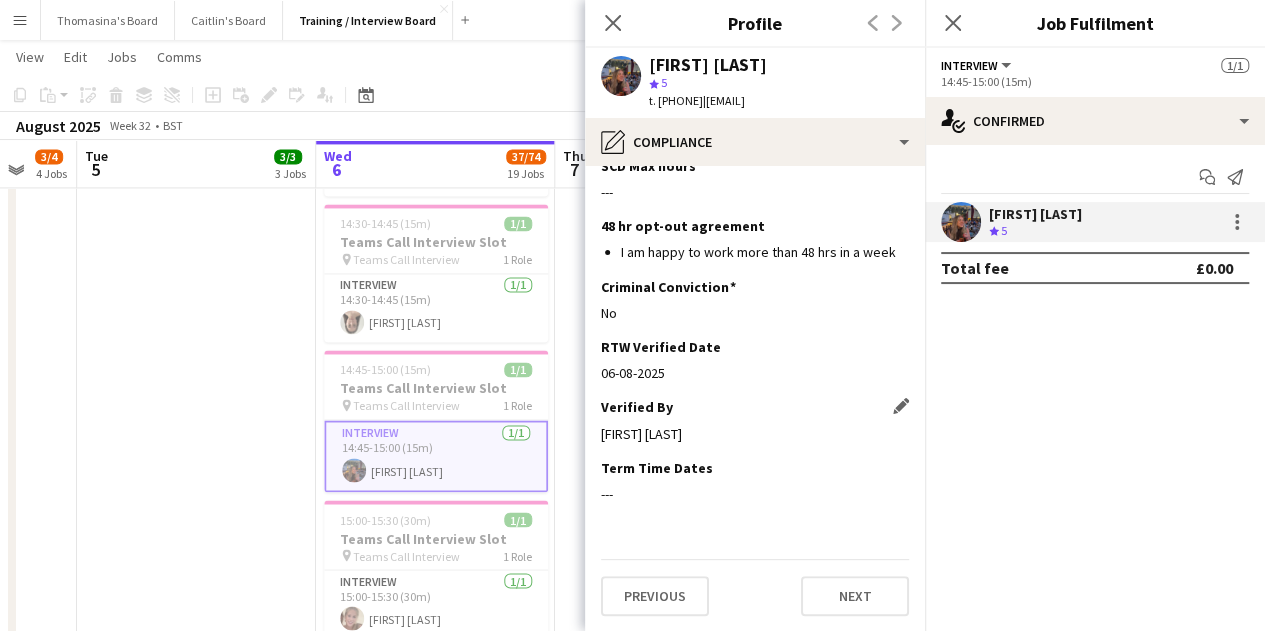 click on "15:30-15:45 (15m)    1/1   Teams Call Interview Slot
pin
Teams Call Interview   1 Role   Interview   1/1   15:30-15:45 (15m)
[FIRST] [LAST]" at bounding box center (196, -28) 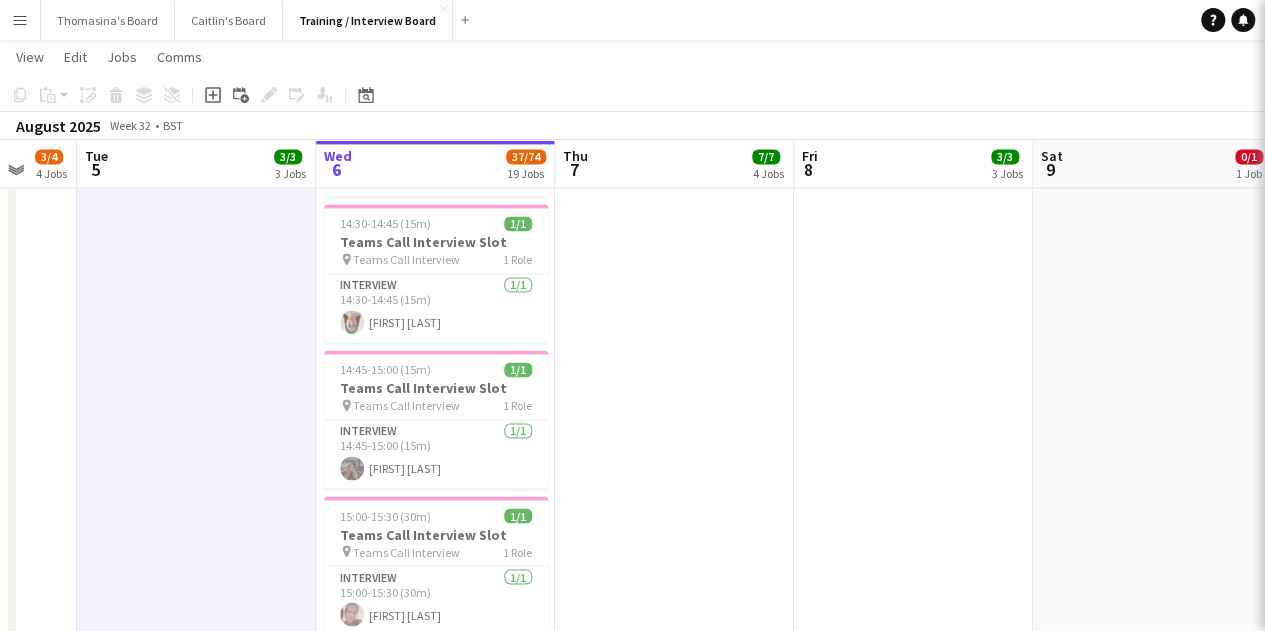 scroll, scrollTop: 0, scrollLeft: 642, axis: horizontal 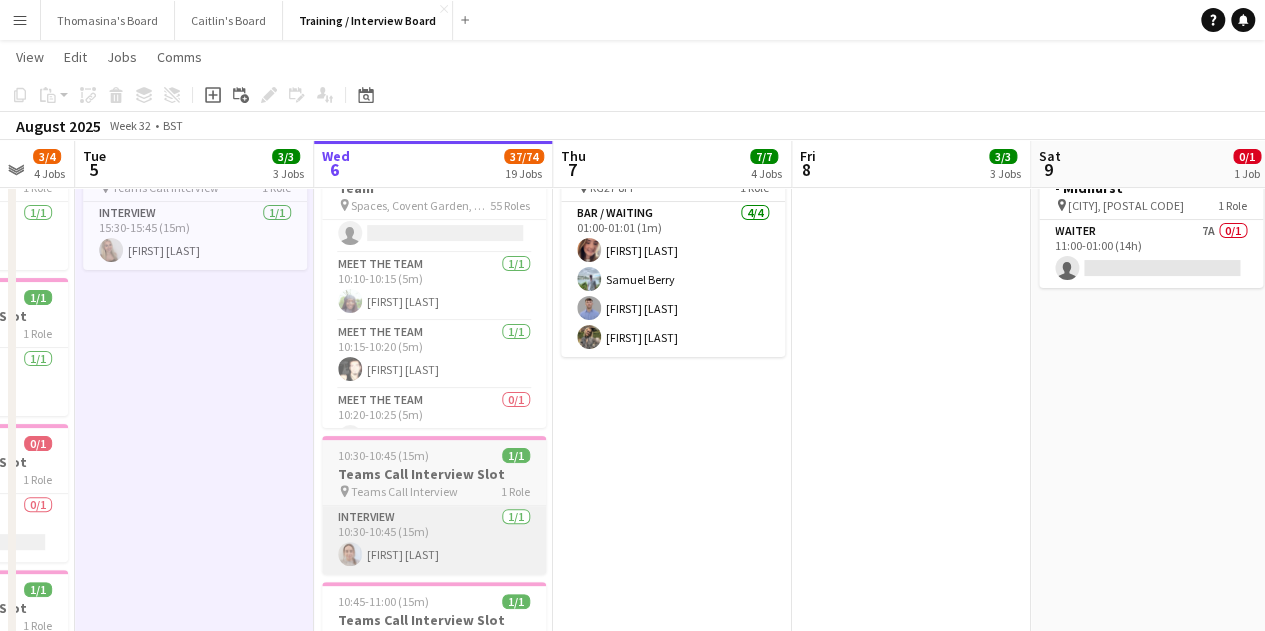click on "Interview   1/1   10:30-10:45 (15m)
[FIRST] [LAST]" at bounding box center [434, 540] 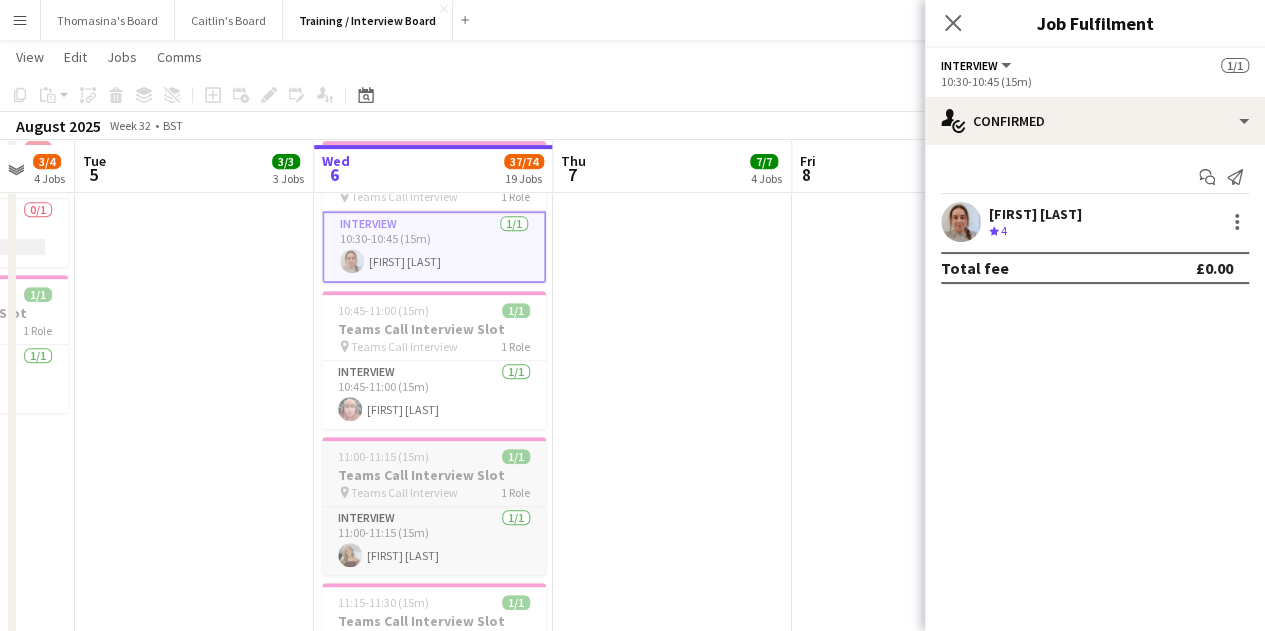 scroll, scrollTop: 400, scrollLeft: 0, axis: vertical 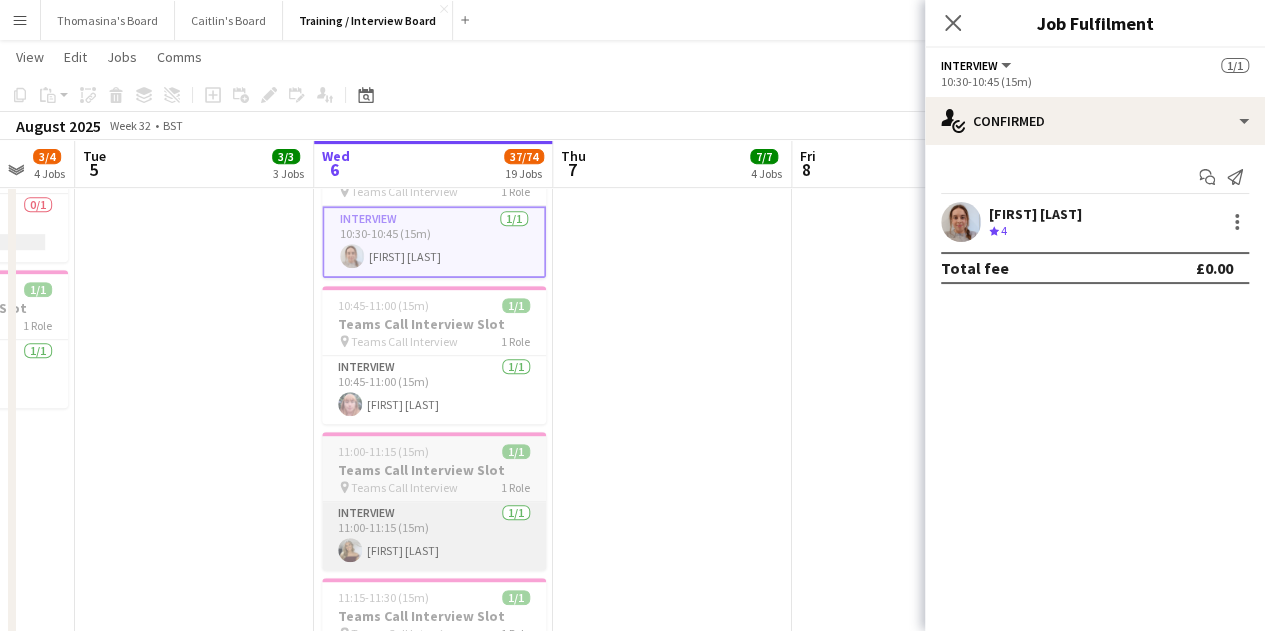 click on "Interview   1/1   11:00-11:15 (15m)
[FIRST] [LAST]" at bounding box center (434, 536) 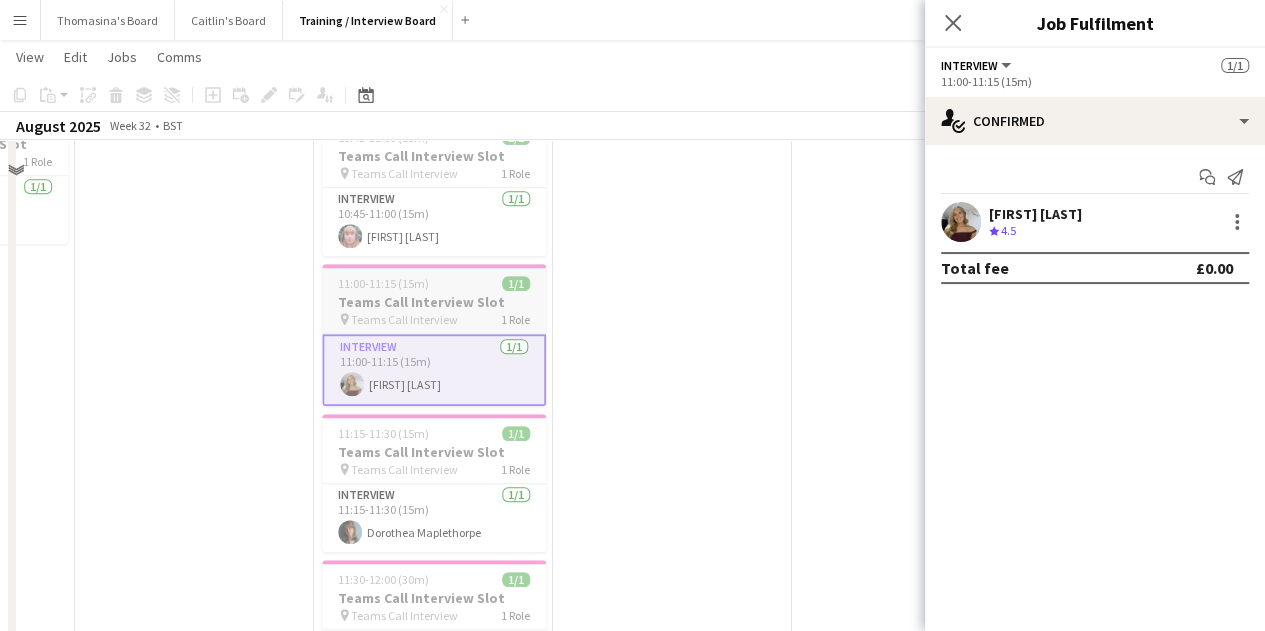 scroll, scrollTop: 600, scrollLeft: 0, axis: vertical 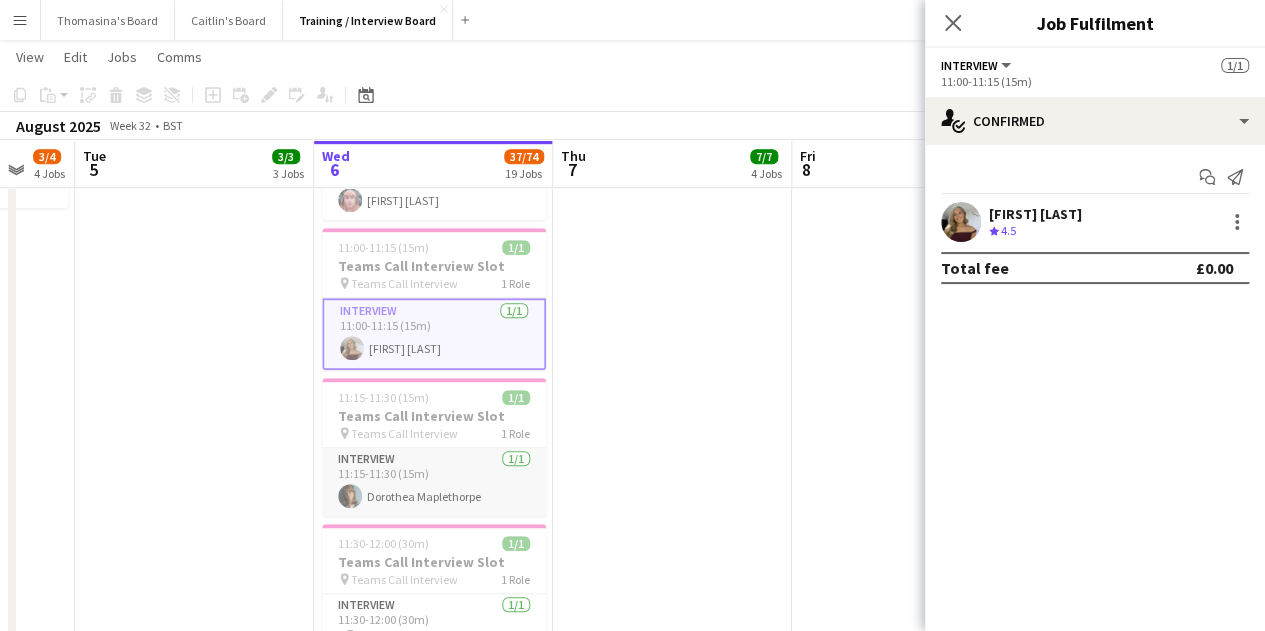 click on "Interview   1/1   11:15-11:30 (15m)
[FIRST] [LAST]" at bounding box center (434, 482) 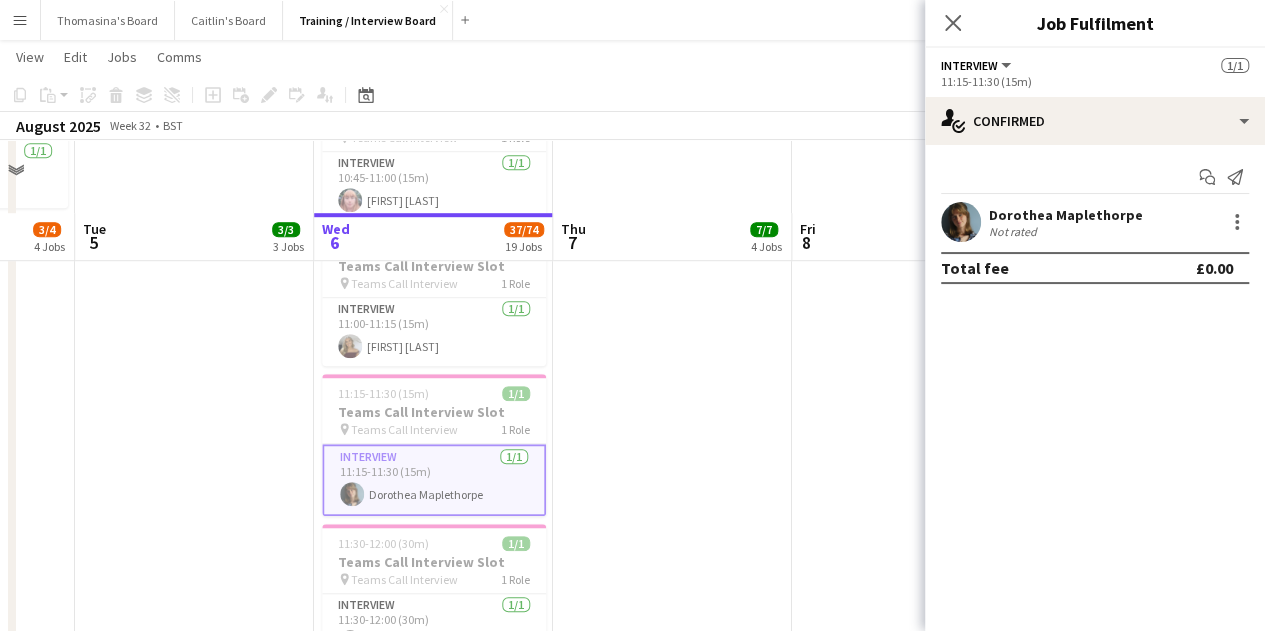 scroll, scrollTop: 700, scrollLeft: 0, axis: vertical 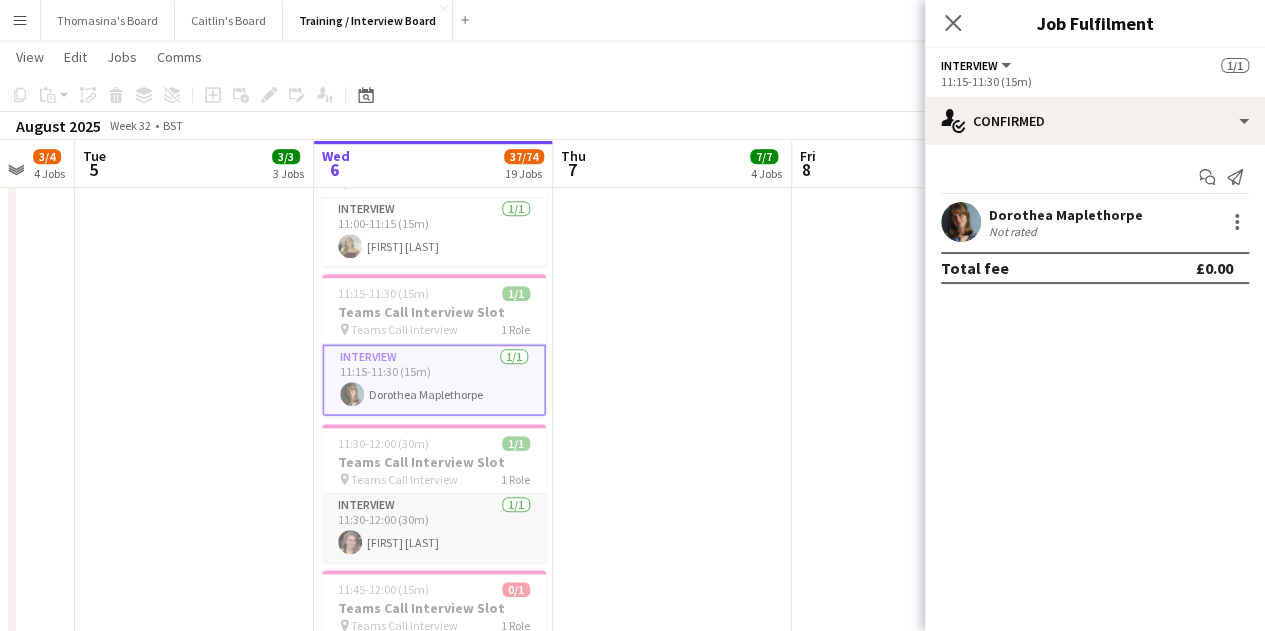 click on "Interview   1/1   11:30-12:00 (30m)
[FIRST] [LAST]" at bounding box center (434, 528) 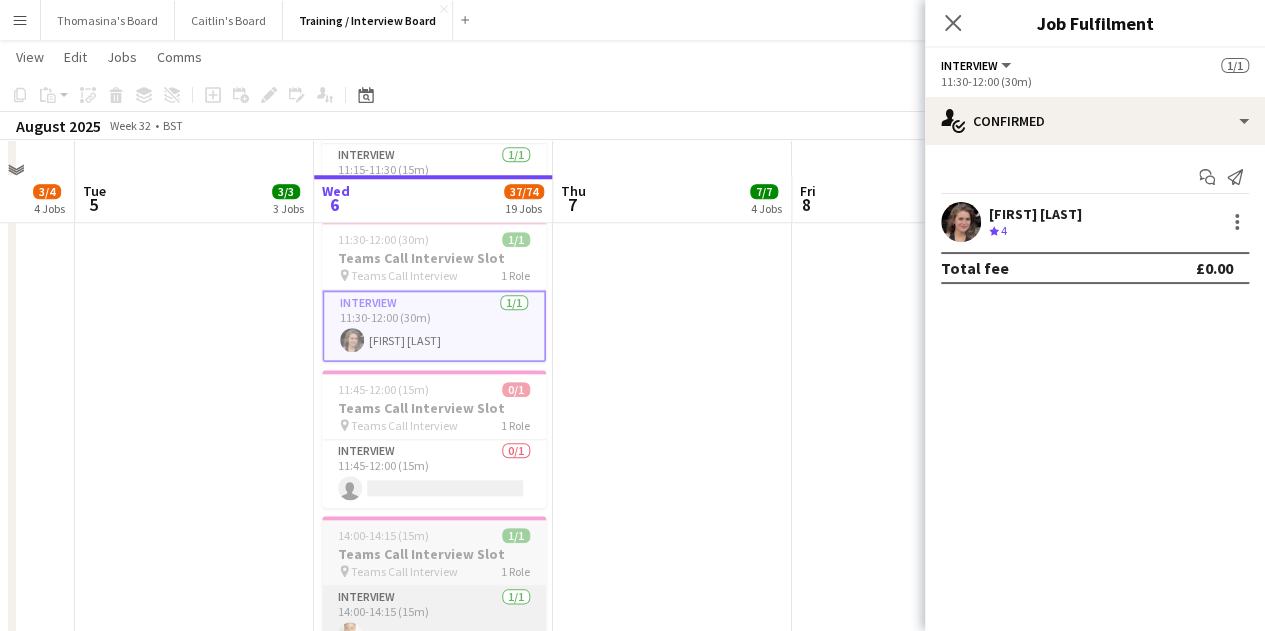 scroll, scrollTop: 1000, scrollLeft: 0, axis: vertical 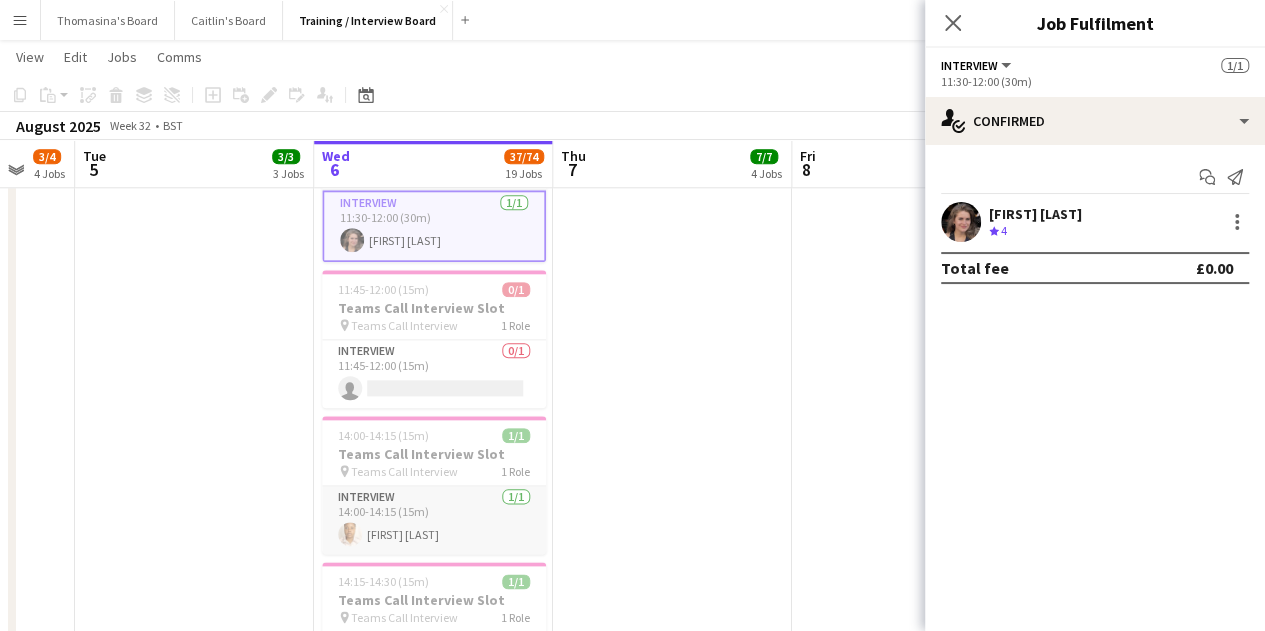 click on "Interview   1/1   14:00-14:15 (15m)
[FIRST] [LAST]" at bounding box center [434, 520] 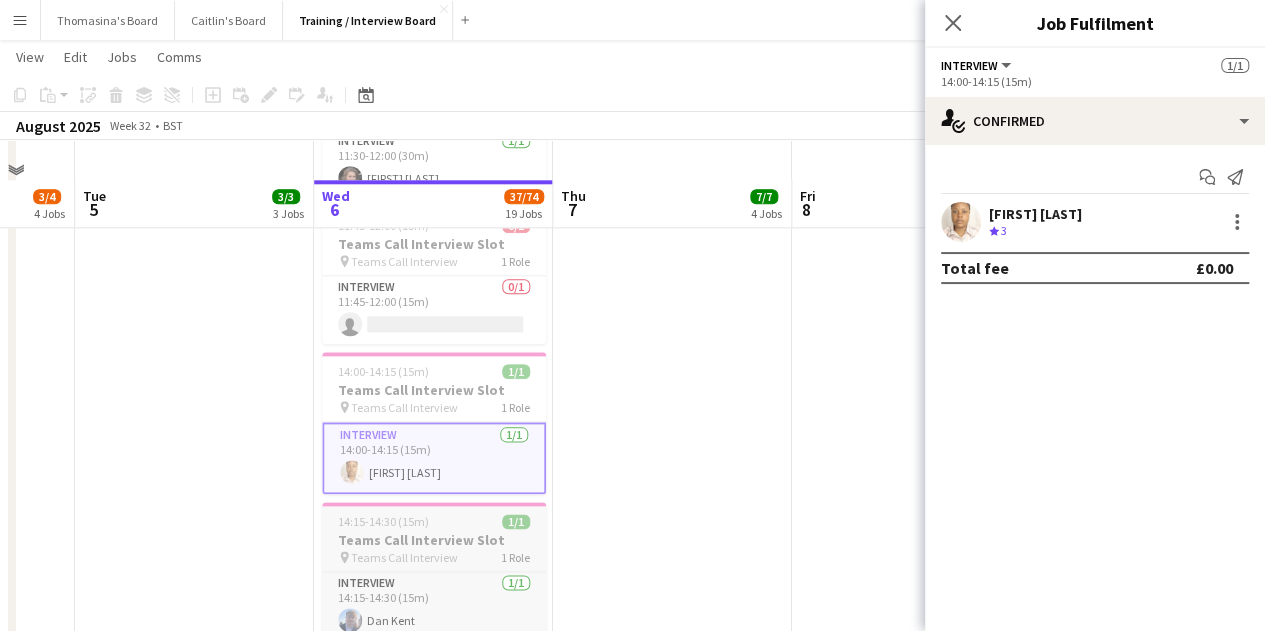 scroll, scrollTop: 1100, scrollLeft: 0, axis: vertical 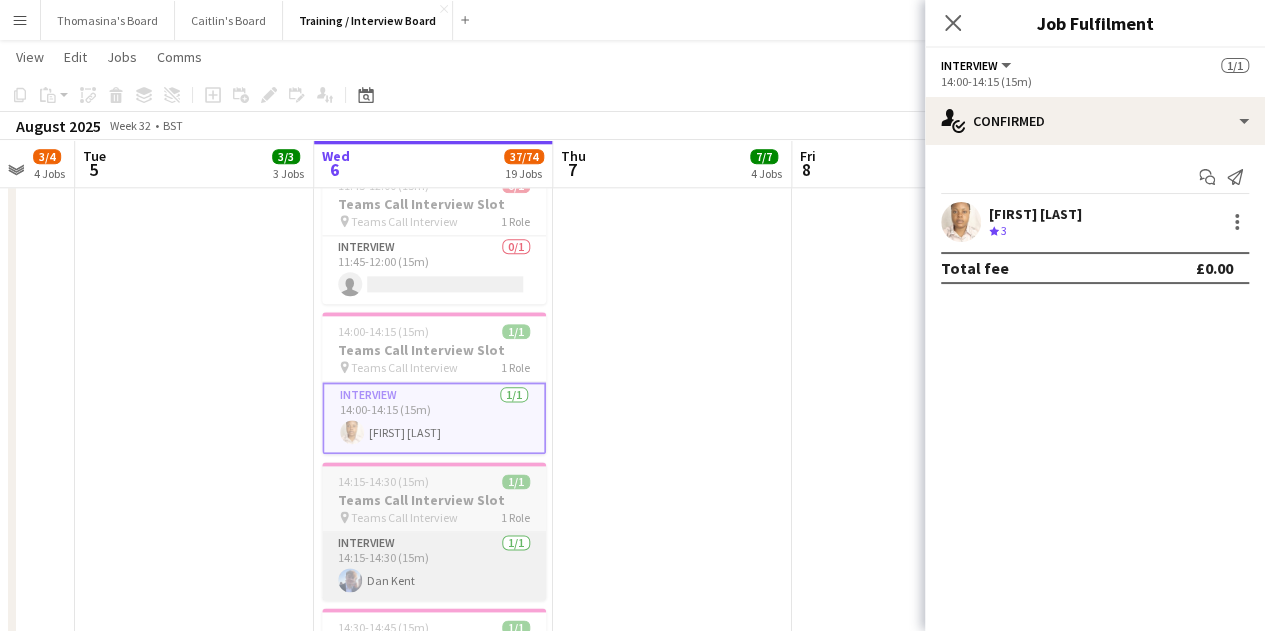 click on "Interview   1/1   14:15-14:30 (15m)
[FIRST] [LAST]" at bounding box center (434, 566) 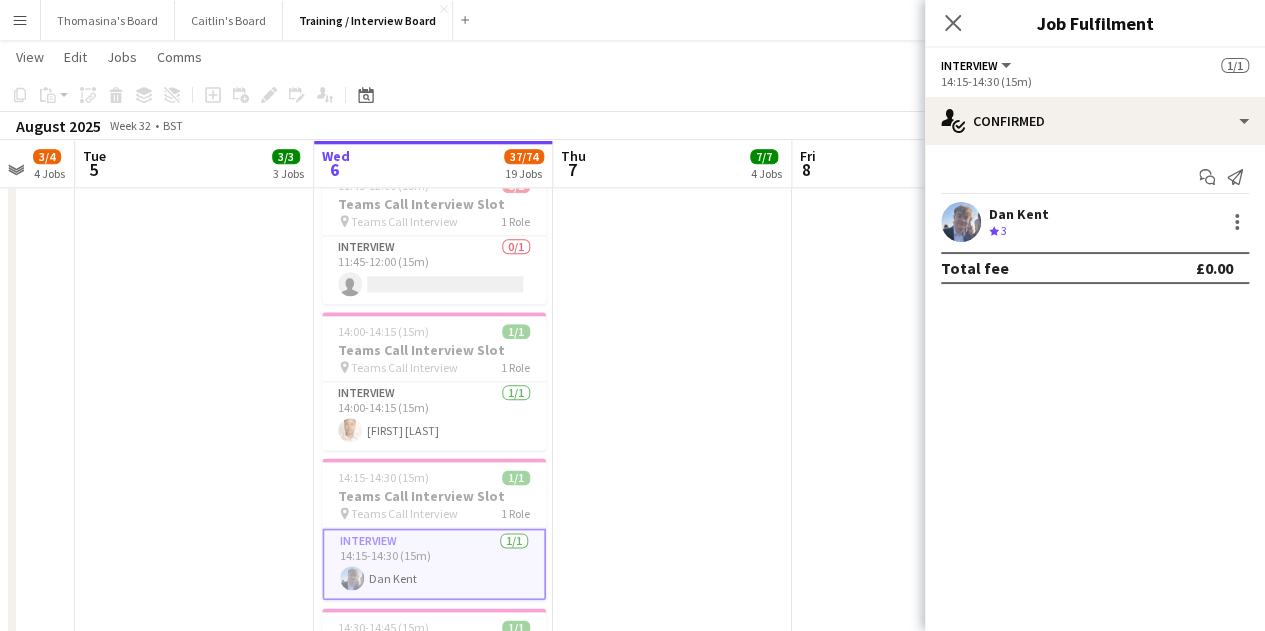 scroll, scrollTop: 0, scrollLeft: 641, axis: horizontal 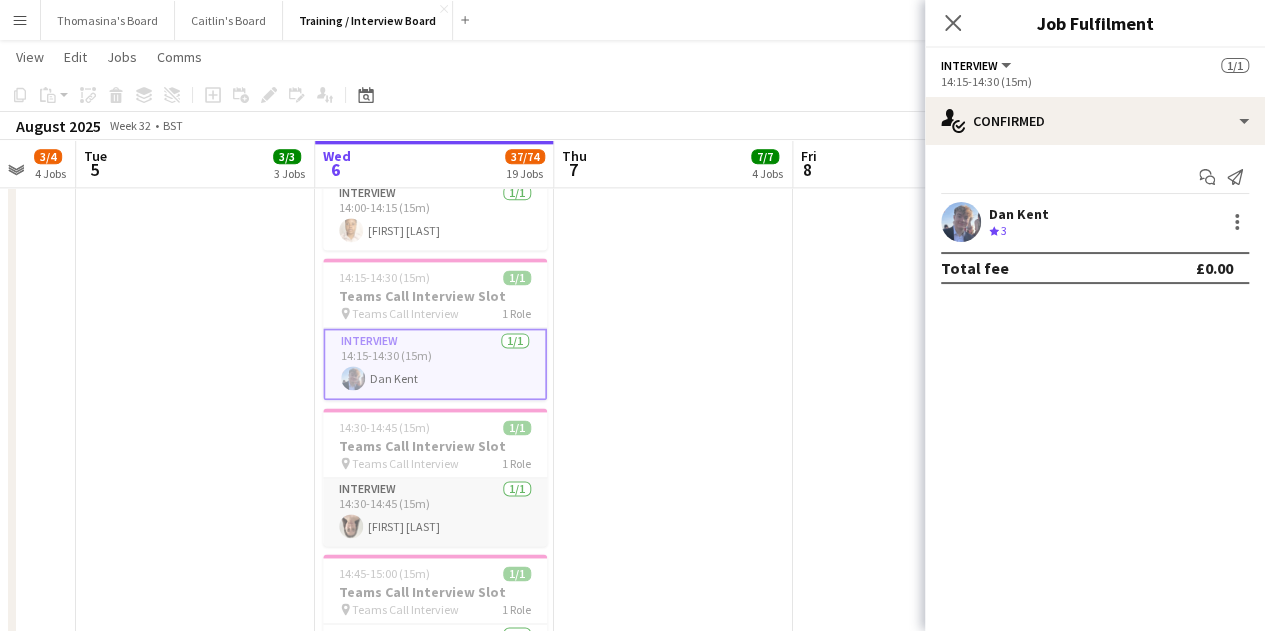 click on "Interview   1/1   14:30-14:45 (15m)
[FIRST] [LAST]" at bounding box center [435, 512] 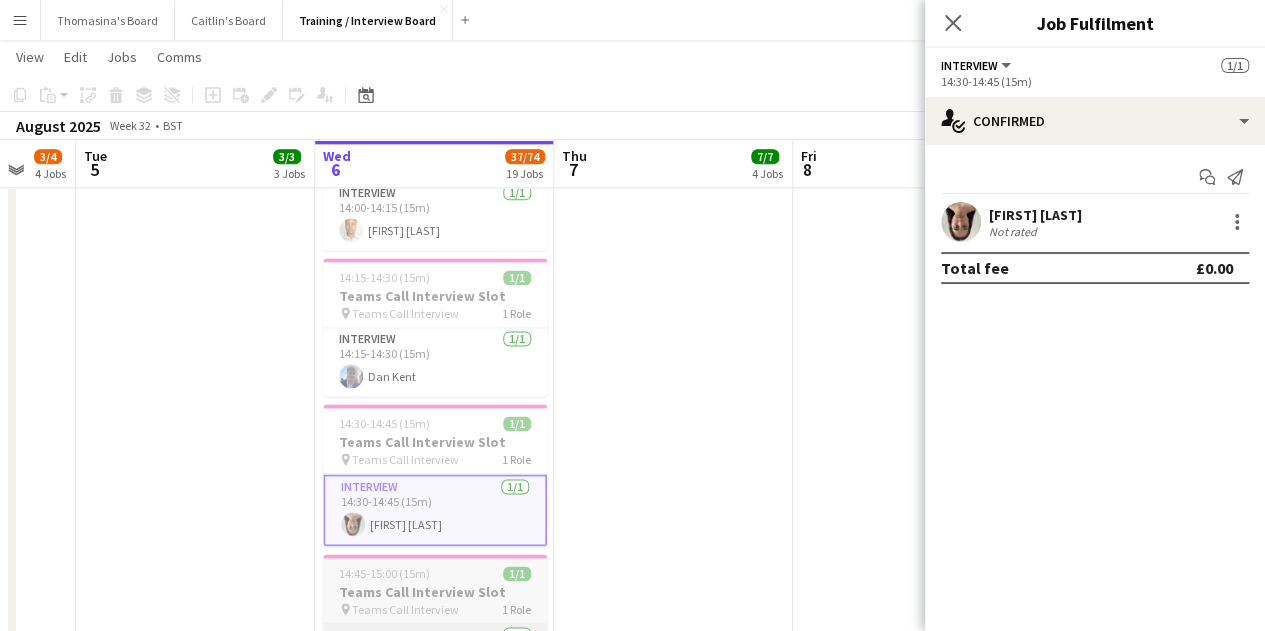 scroll, scrollTop: 1400, scrollLeft: 0, axis: vertical 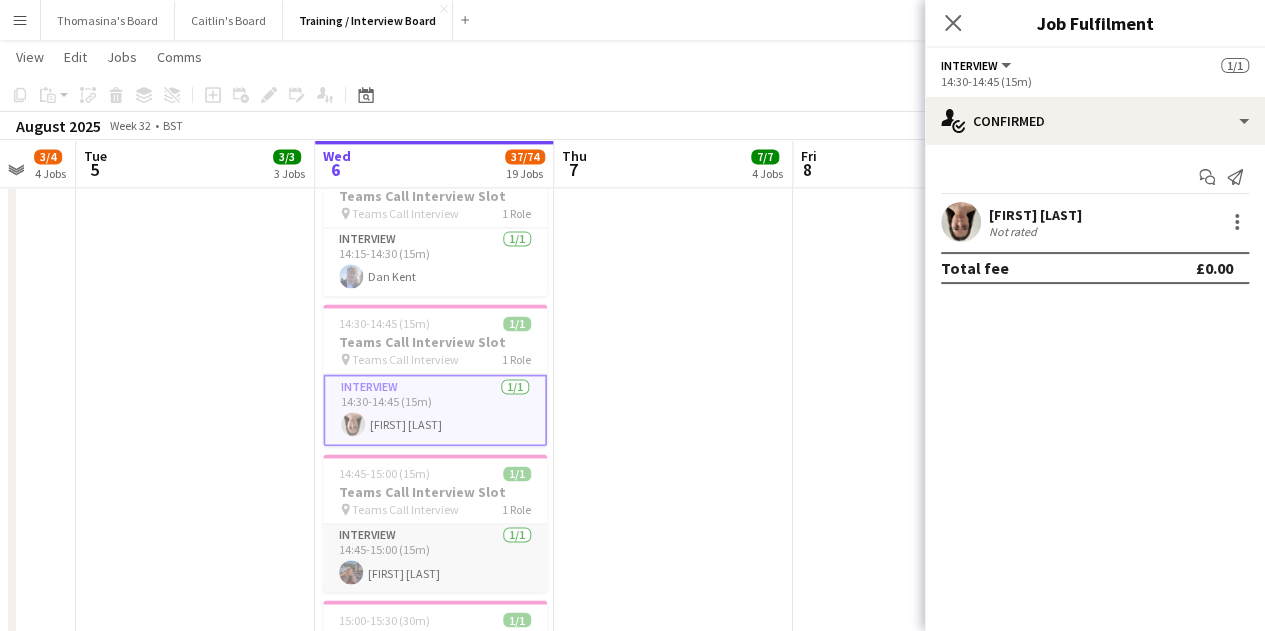 click on "Interview   1/1   14:45-15:00 (15m)
[FIRST] [LAST]" at bounding box center [435, 558] 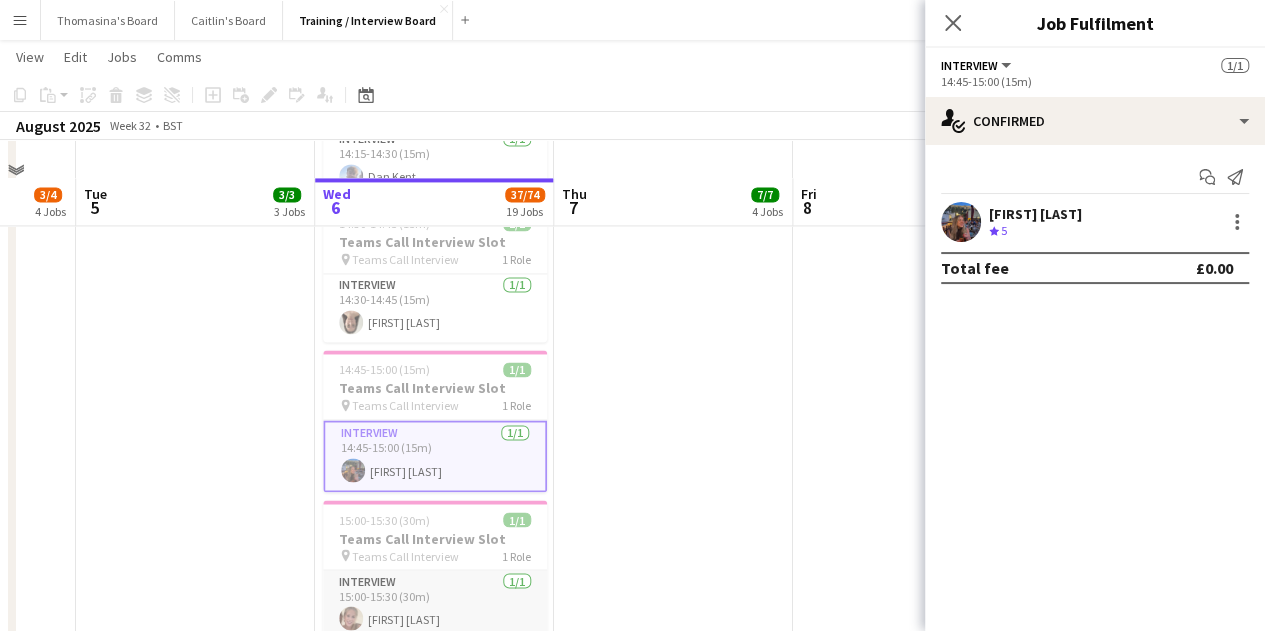 scroll, scrollTop: 1600, scrollLeft: 0, axis: vertical 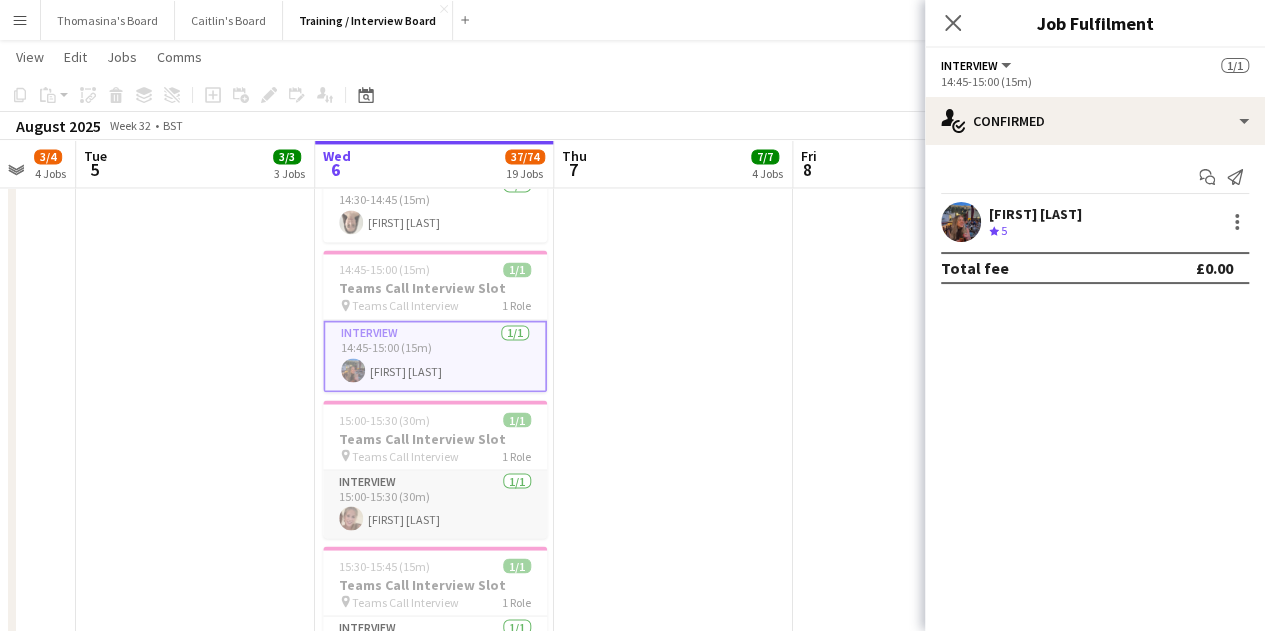 click on "Interview   1/1   15:00-15:30 (30m)
[FIRST] [LAST]" at bounding box center (435, 504) 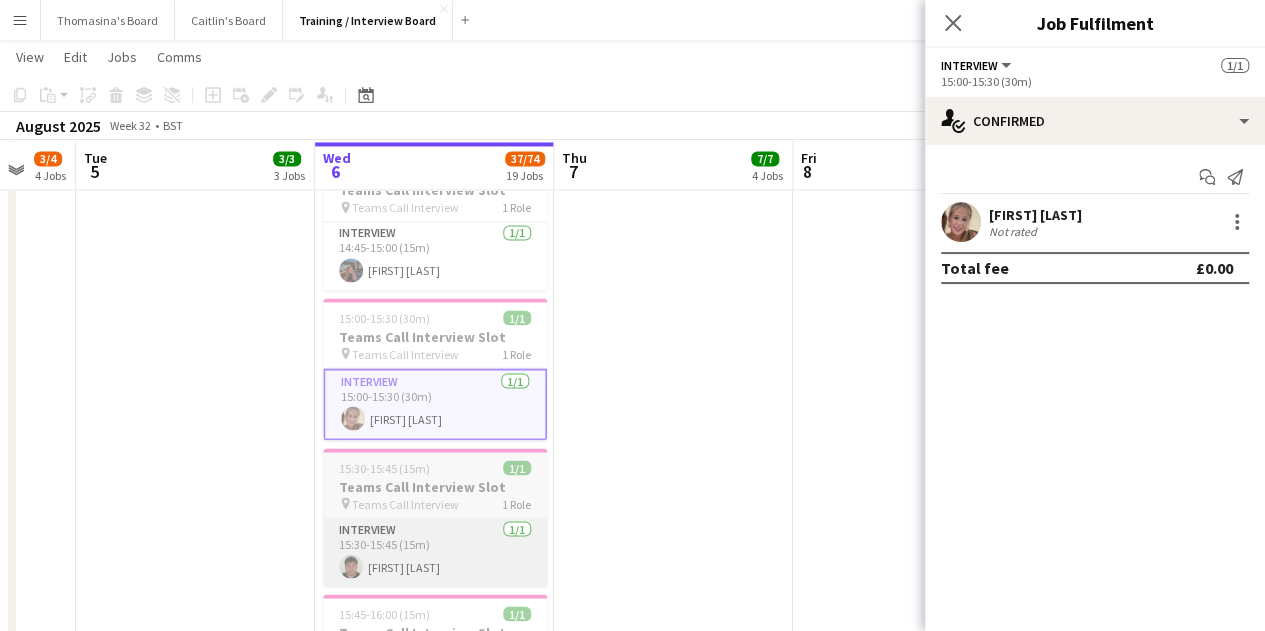 scroll, scrollTop: 1700, scrollLeft: 0, axis: vertical 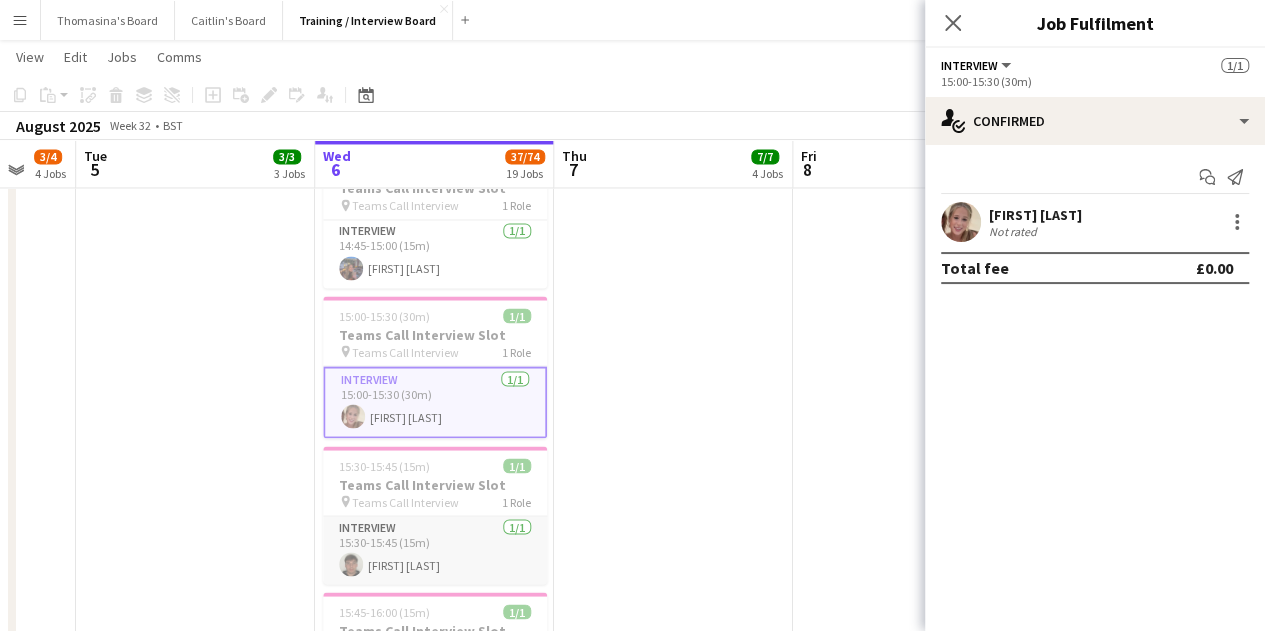 click on "Interview   1/1   15:30-15:45 (15m)
[FIRST] [LAST]" at bounding box center (435, 550) 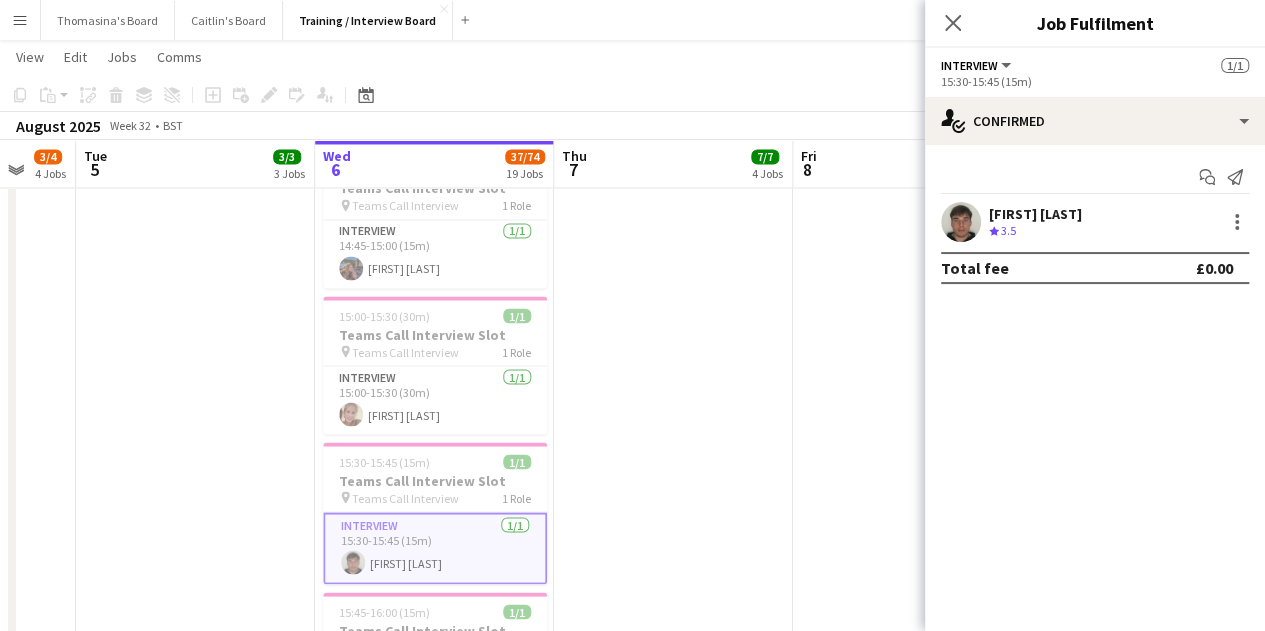 scroll, scrollTop: 1800, scrollLeft: 0, axis: vertical 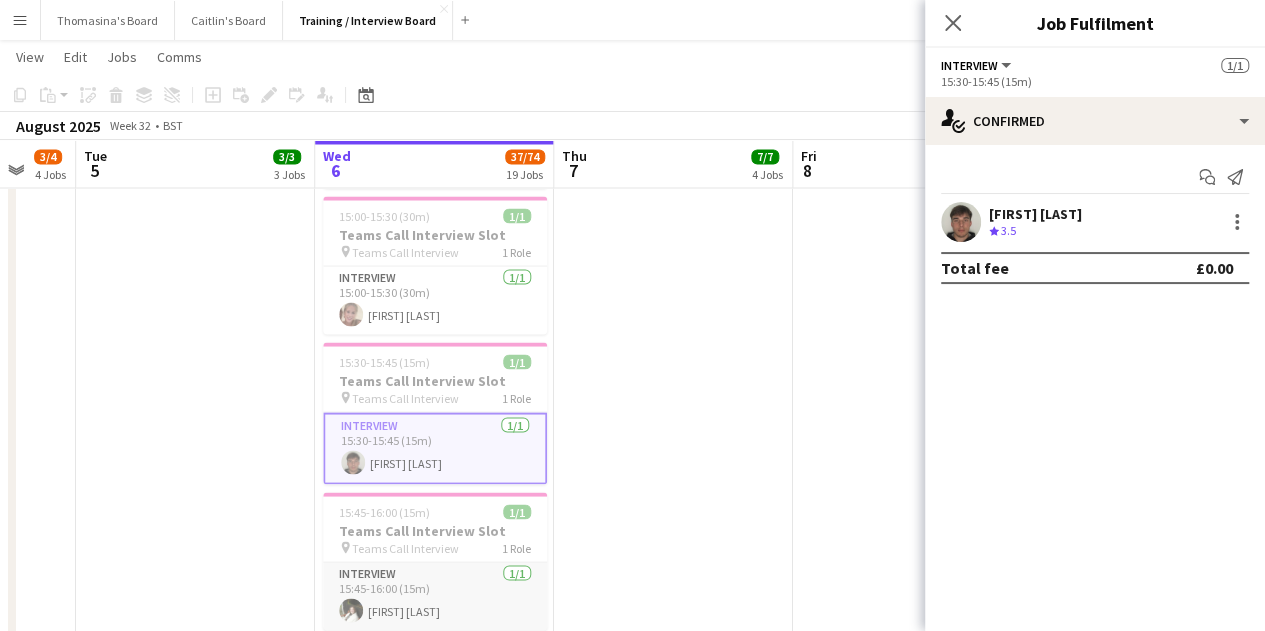 click on "Interview   1/1   15:45-16:00 (15m)
[FIRST] [LAST]" at bounding box center [435, 596] 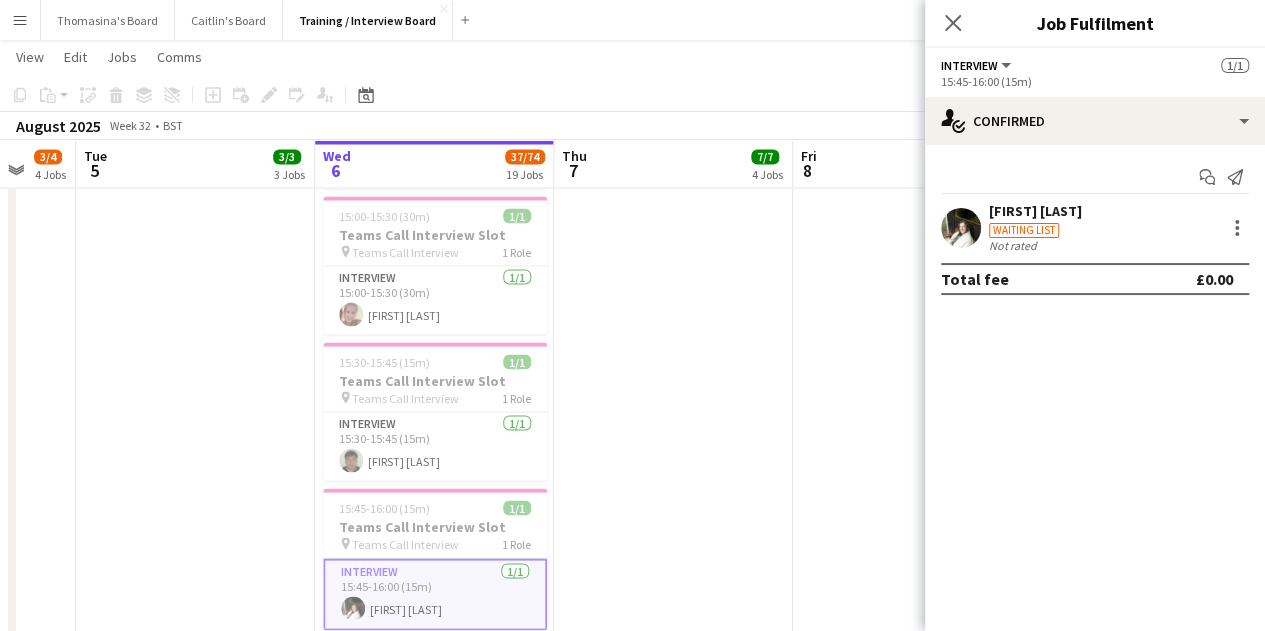scroll, scrollTop: 2000, scrollLeft: 0, axis: vertical 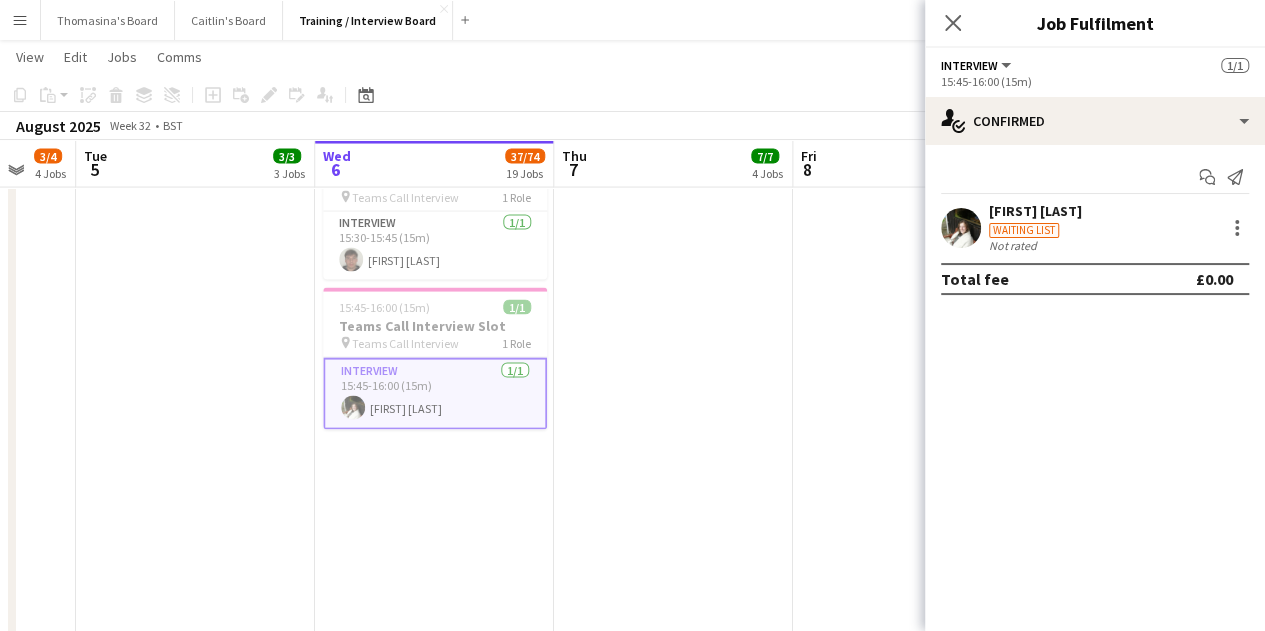 click on "01:00-01:01 (1m)    4/4   Cancelled
pin
[POSTAL_CODE]   1 Role   Bar / Waiting    4/4   01:00-01:01 (1m)
[FIRST] [LAST] [FIRST] [LAST] [FIRST] [LAST] [FIRST] [LAST]" at bounding box center (673, -528) 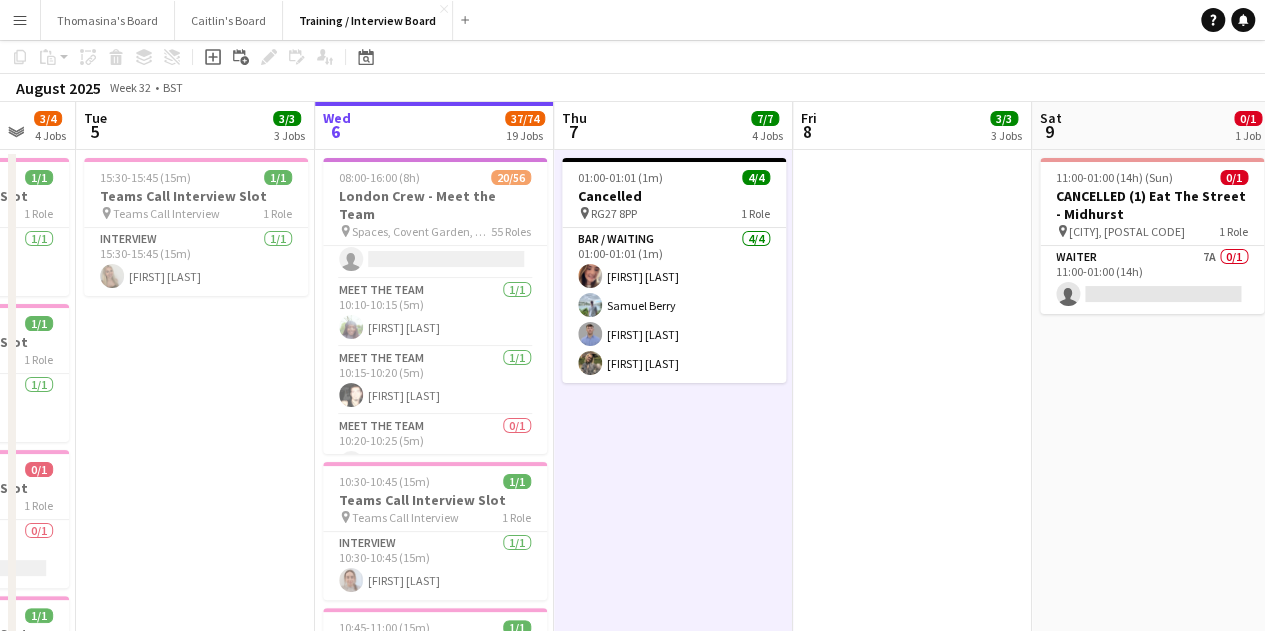 scroll, scrollTop: 0, scrollLeft: 0, axis: both 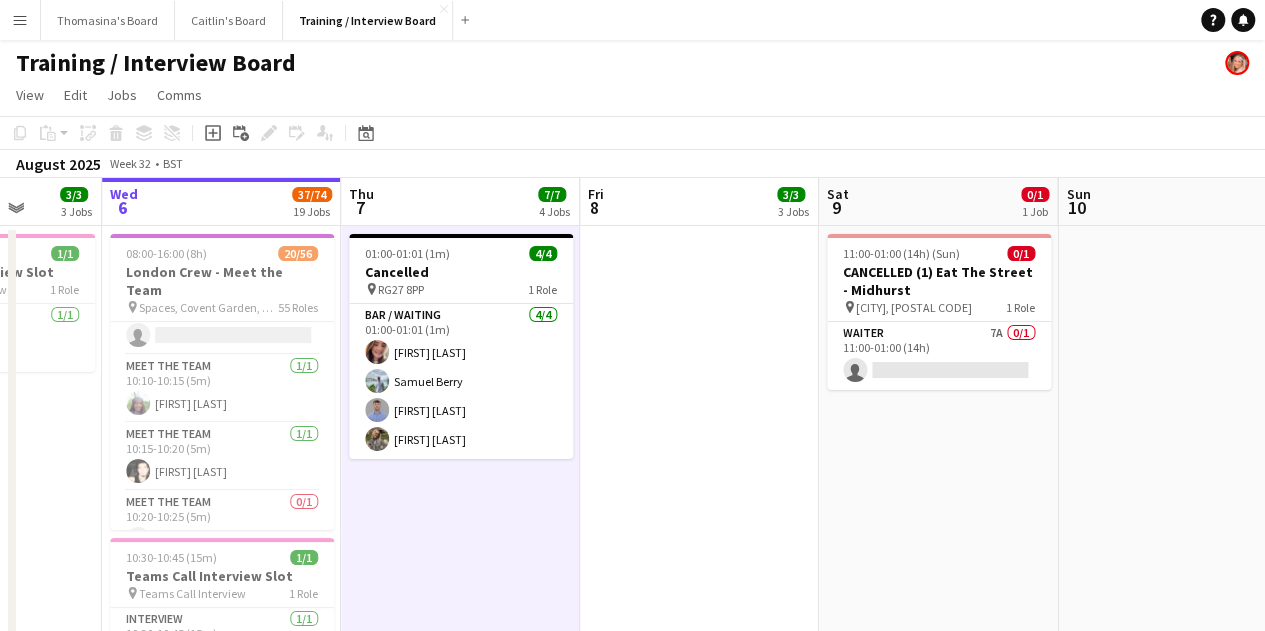 drag, startPoint x: 924, startPoint y: 403, endPoint x: 716, endPoint y: 403, distance: 208 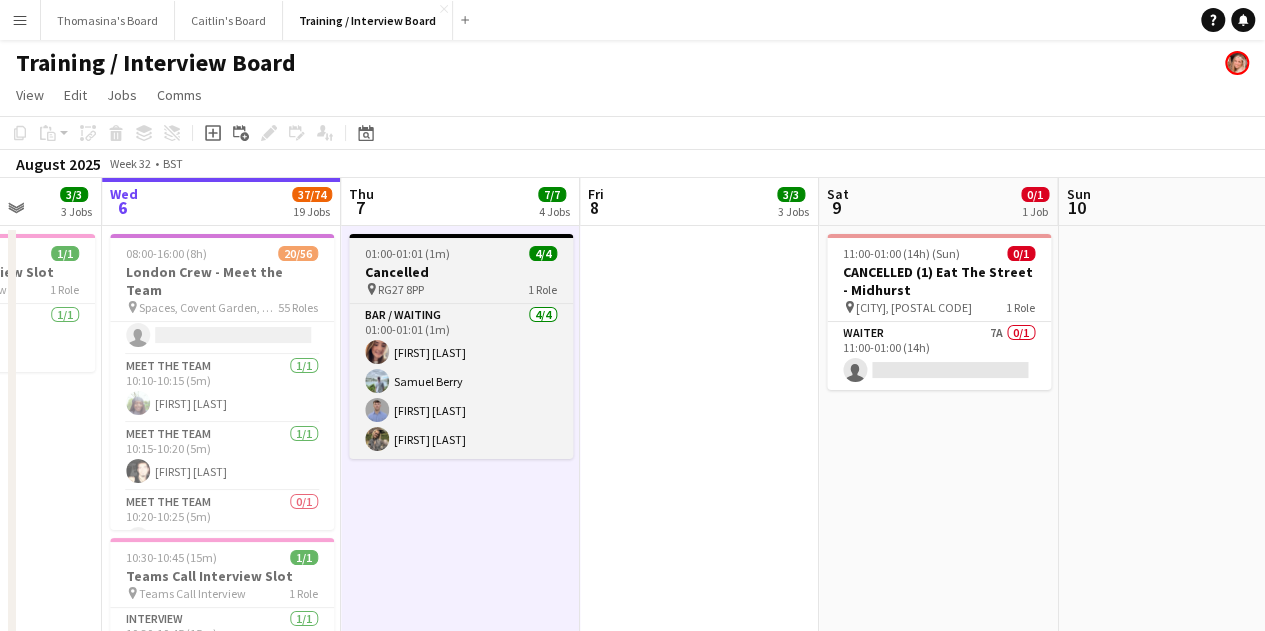 click on "Cancelled" at bounding box center (461, 272) 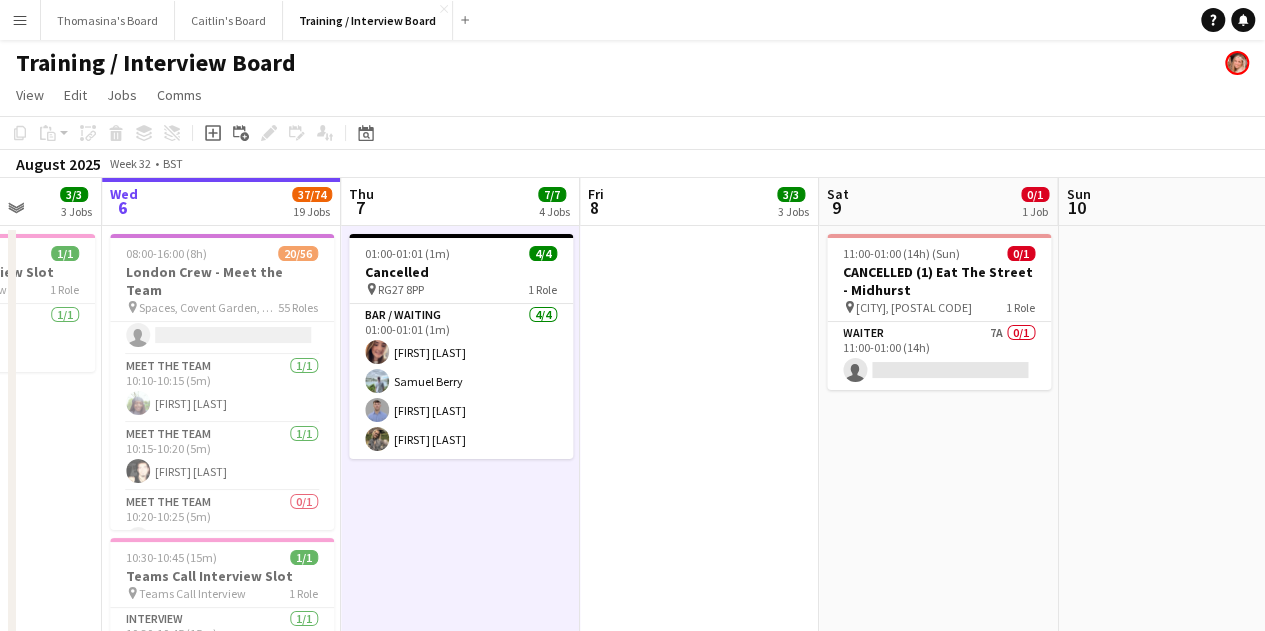 click on "Thu   7   7/7   4 Jobs" at bounding box center [460, 202] 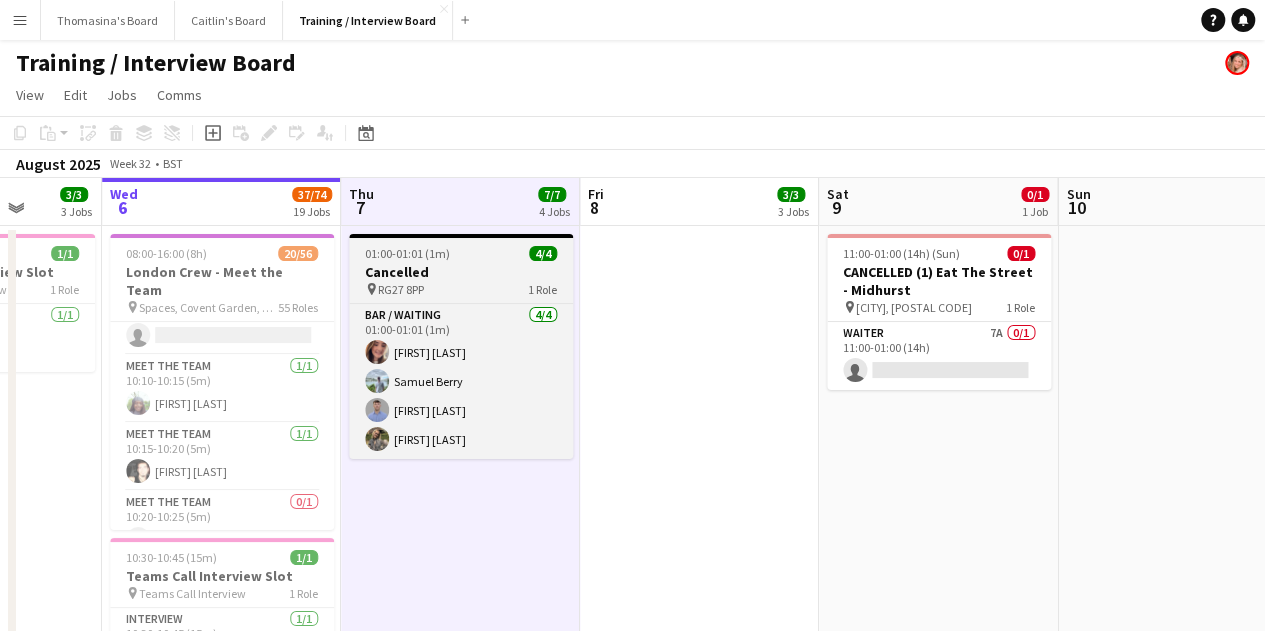 click on "Cancelled" at bounding box center (461, 272) 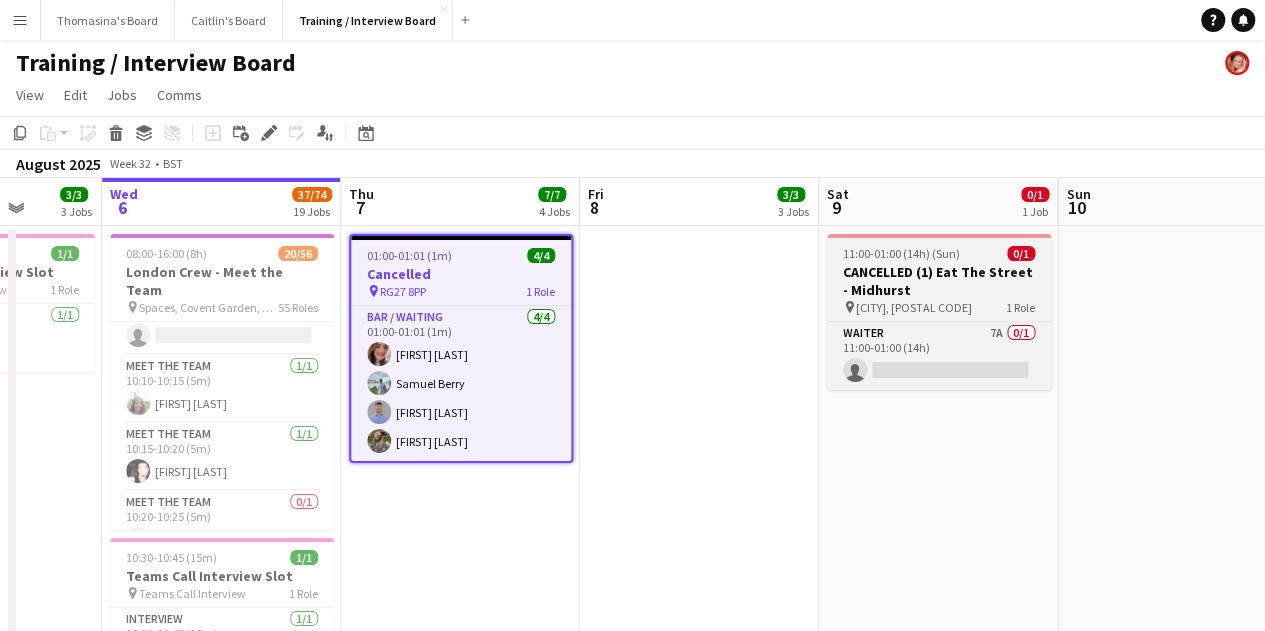 click on "CANCELLED (1) Eat The Street - Midhurst" at bounding box center [939, 281] 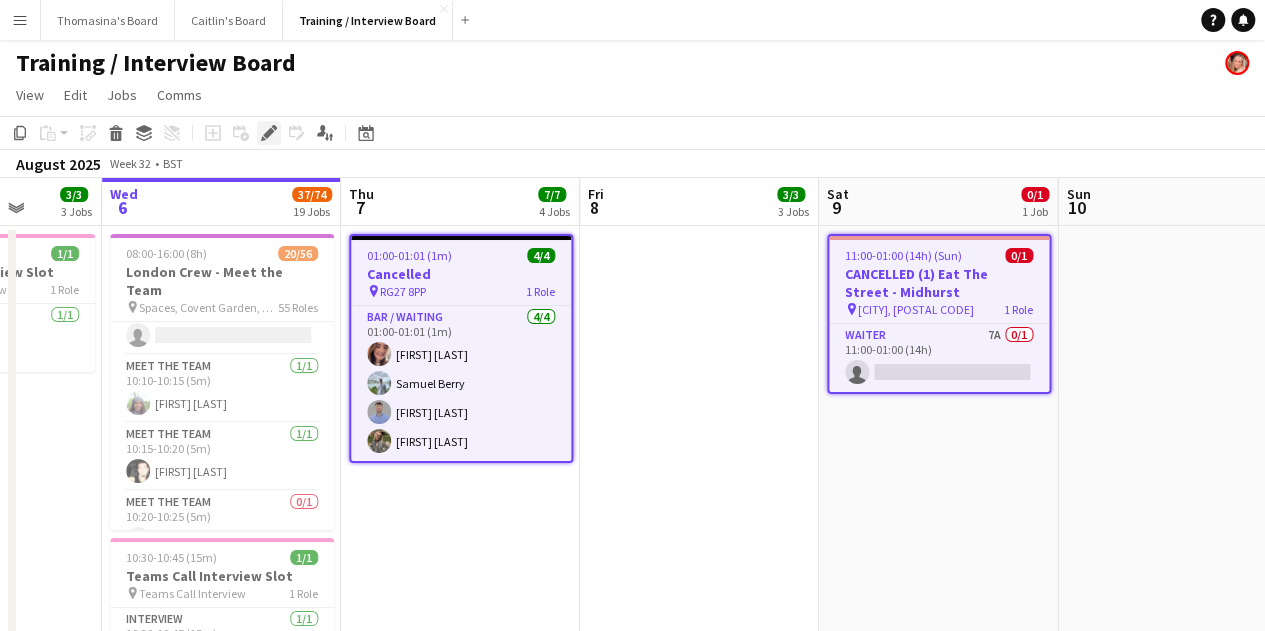 drag, startPoint x: 271, startPoint y: 131, endPoint x: 294, endPoint y: 133, distance: 23.086792 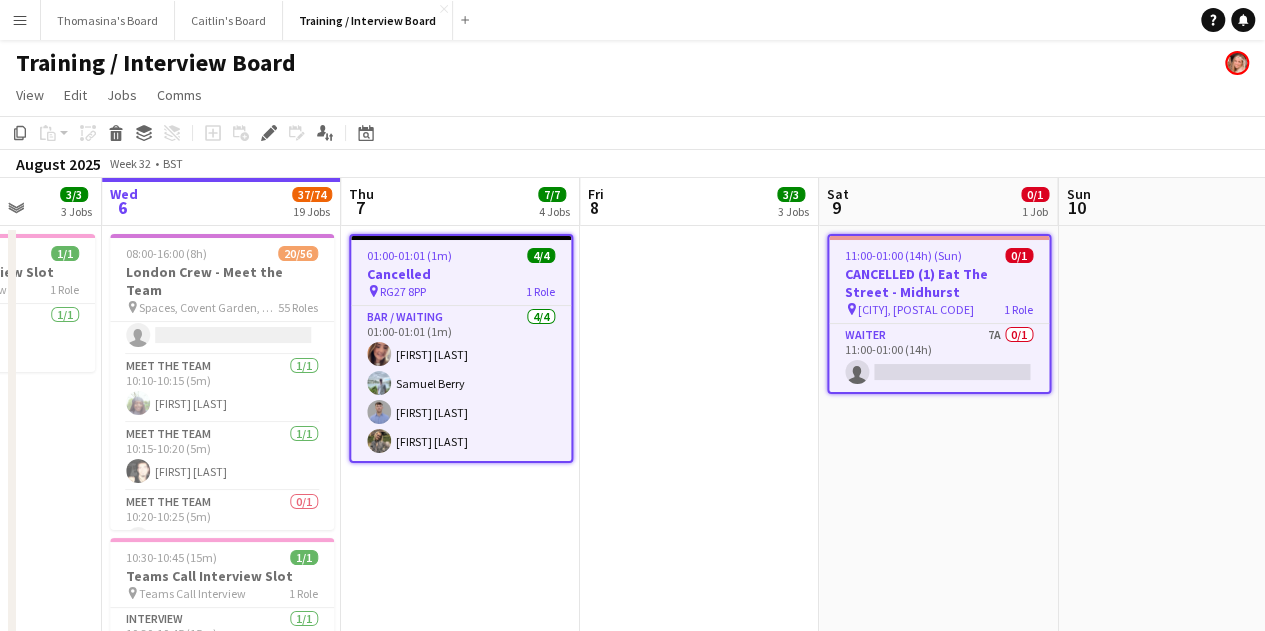 click 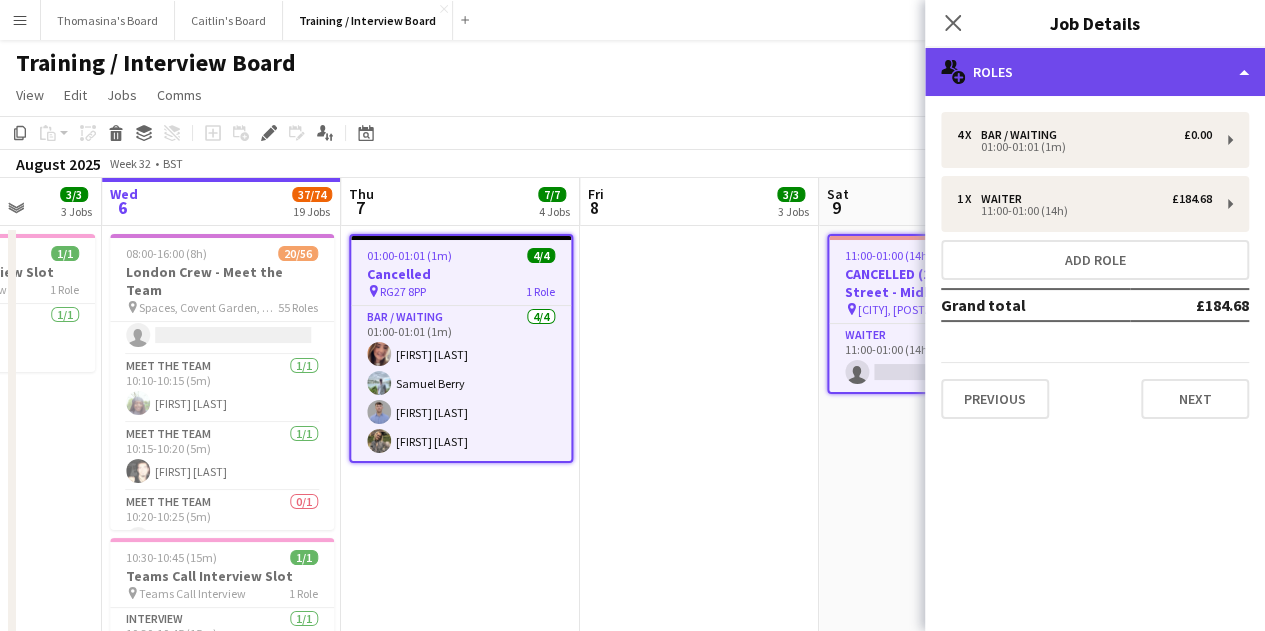 click on "multiple-users-add
Roles" 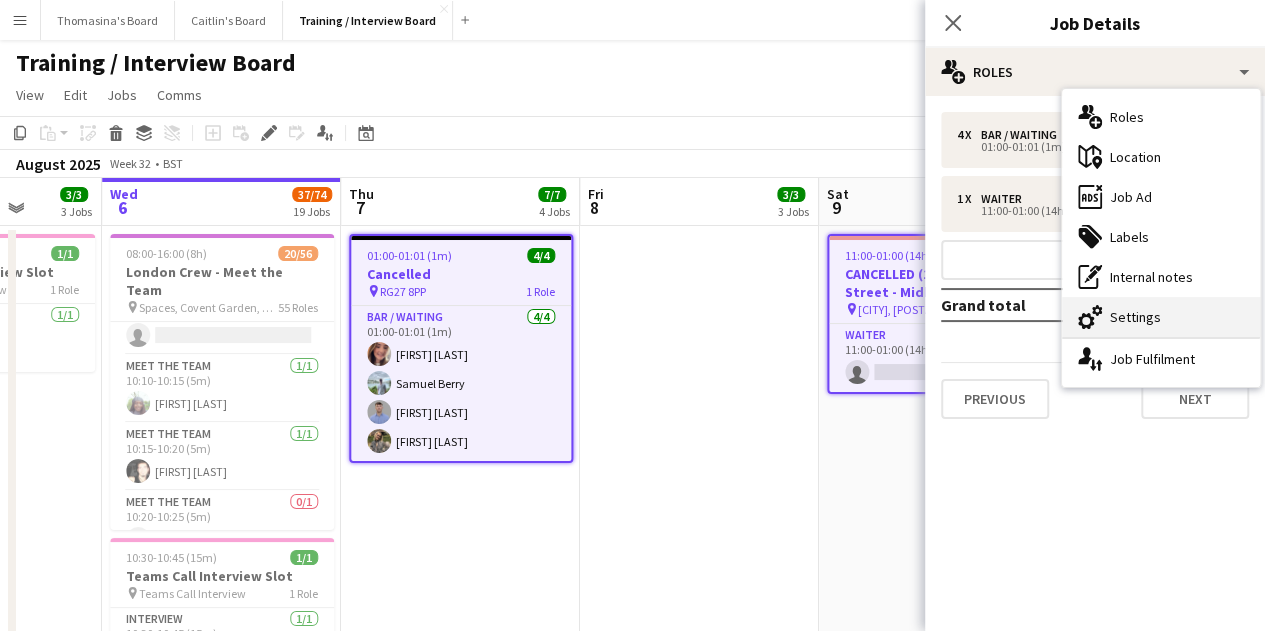click on "cog-double-3" 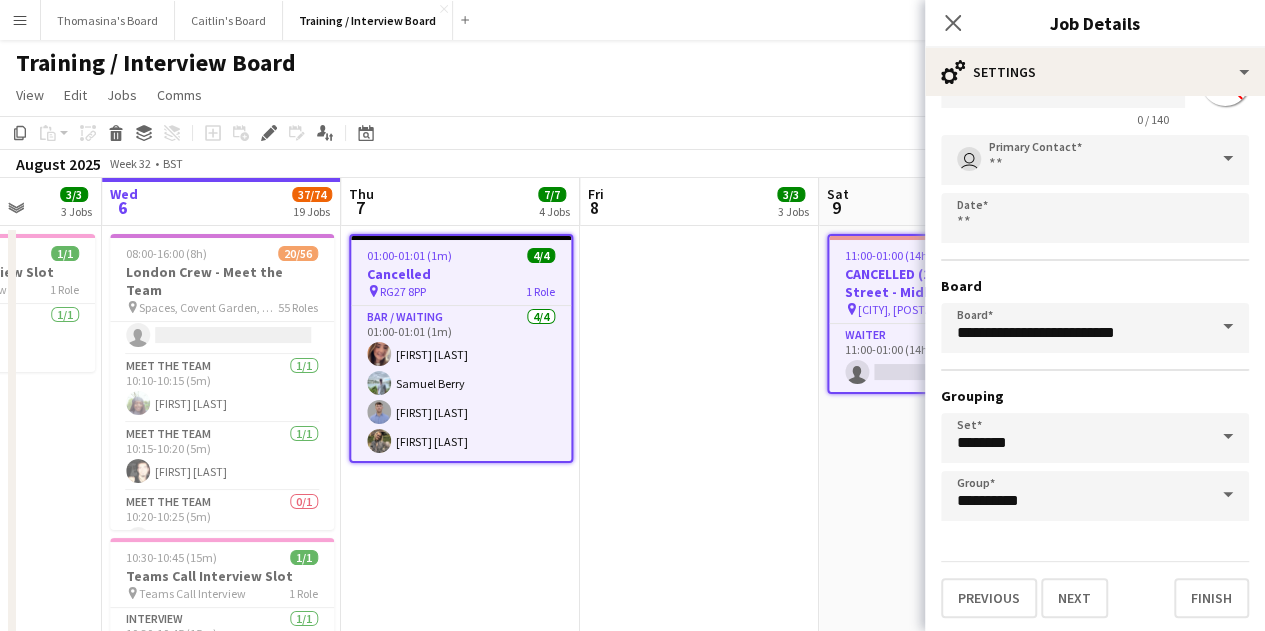 scroll, scrollTop: 86, scrollLeft: 0, axis: vertical 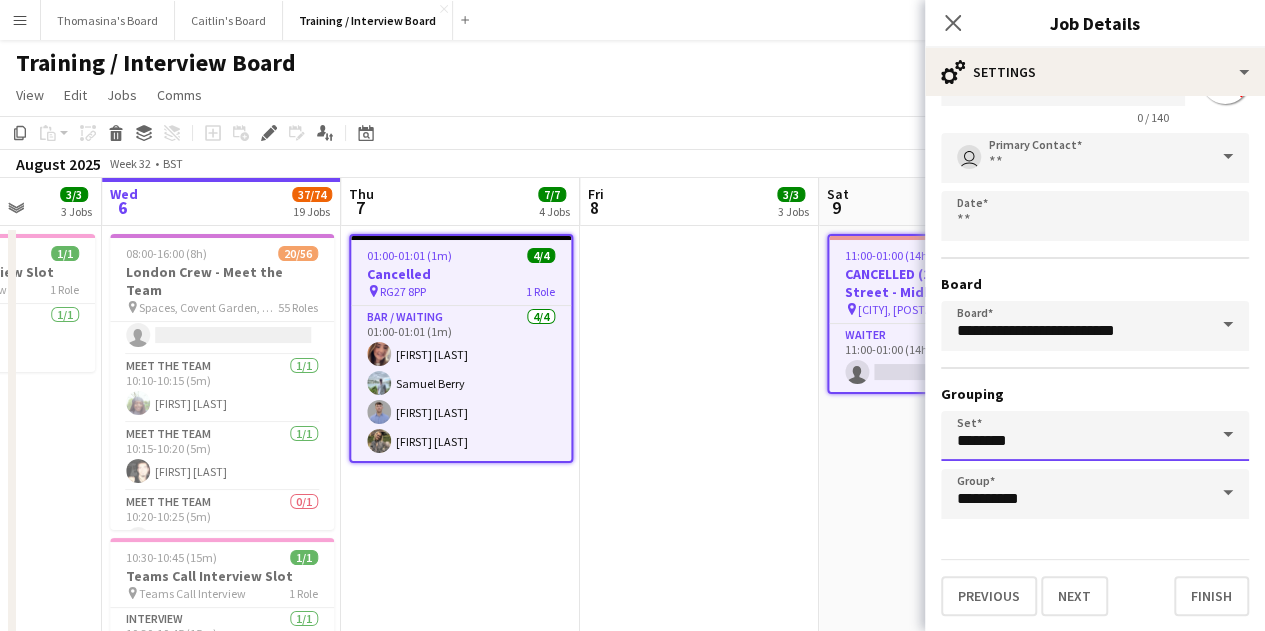 click on "********" at bounding box center [1095, 436] 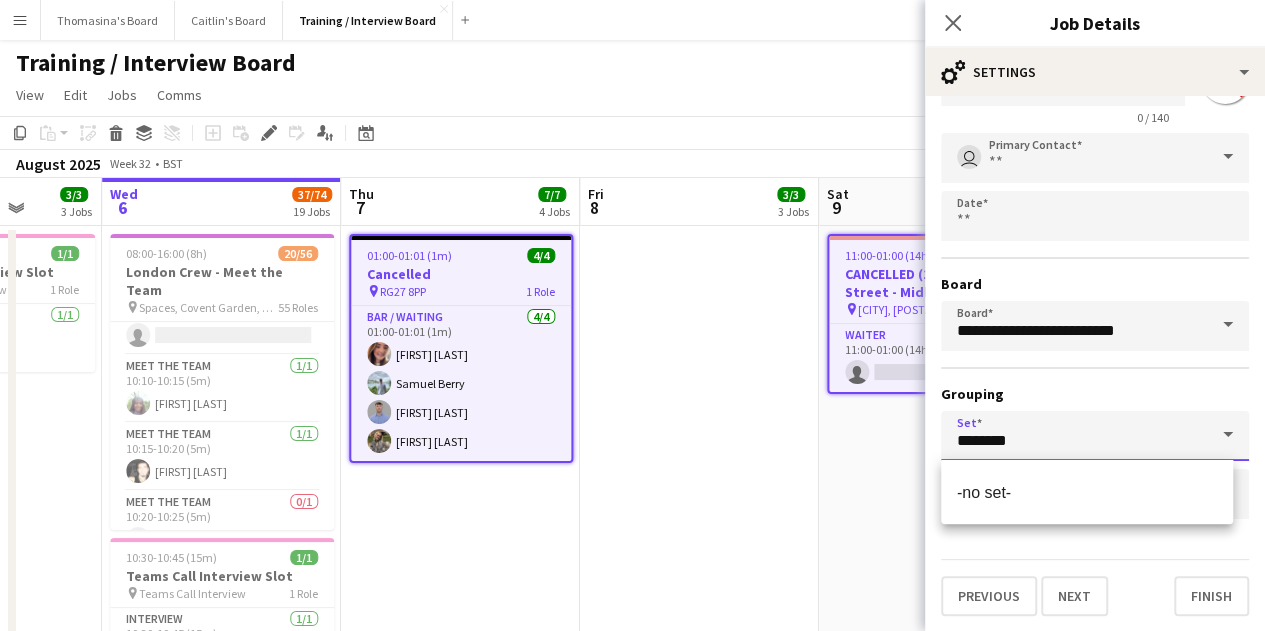 click on "********" at bounding box center [1095, 436] 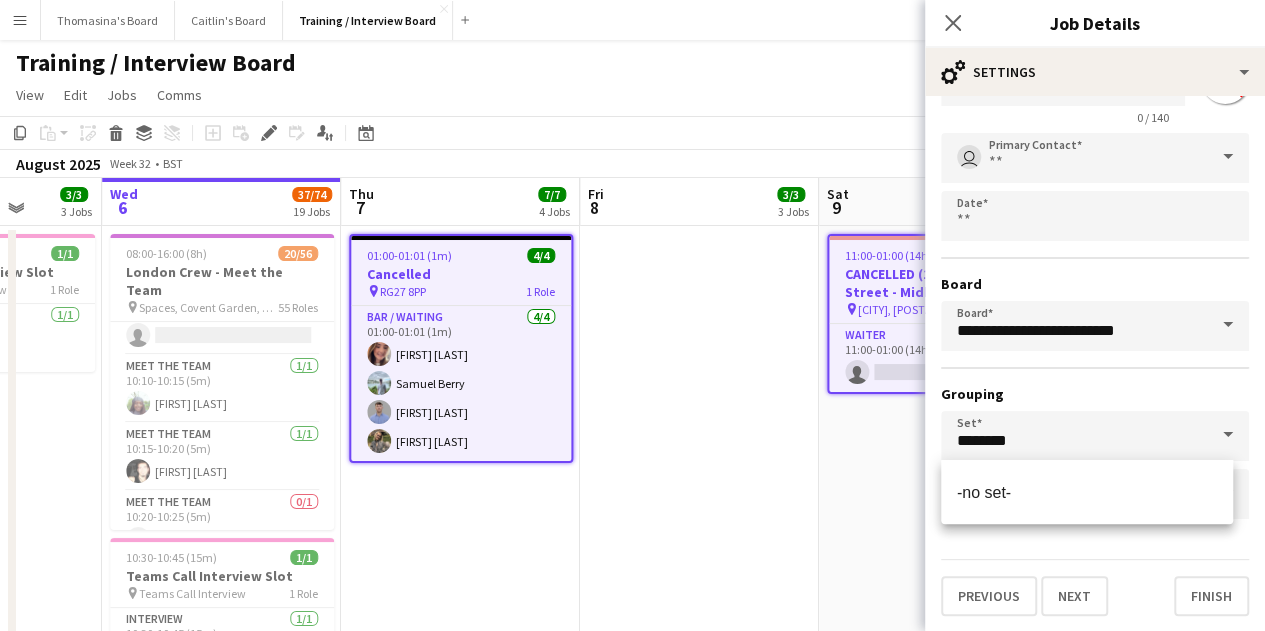 click on "**********" at bounding box center (1095, 321) 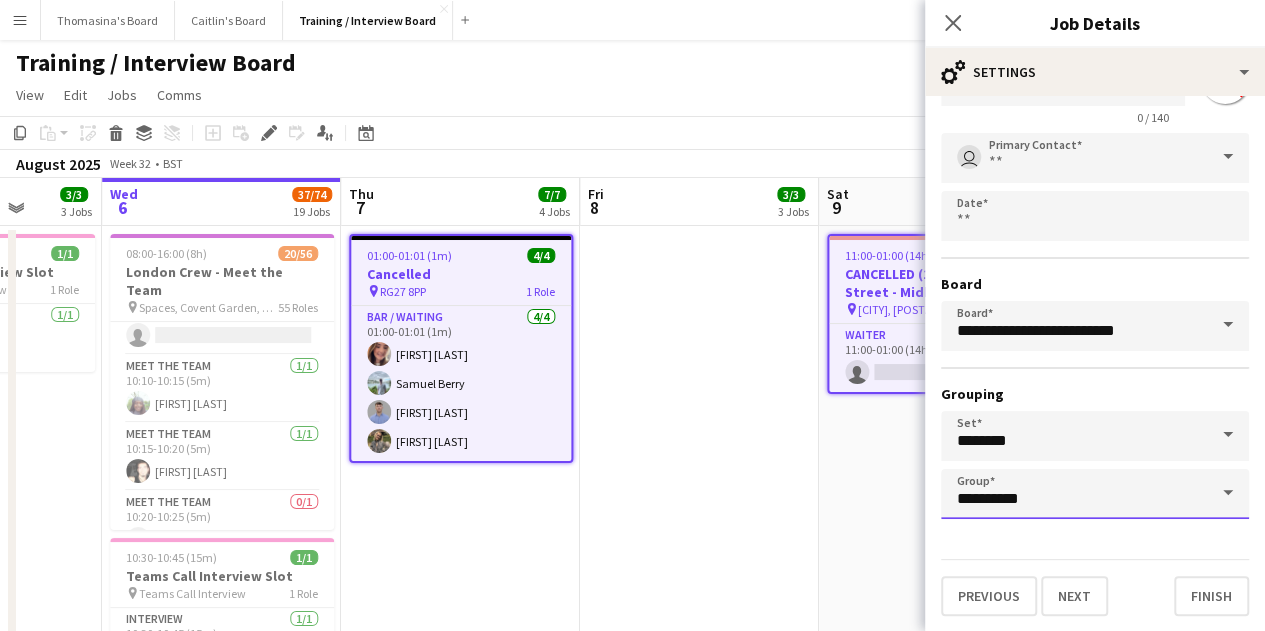 click on "**********" at bounding box center (1095, 494) 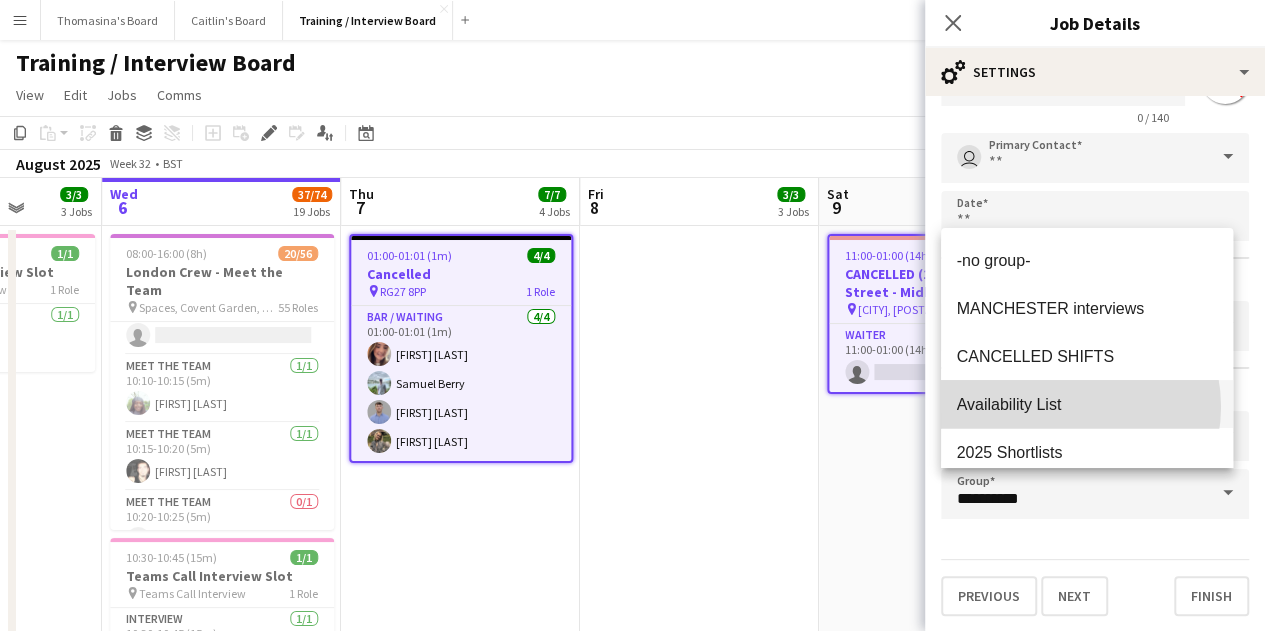 click on "Availability List" at bounding box center [1087, 404] 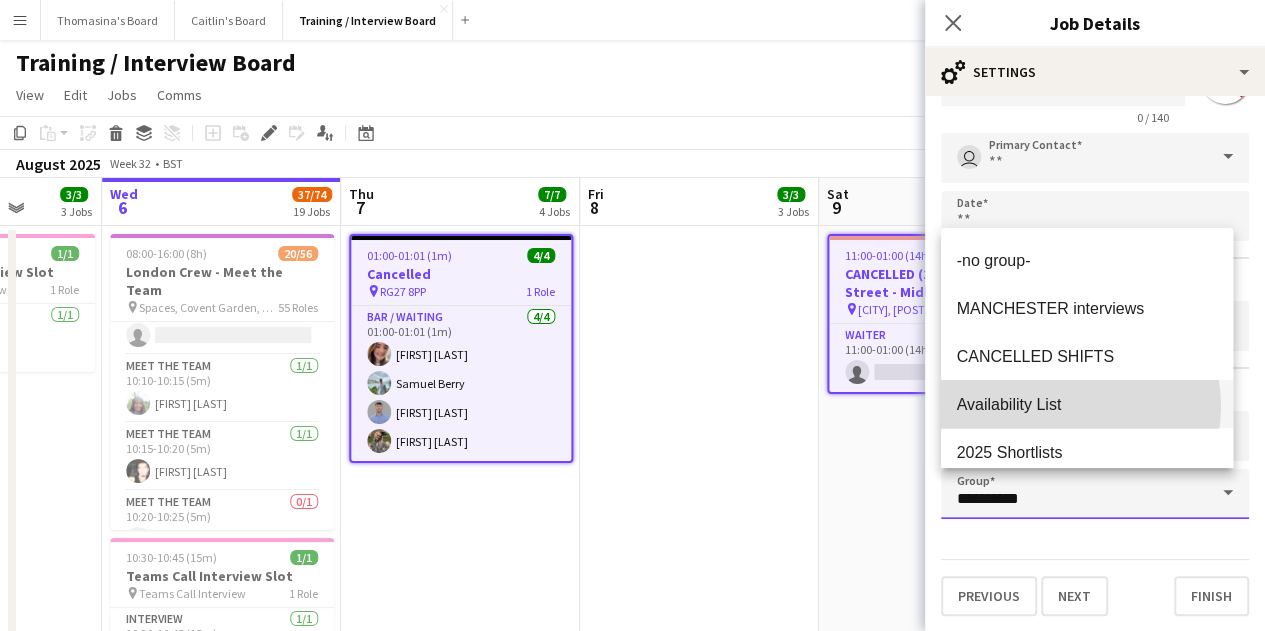 type on "**********" 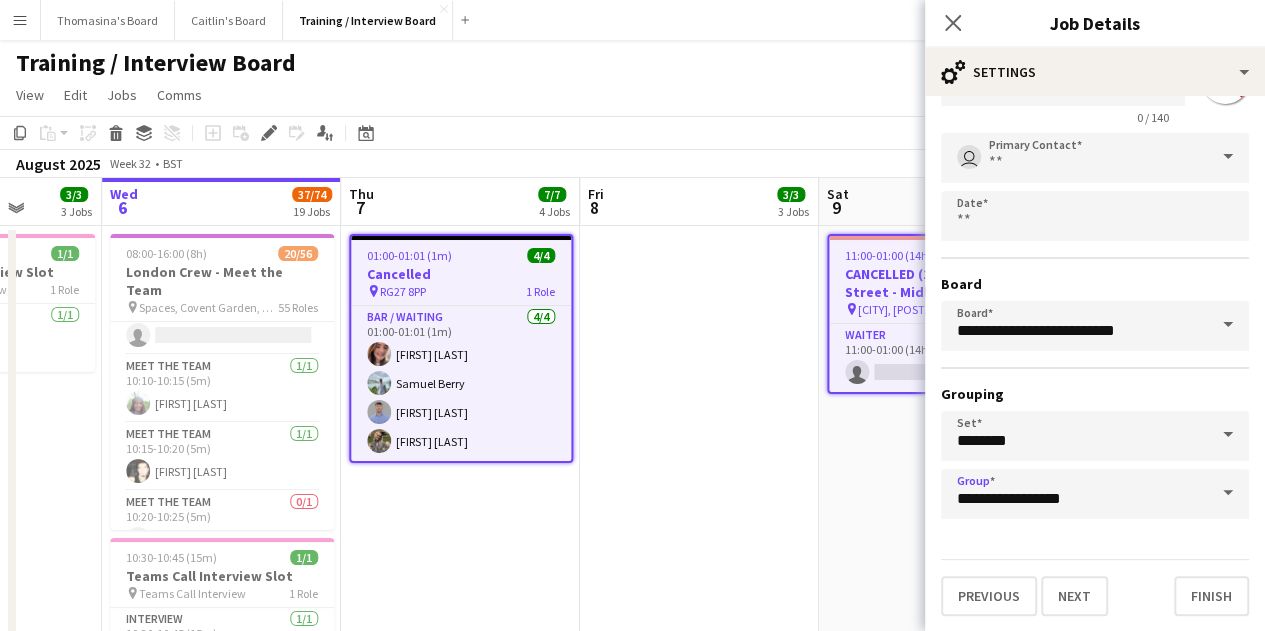 click on "CANCELLED (1) [BRAND] - [POSTCODE]" at bounding box center [938, 1474] 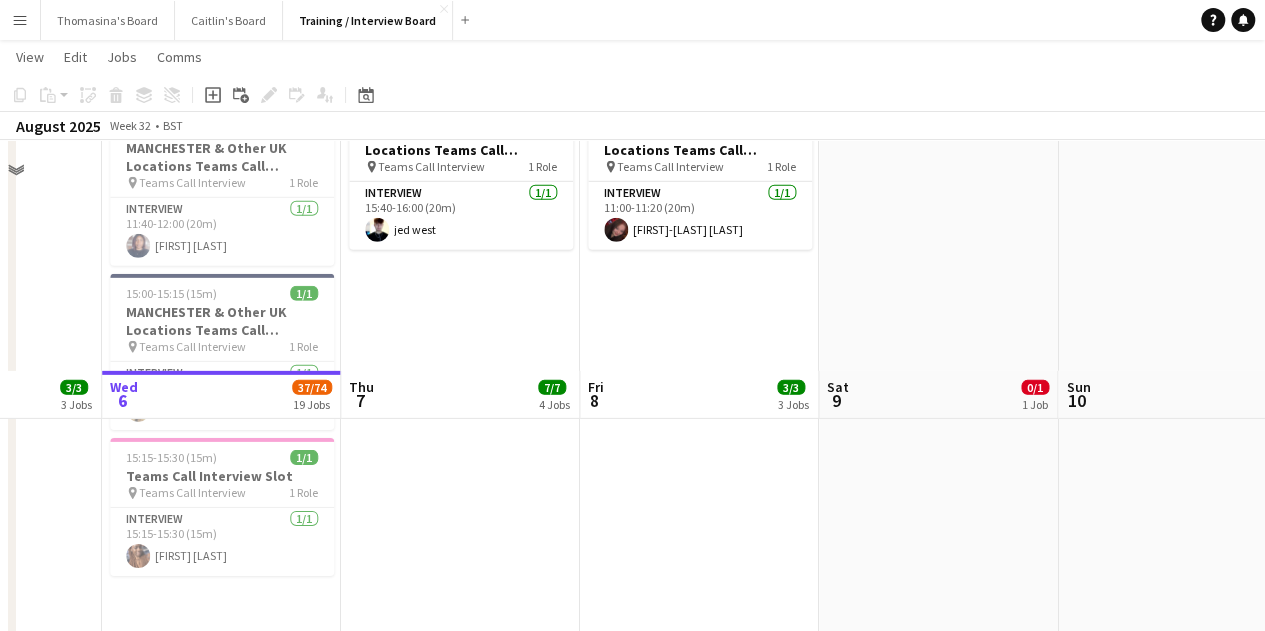 scroll, scrollTop: 3494, scrollLeft: 0, axis: vertical 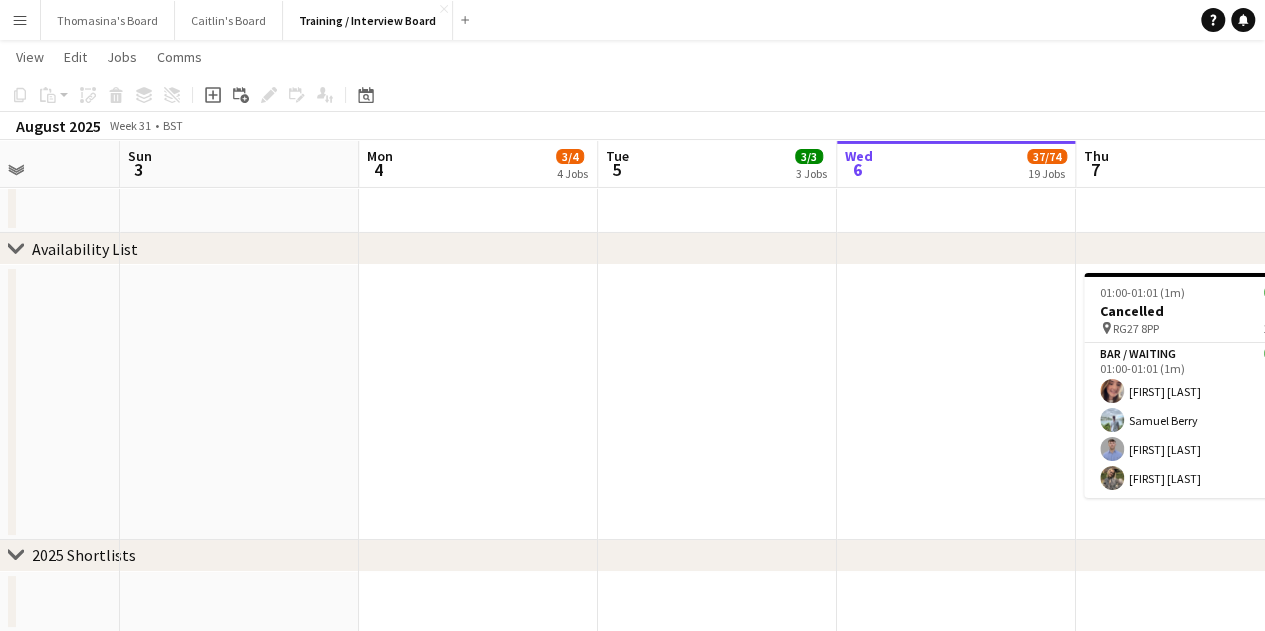 drag, startPoint x: 1020, startPoint y: 593, endPoint x: 916, endPoint y: 587, distance: 104.172935 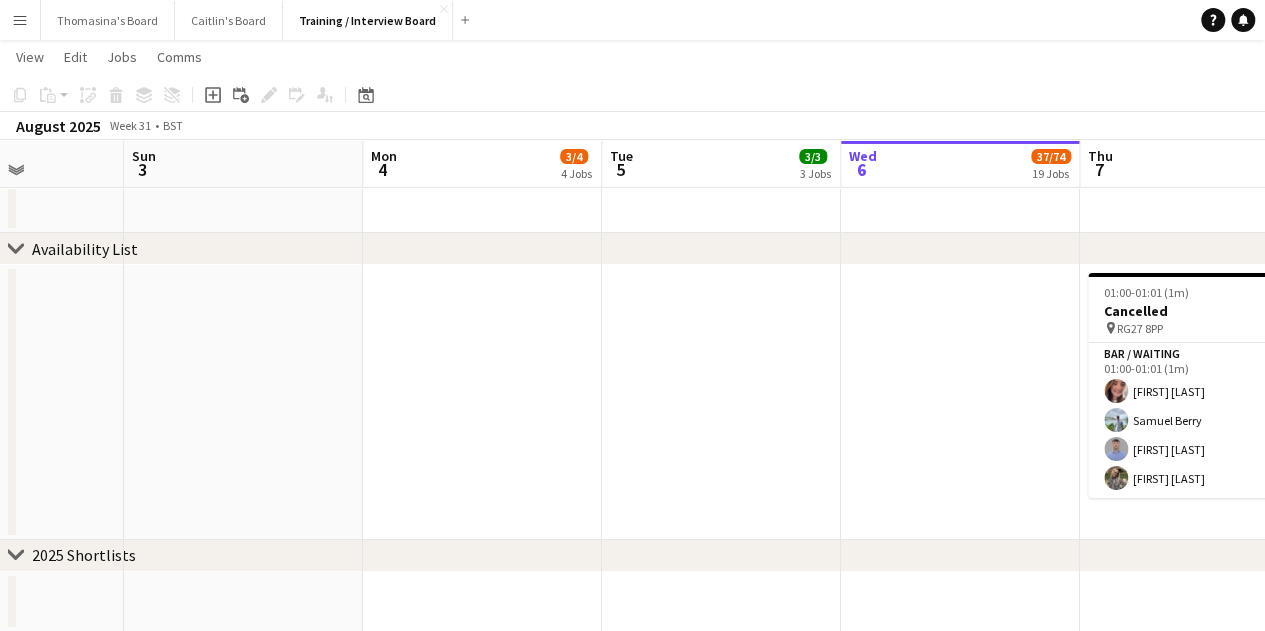 drag, startPoint x: 552, startPoint y: 538, endPoint x: 876, endPoint y: 535, distance: 324.0139 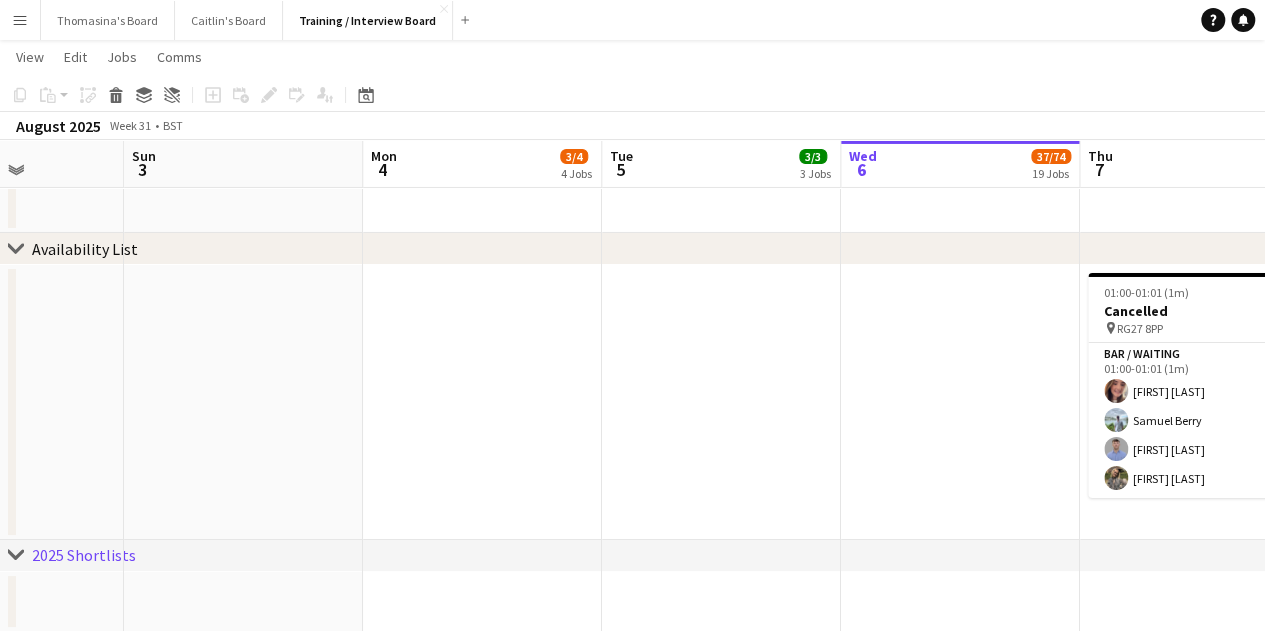 drag, startPoint x: 313, startPoint y: 384, endPoint x: 861, endPoint y: 461, distance: 553.38324 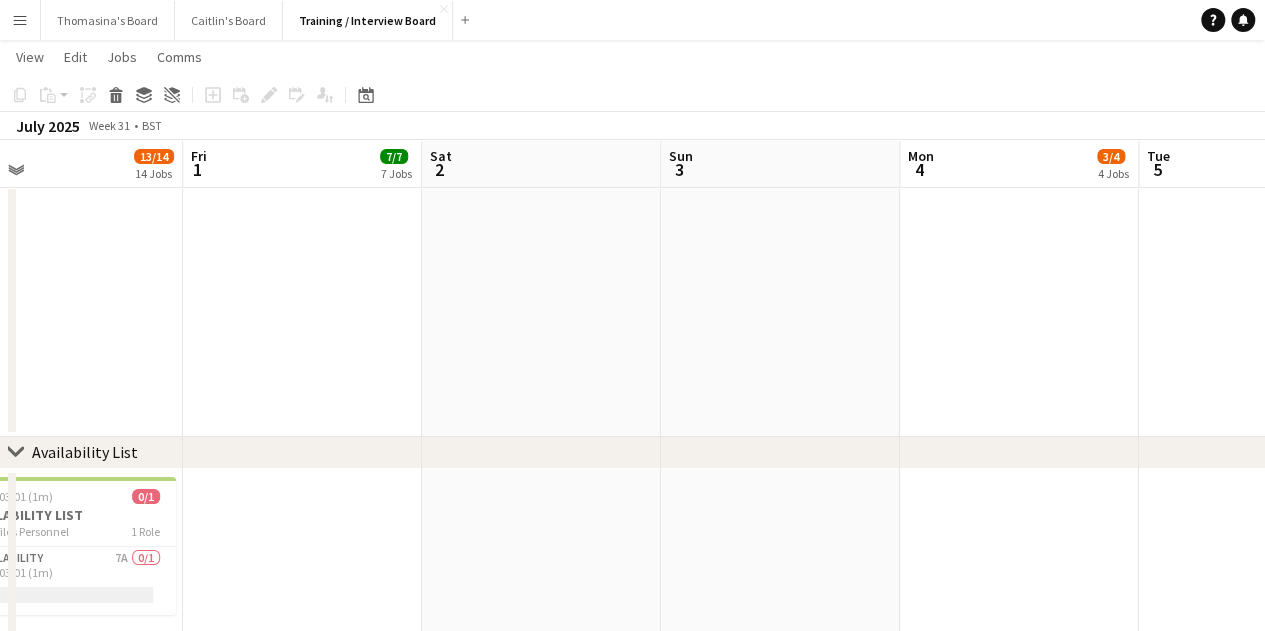 scroll, scrollTop: 0, scrollLeft: 615, axis: horizontal 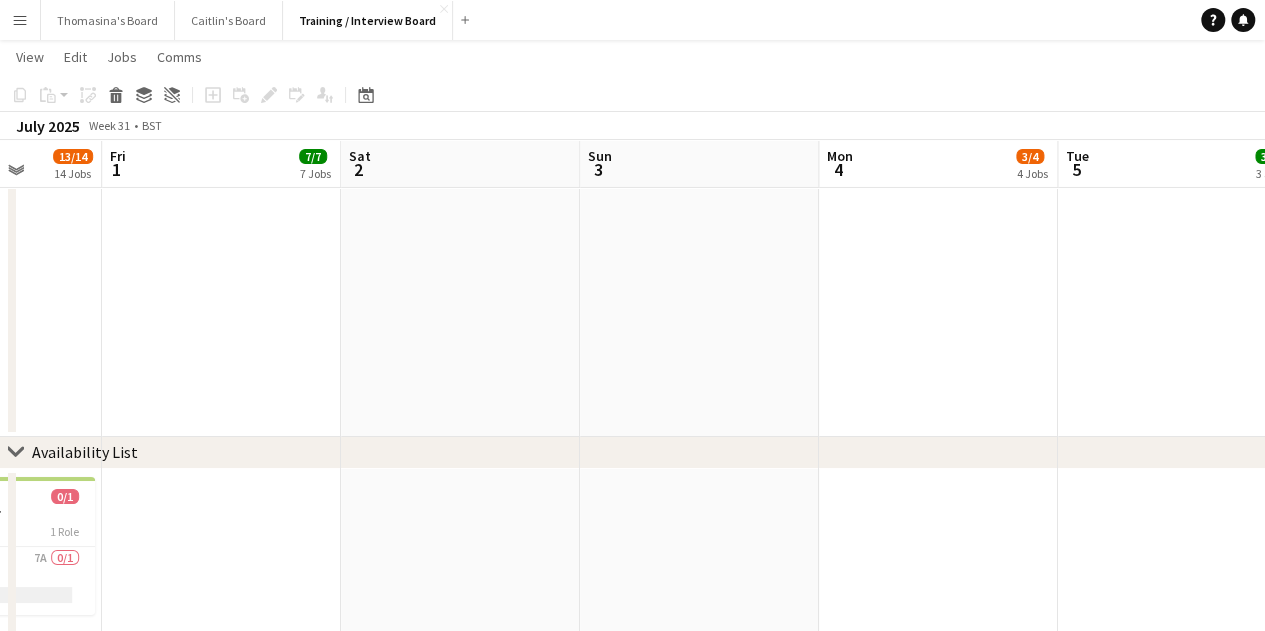 drag, startPoint x: 172, startPoint y: 334, endPoint x: 268, endPoint y: 355, distance: 98.270035 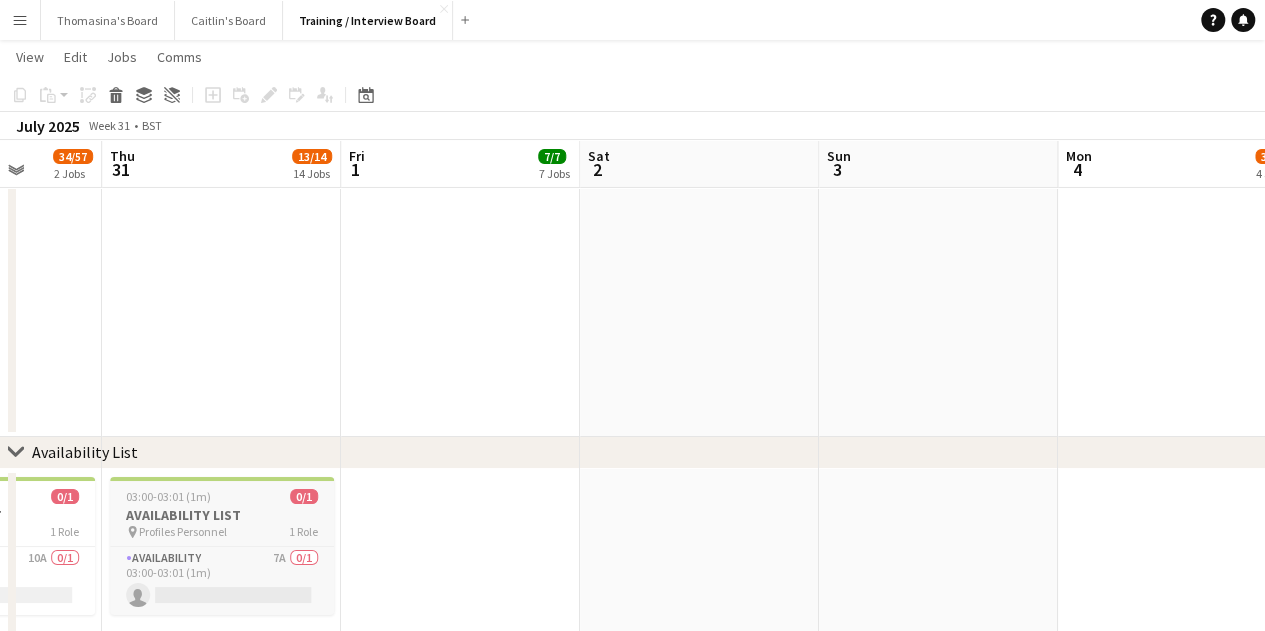 click on "03:00-03:01 (1m)    0/1   AVAILABILITY LIST
pin
Profiles Personnel   1 Role   Availability   7A   0/1   03:00-03:01 (1m)
single-neutral-actions" at bounding box center (222, 546) 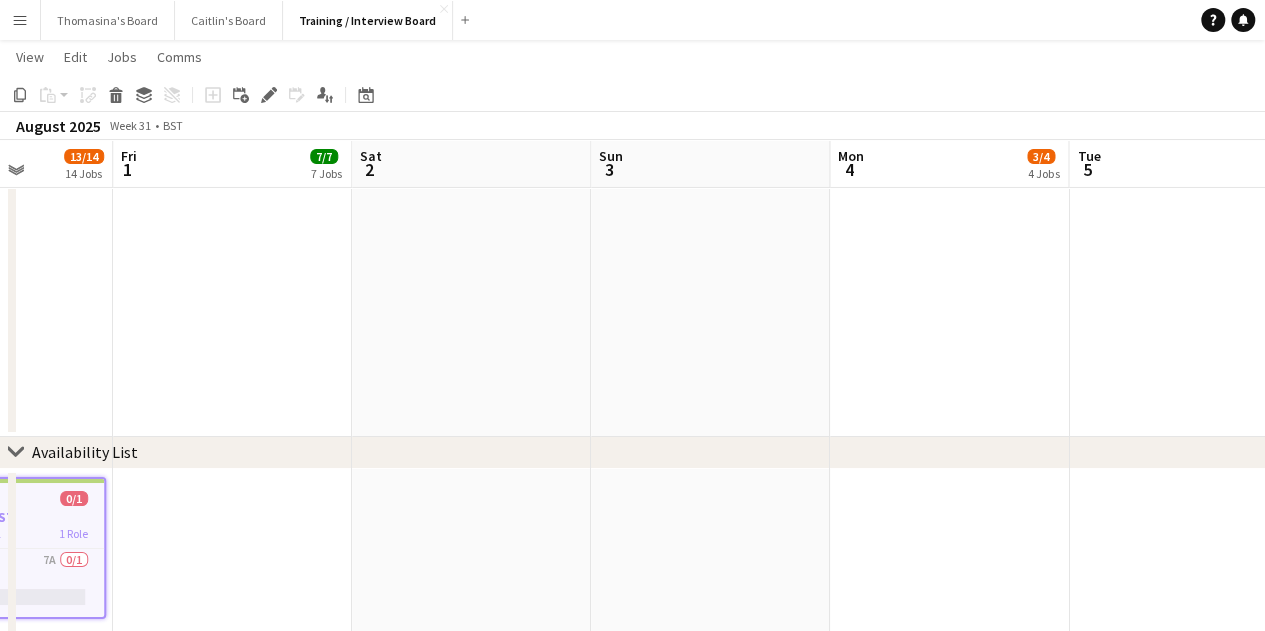 drag, startPoint x: 690, startPoint y: 529, endPoint x: 26, endPoint y: 403, distance: 675.8491 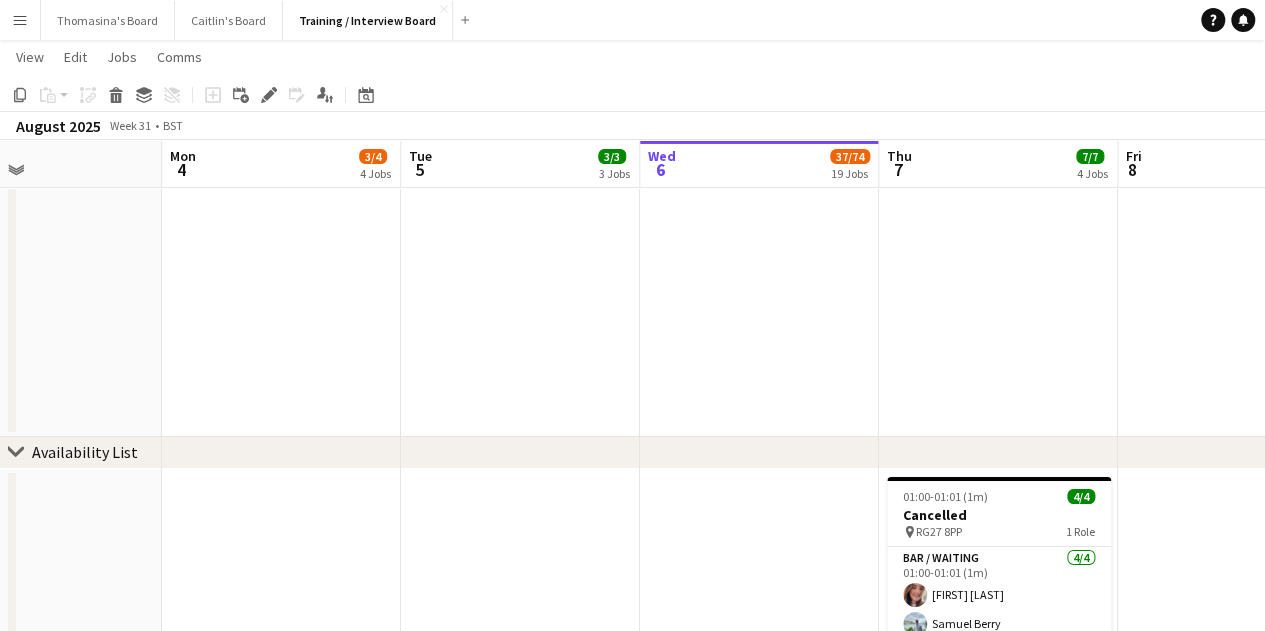 scroll, scrollTop: 0, scrollLeft: 673, axis: horizontal 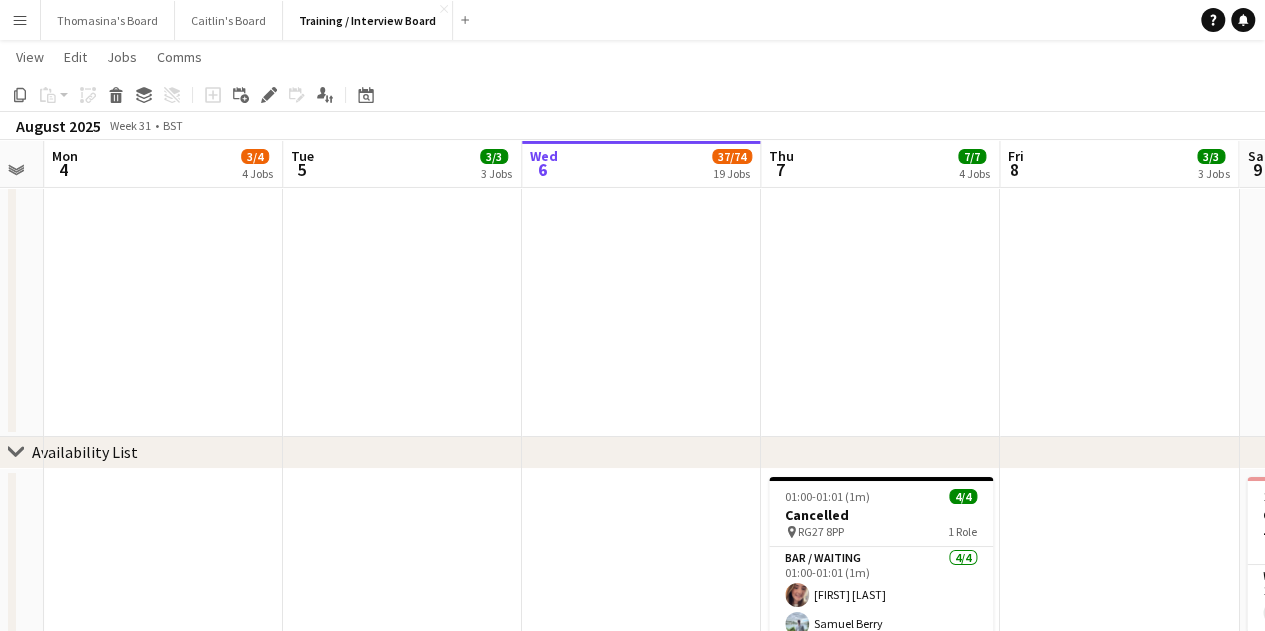 drag, startPoint x: 568, startPoint y: 525, endPoint x: 462, endPoint y: 477, distance: 116.3615 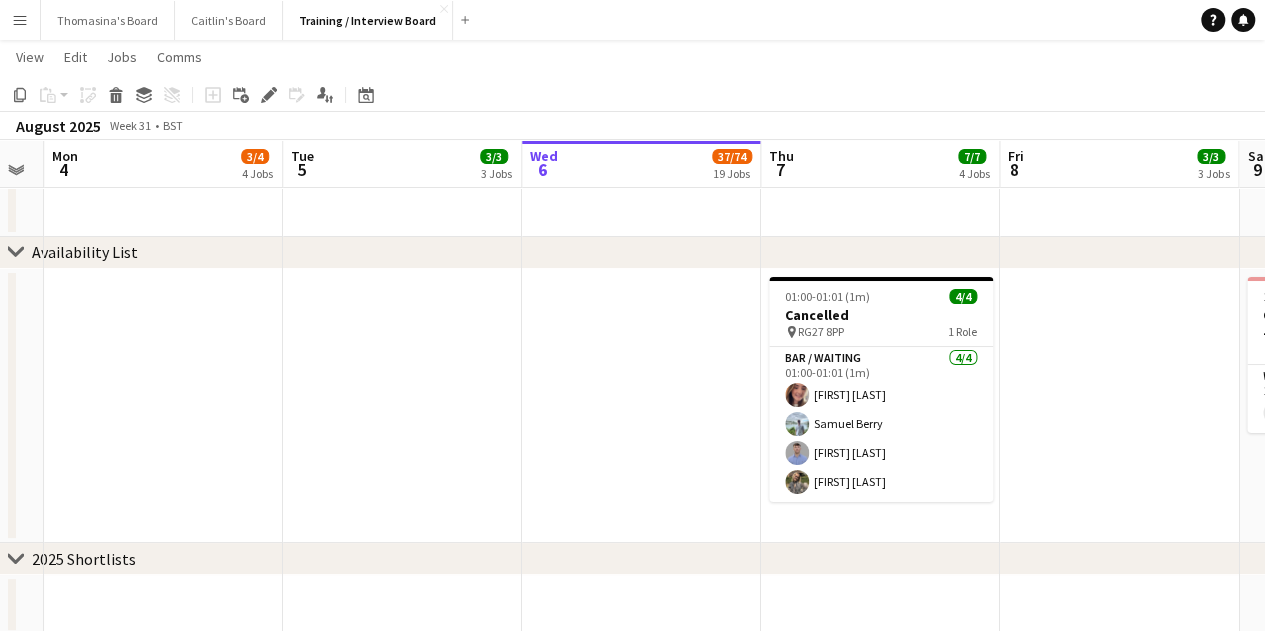click on "01:00-01:01 (1m)    4/4   Cancelled
pin
[POSTAL_CODE]   1 Role   Bar / Waiting    4/4   01:00-01:01 (1m)
[FIRST] [LAST] [FIRST] [LAST] [FIRST] [LAST] [FIRST] [LAST]" at bounding box center (880, 406) 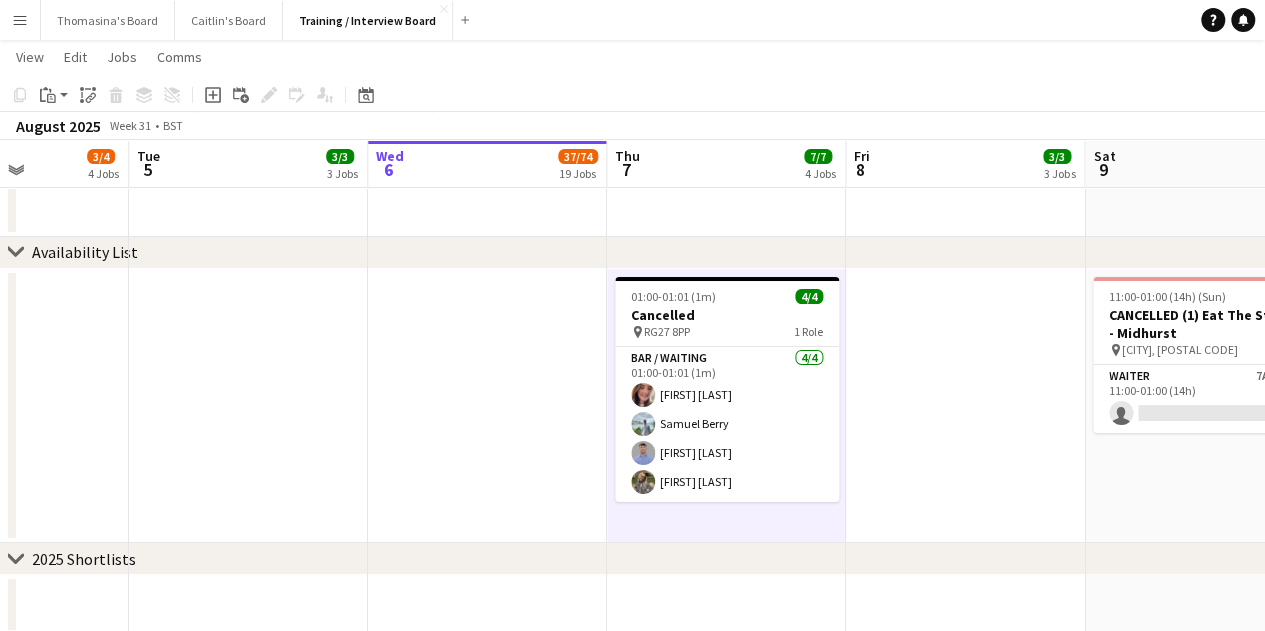 scroll, scrollTop: 0, scrollLeft: 883, axis: horizontal 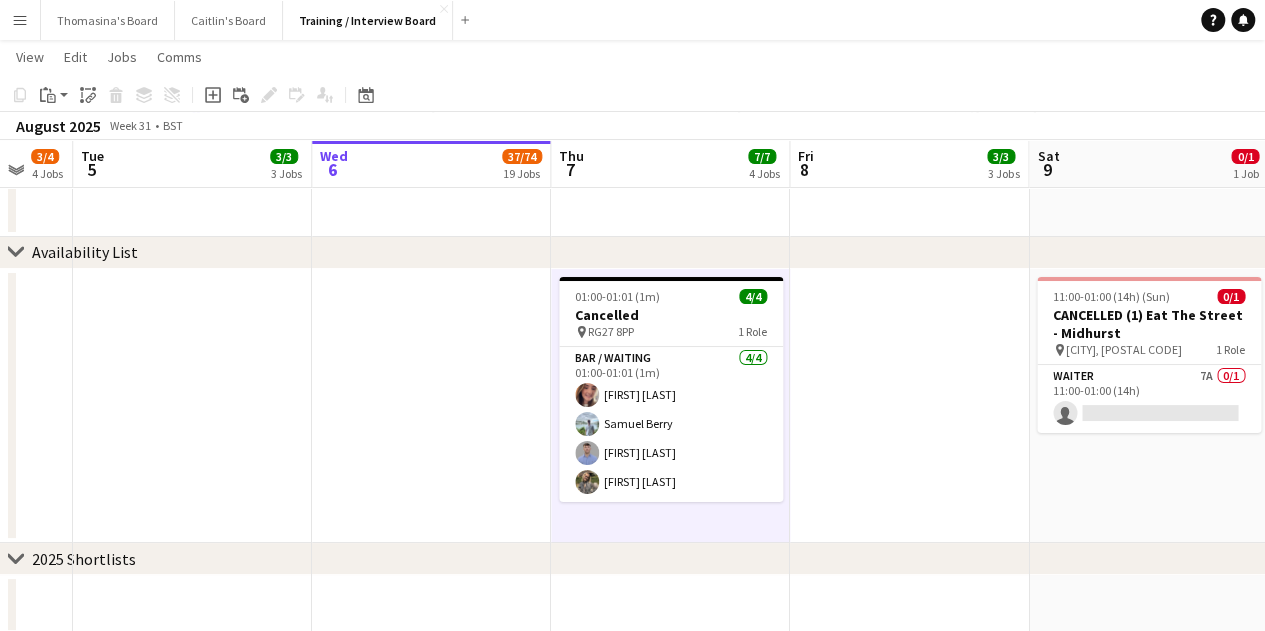 drag, startPoint x: 864, startPoint y: 533, endPoint x: 730, endPoint y: 525, distance: 134.23859 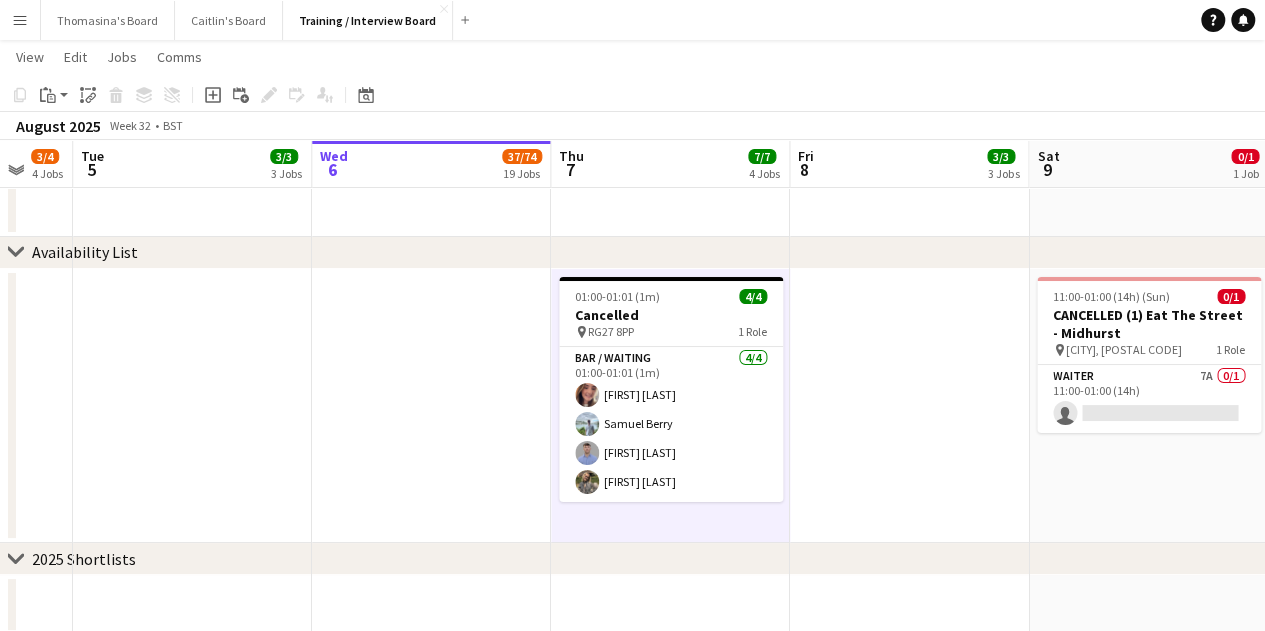 click on "01:00-01:01 (1m)    4/4   Cancelled
pin
[POSTAL_CODE]   1 Role   Bar / Waiting    4/4   01:00-01:01 (1m)
[FIRST] [LAST] [FIRST] [LAST] [FIRST] [LAST] [FIRST] [LAST]" at bounding box center [670, 406] 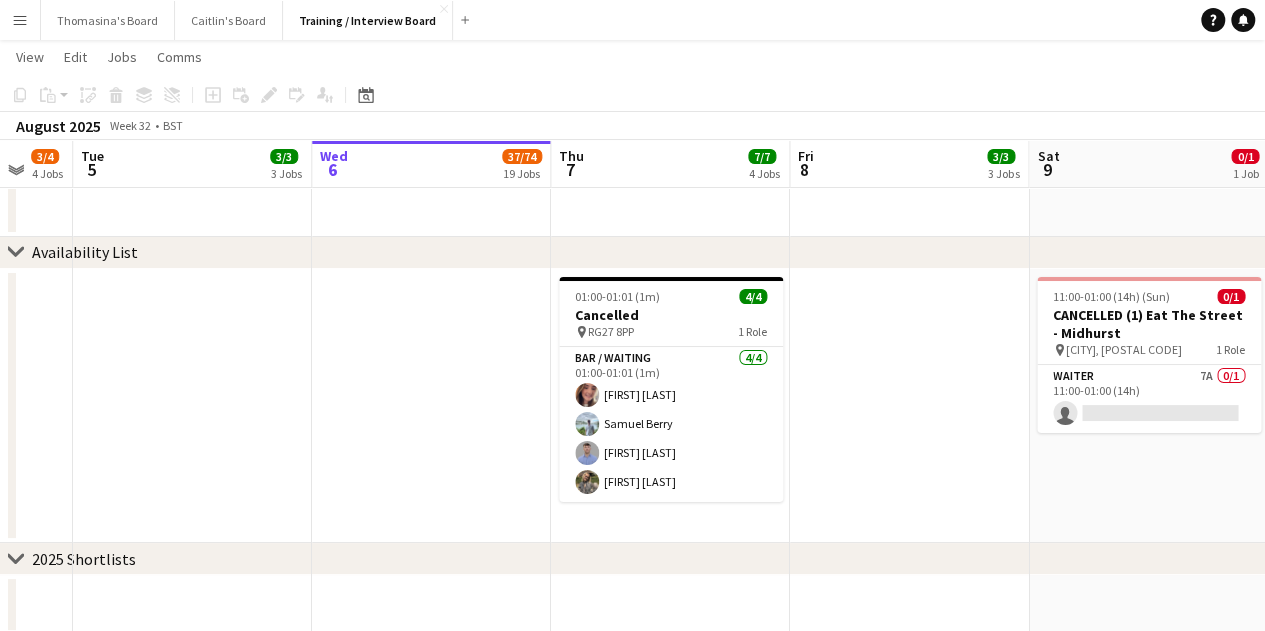 click on "01:00-01:01 (1m)    4/4   Cancelled
pin
[POSTAL_CODE]   1 Role   Bar / Waiting    4/4   01:00-01:01 (1m)
[FIRST] [LAST] [FIRST] [LAST] [FIRST] [LAST] [FIRST] [LAST]" at bounding box center [670, 406] 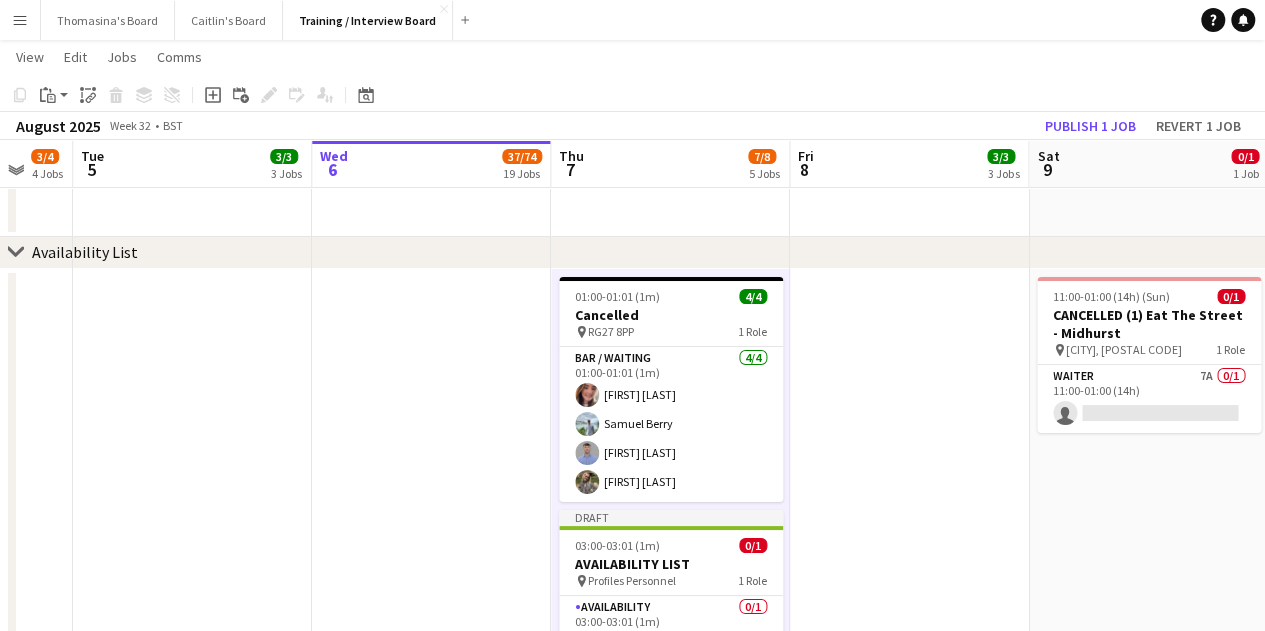 drag, startPoint x: 946, startPoint y: 531, endPoint x: 786, endPoint y: 509, distance: 161.50542 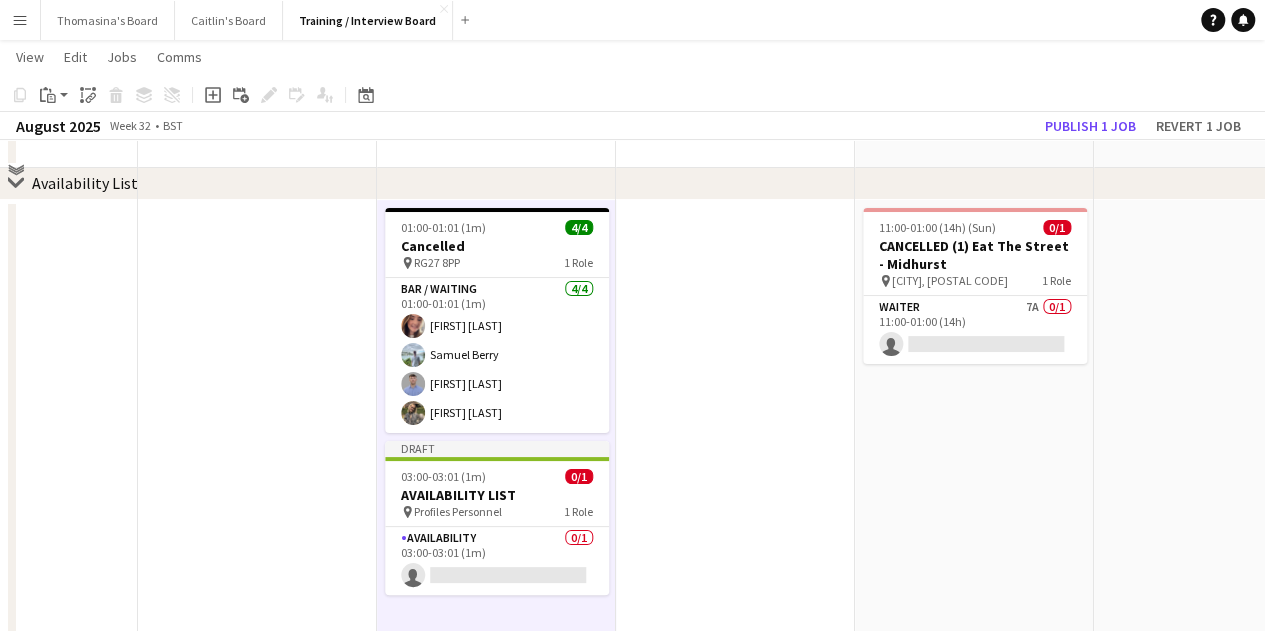 scroll, scrollTop: 3861, scrollLeft: 0, axis: vertical 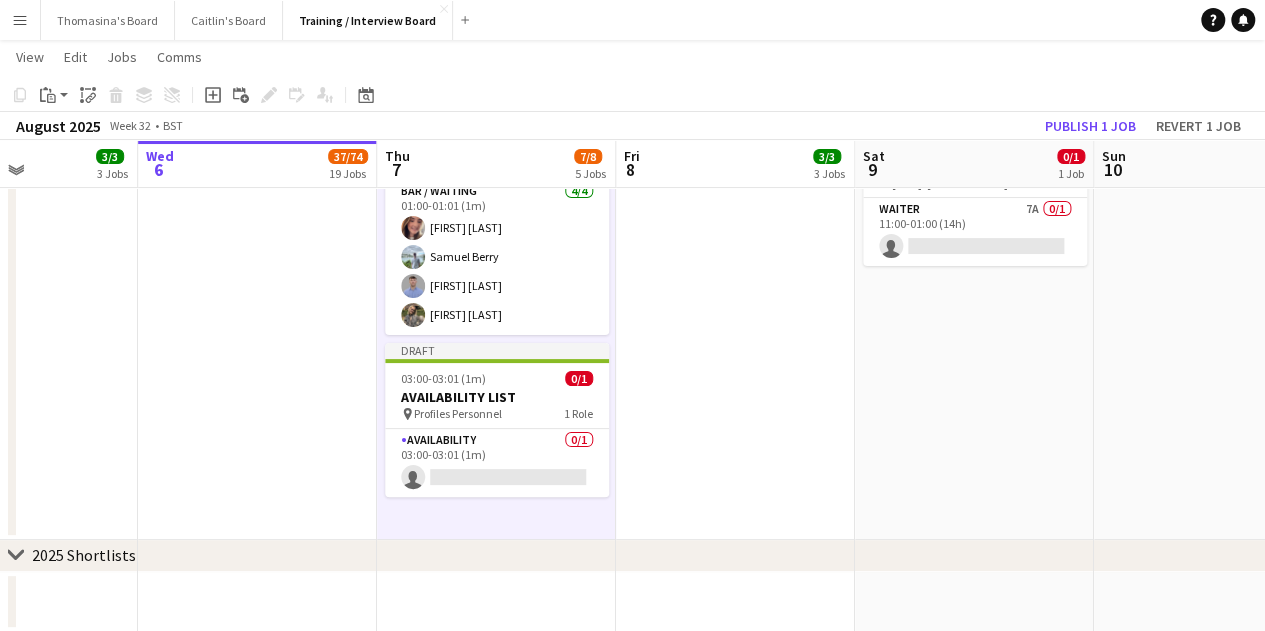 click at bounding box center (735, 321) 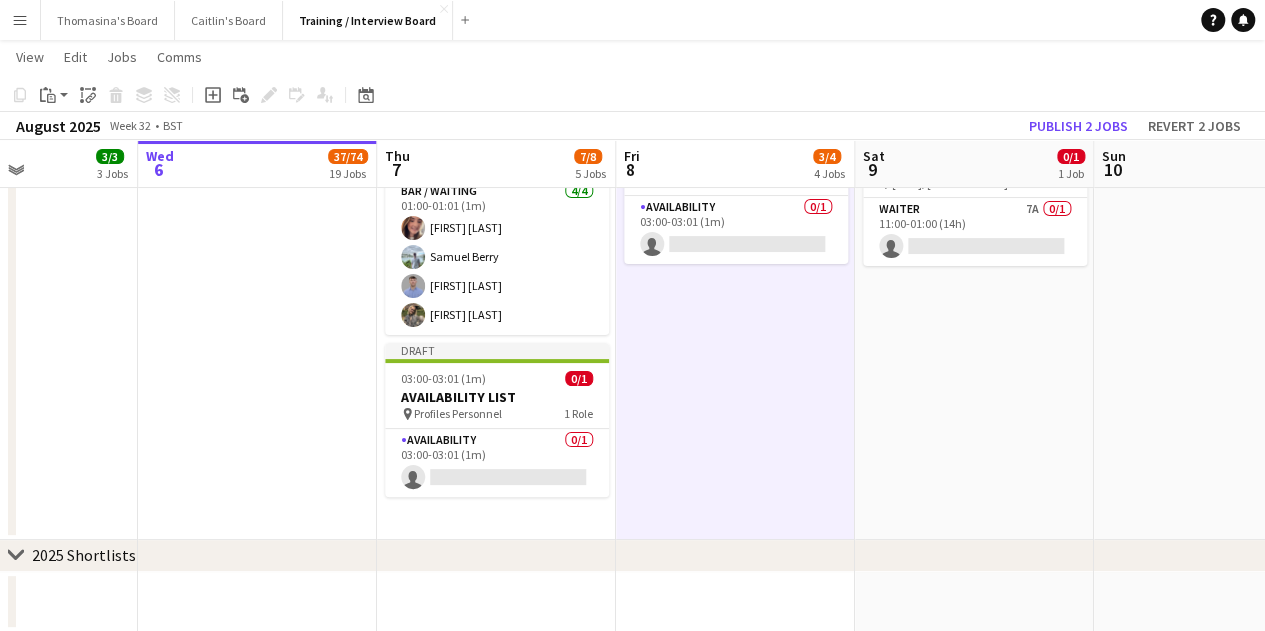 click on "CANCELLED (1) [BRAND] - [POSTCODE]" at bounding box center (974, 321) 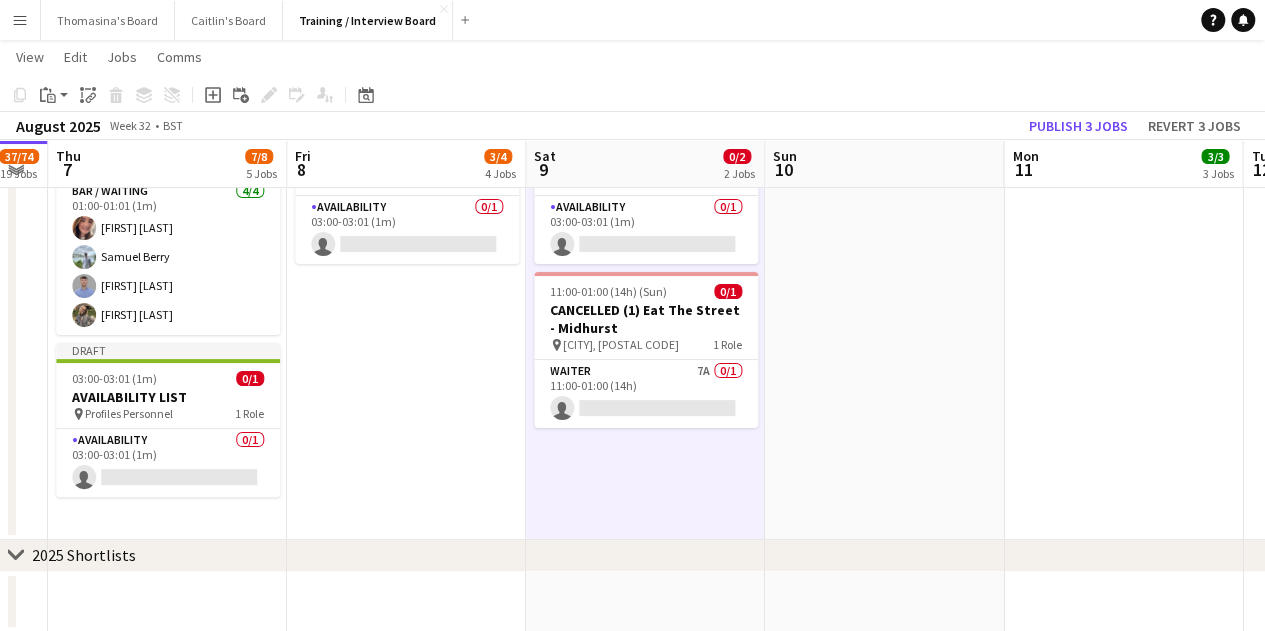 drag, startPoint x: 1051, startPoint y: 449, endPoint x: 794, endPoint y: 400, distance: 261.62952 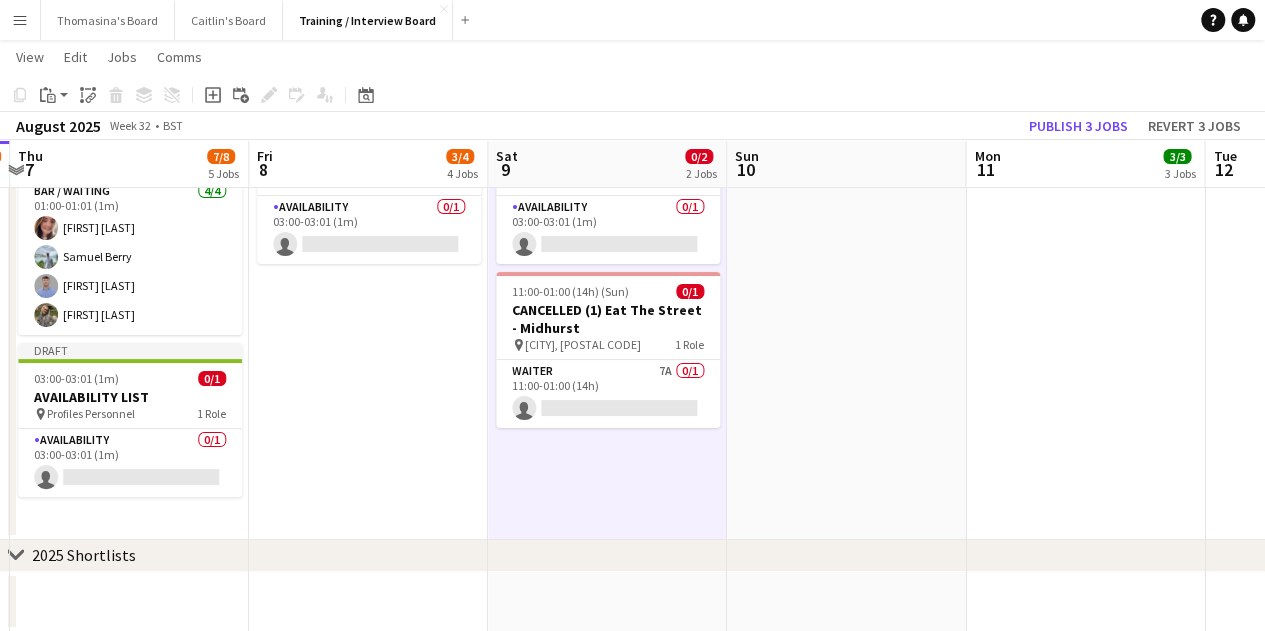 scroll, scrollTop: 3661, scrollLeft: 0, axis: vertical 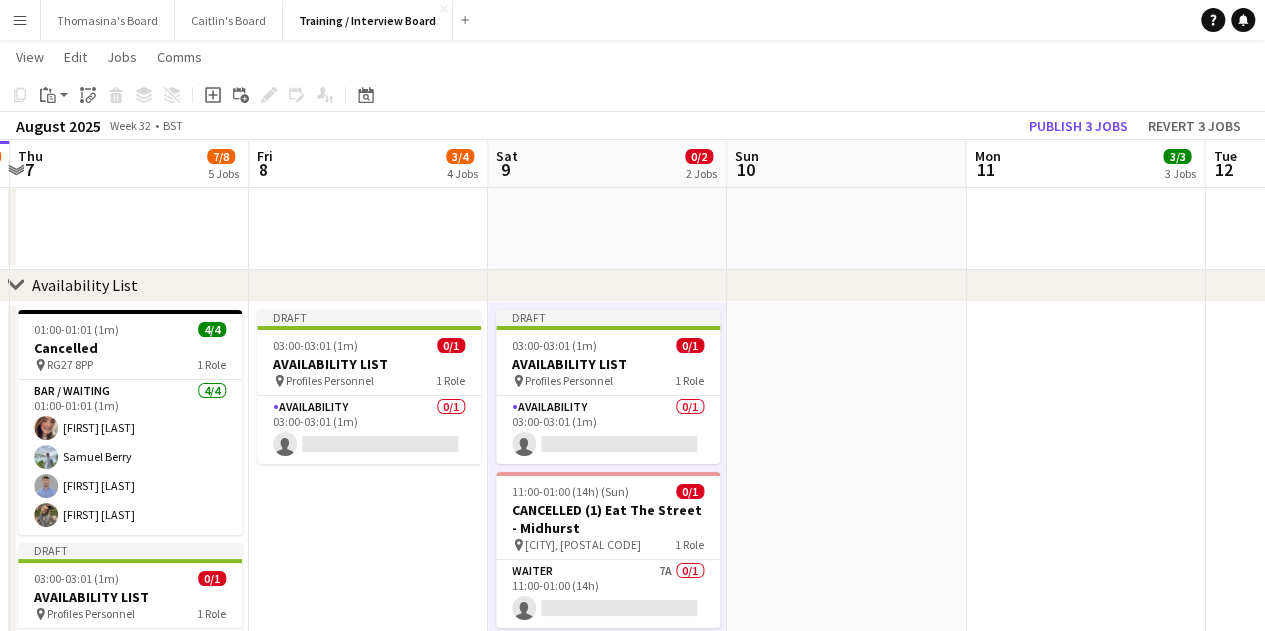 click at bounding box center [846, 521] 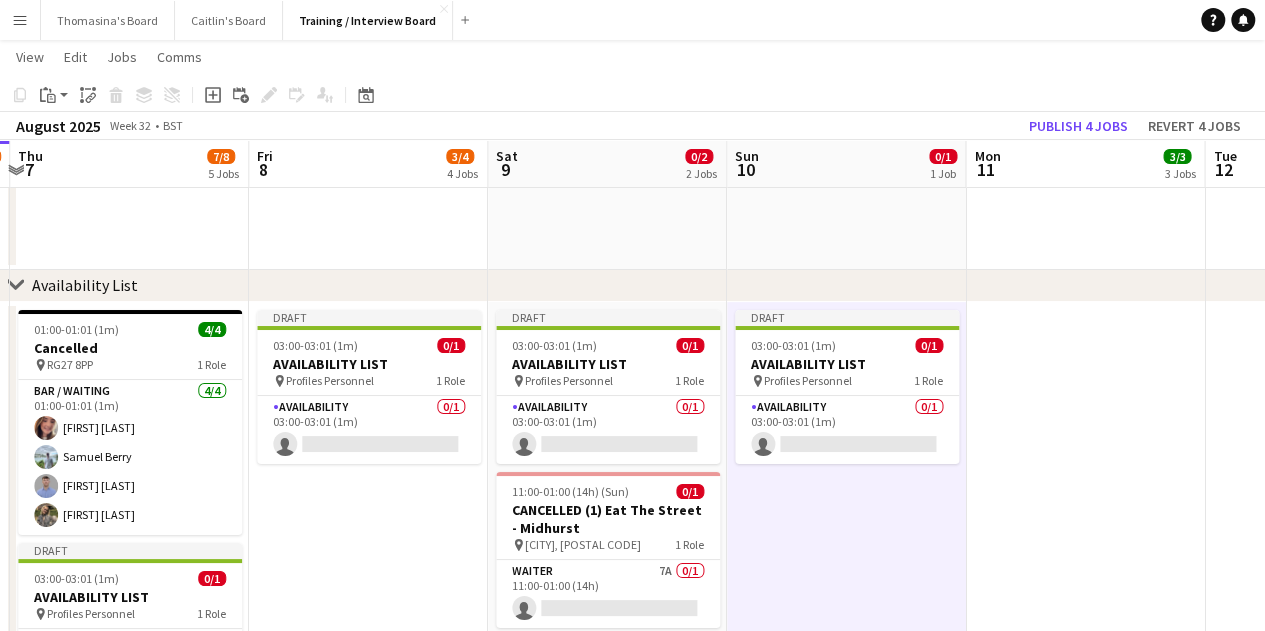 click at bounding box center [1085, 521] 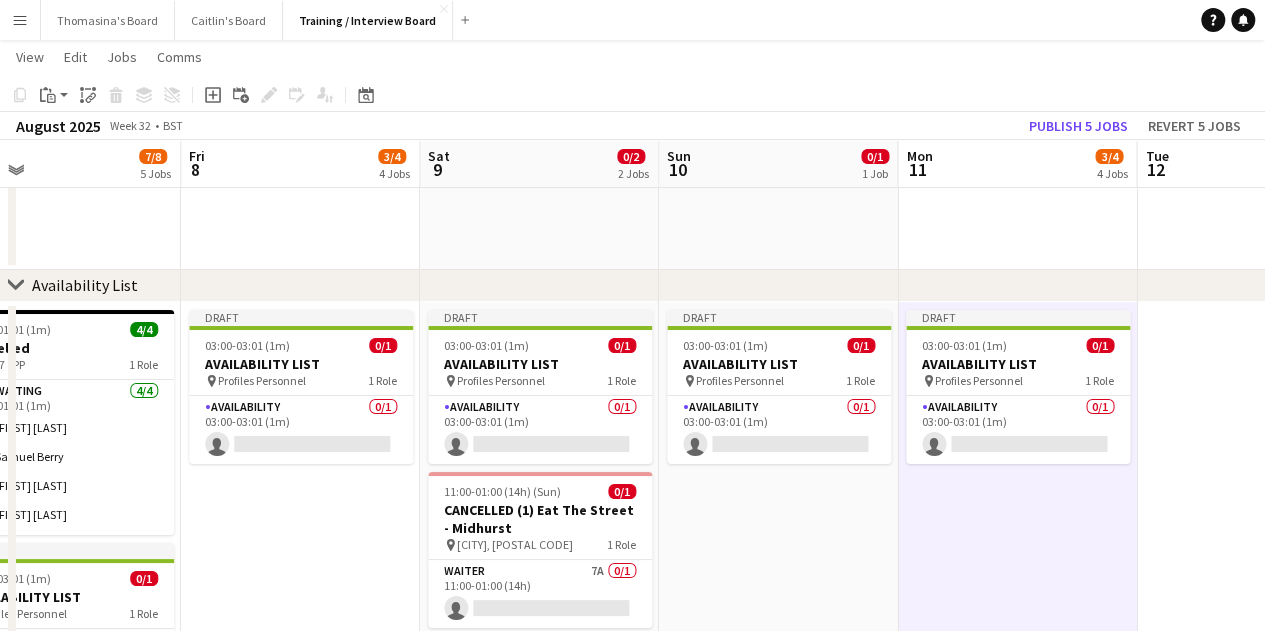 drag, startPoint x: 1010, startPoint y: 436, endPoint x: 549, endPoint y: 341, distance: 470.68674 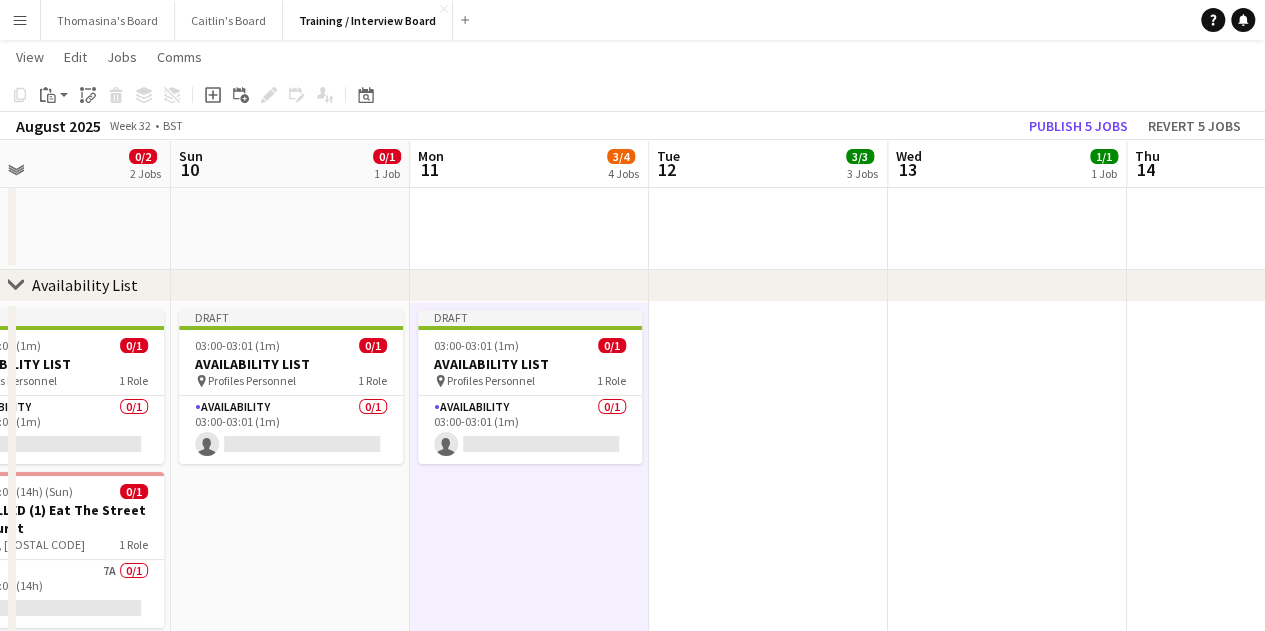 click at bounding box center [768, 521] 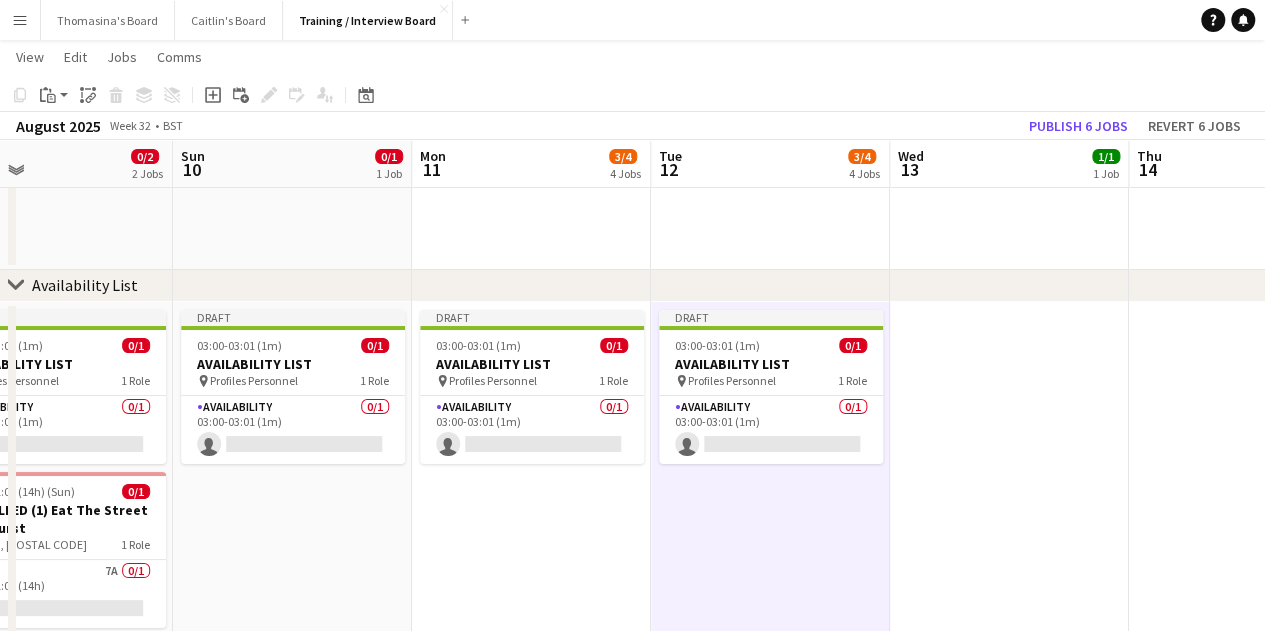 click at bounding box center (1009, 521) 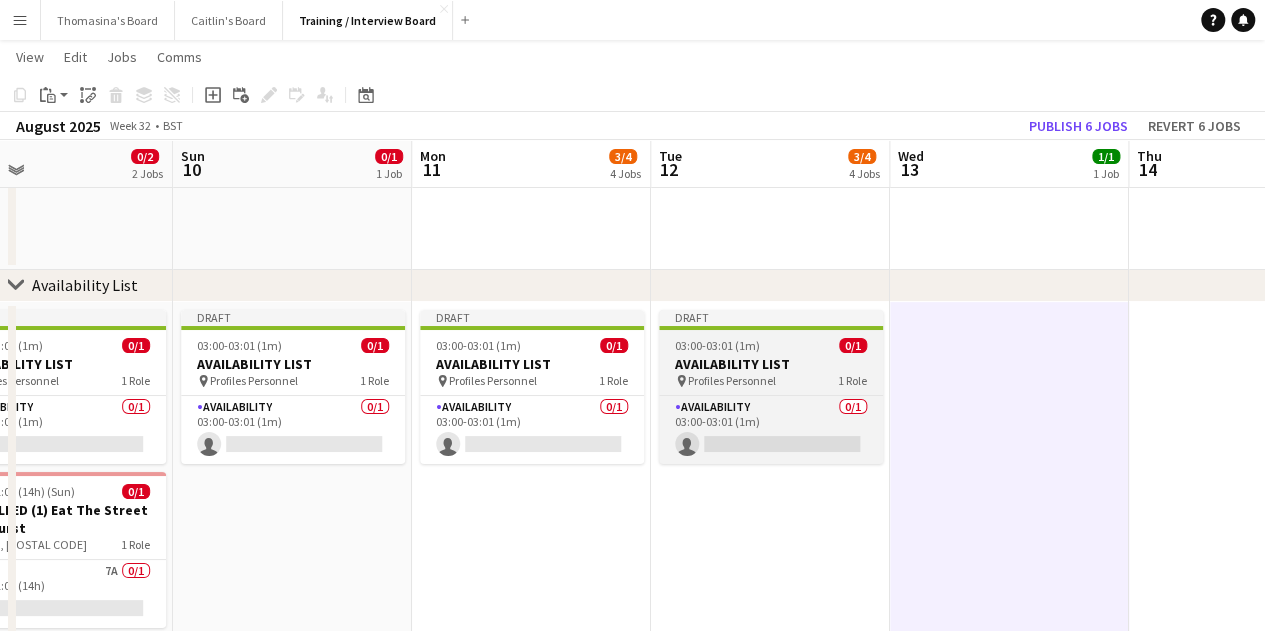 click on "AVAILABILITY LIST" at bounding box center [771, 364] 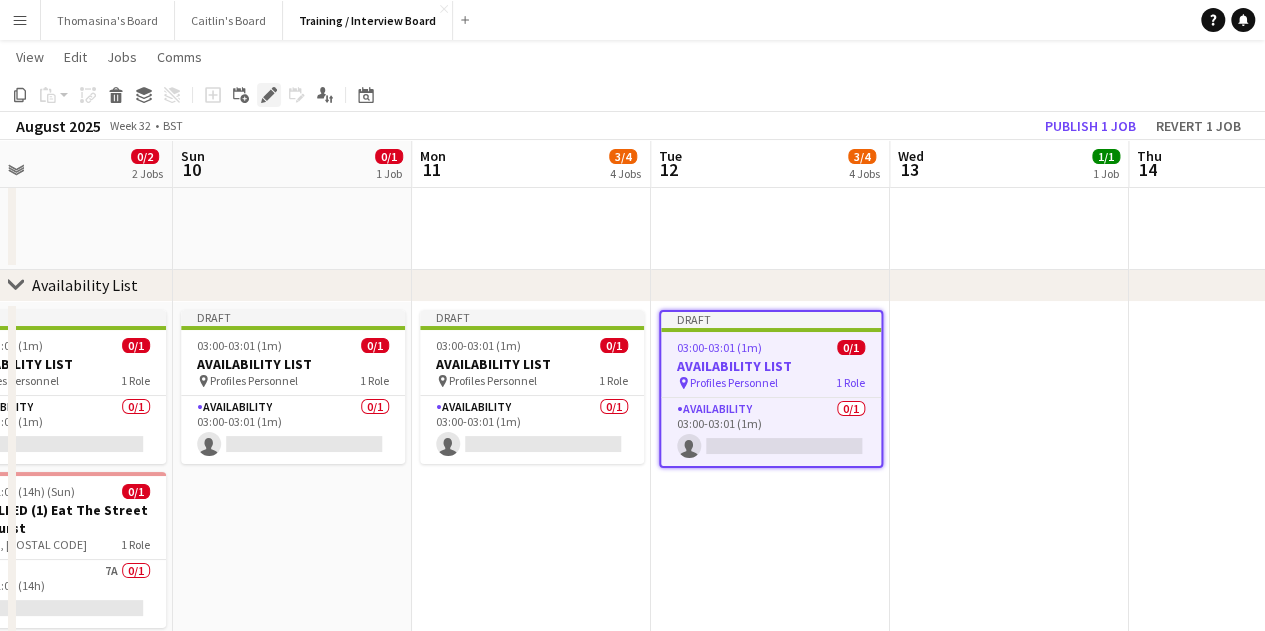 click on "Edit" 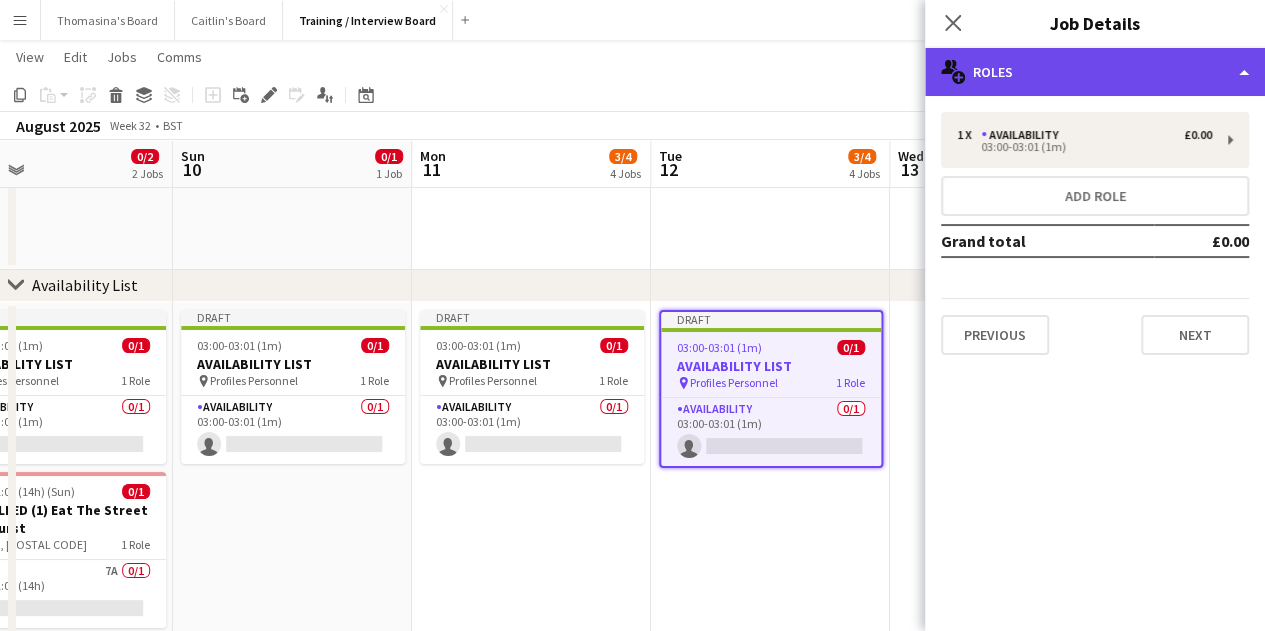 click on "multiple-users-add
Roles" 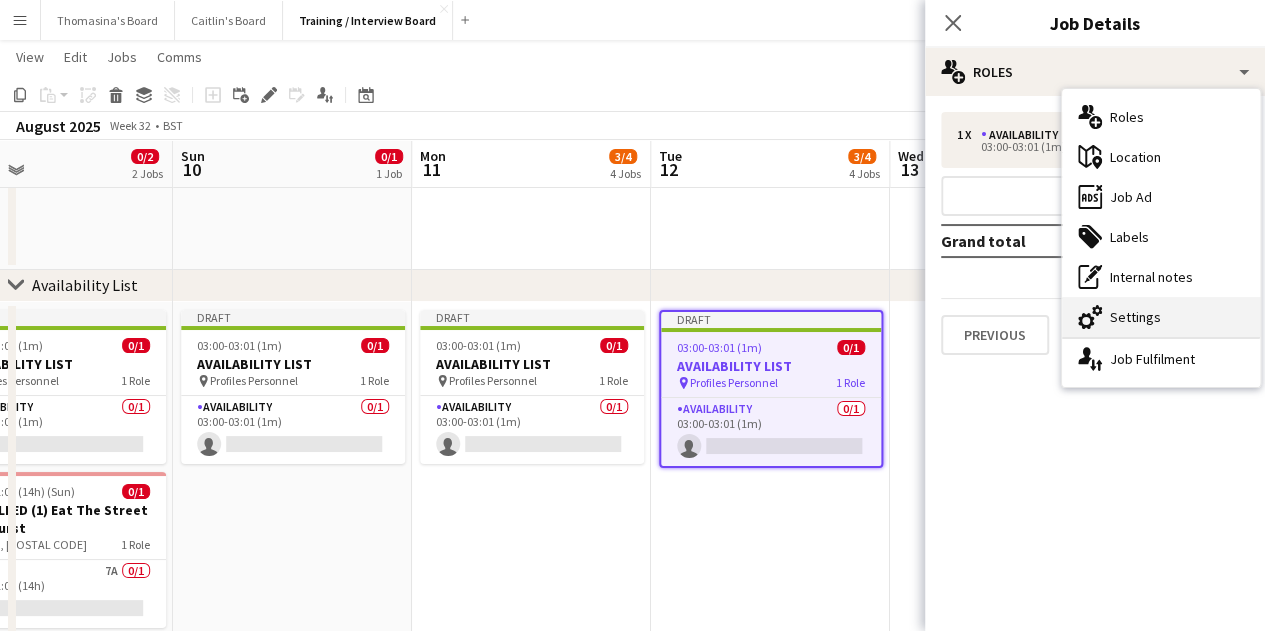 click on "cog-double-3
Settings" at bounding box center (1161, 317) 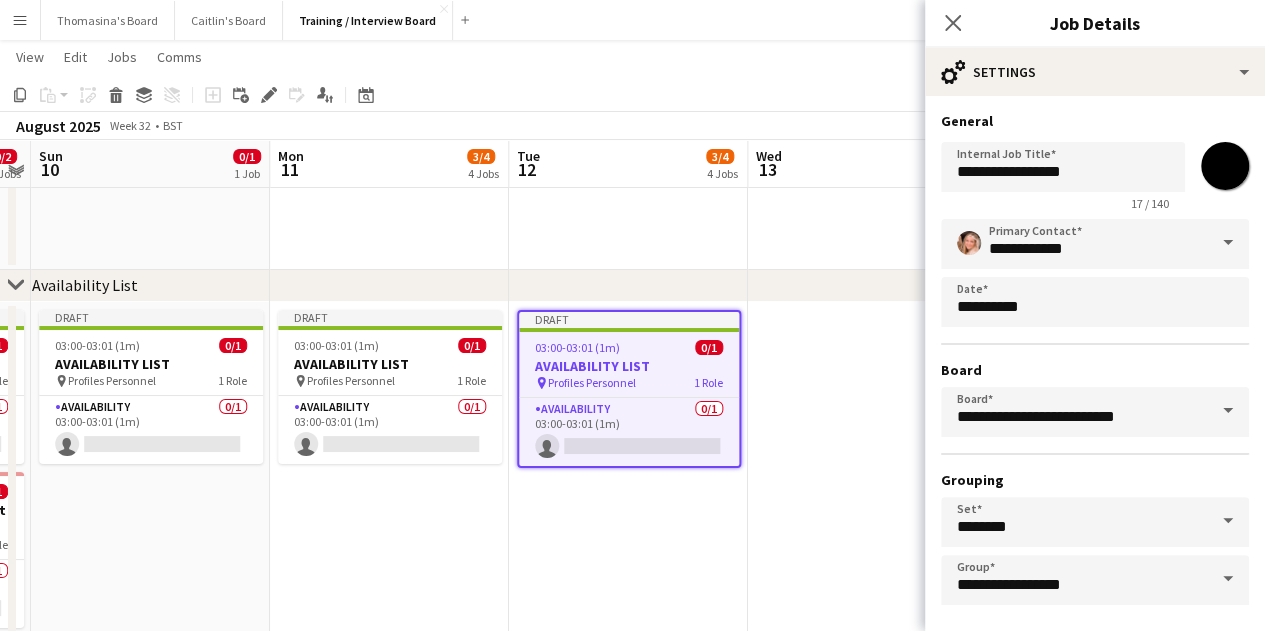drag, startPoint x: 728, startPoint y: 535, endPoint x: 458, endPoint y: 527, distance: 270.1185 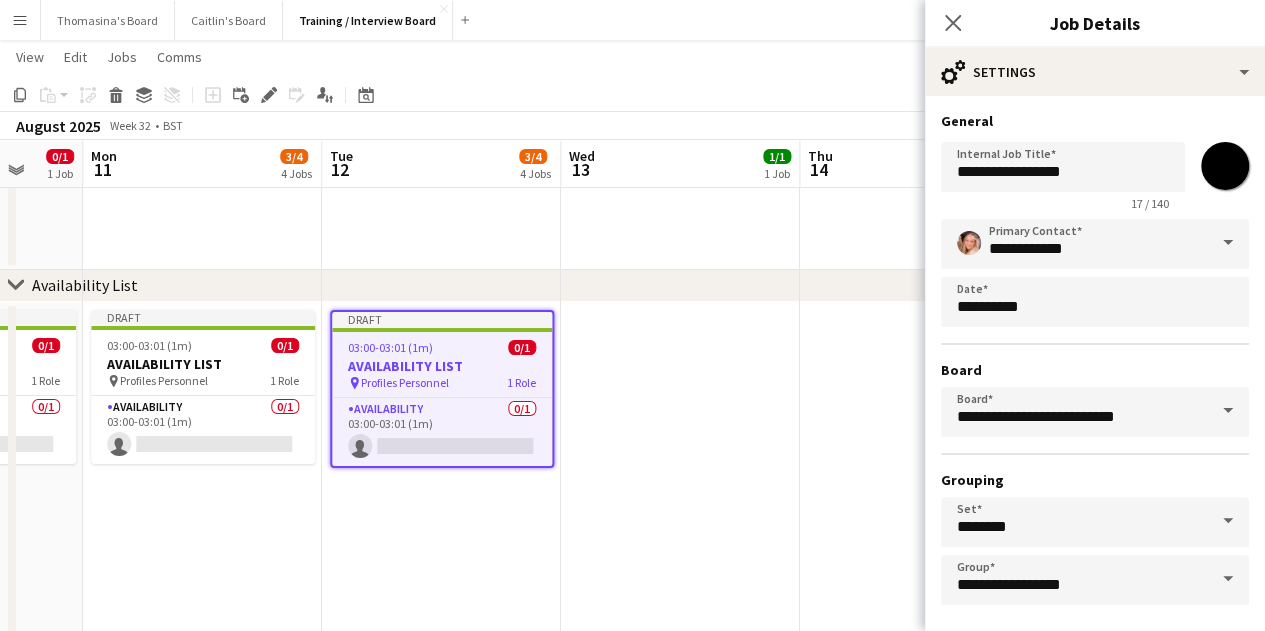 click on "Teams Call Interview   1 Role   Interview   1/1   15:00-15:20 (20m)
[FIRST] [LAST]     15:20-15:40 (20m)    1/1   MANCHESTER & Other UK Locations Teams Call Interview Slot
pin
Teams Call Interview   1 Role   Interview   1/1   15:20-15:40 (20m)
[FIRST] [LAST]     15:40-16:00 (20m)    1/1   MANCHESTER & Other UK Locations Teams Call Interview Slot
pin
Teams Call Interview   1 Role   Interview   1/1   15:40-16:00 (20m)
[FIRST] [LAST]     10:20-10:40 (20m)    1/1   MANCHESTER & Other UK Locations Teams Call Interview Slot
pin
1 Role   1/1" at bounding box center [632, -1376] 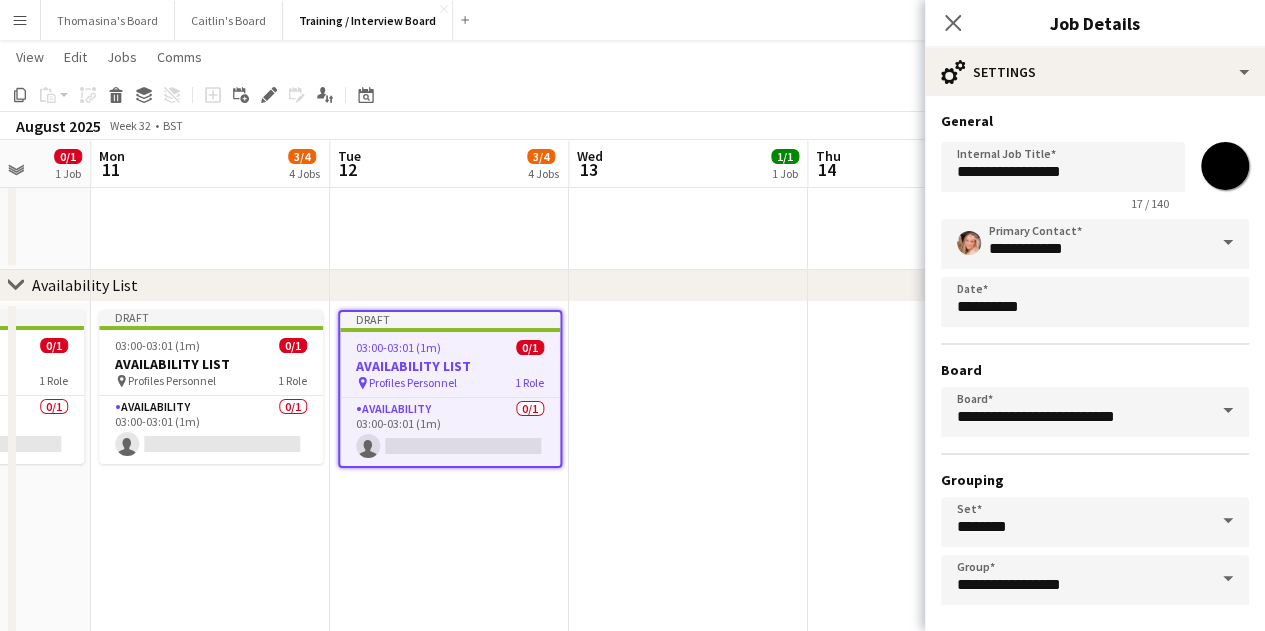 click at bounding box center (688, 521) 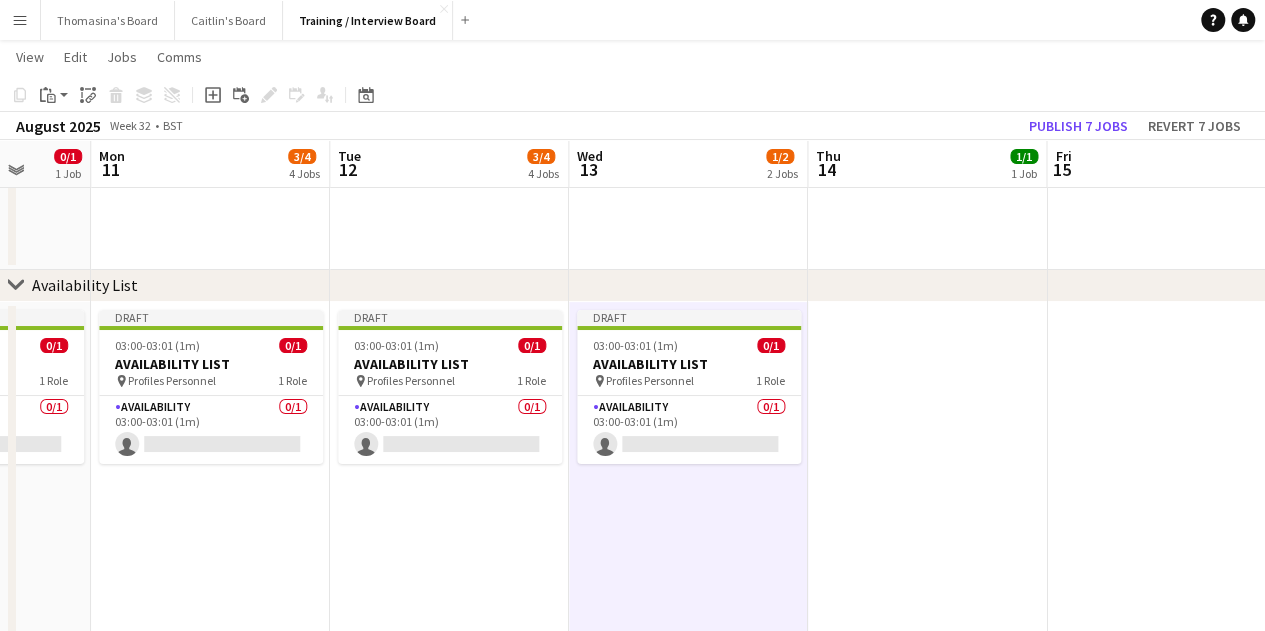 click at bounding box center (927, 521) 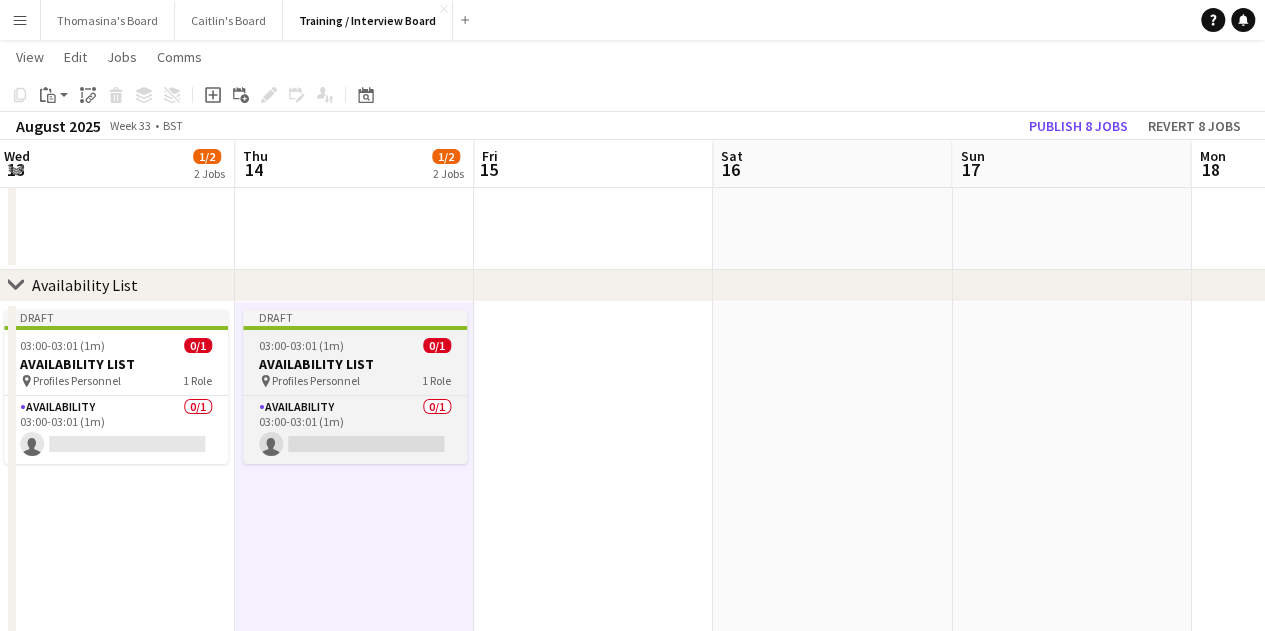 drag, startPoint x: 996, startPoint y: 421, endPoint x: 456, endPoint y: 341, distance: 545.89374 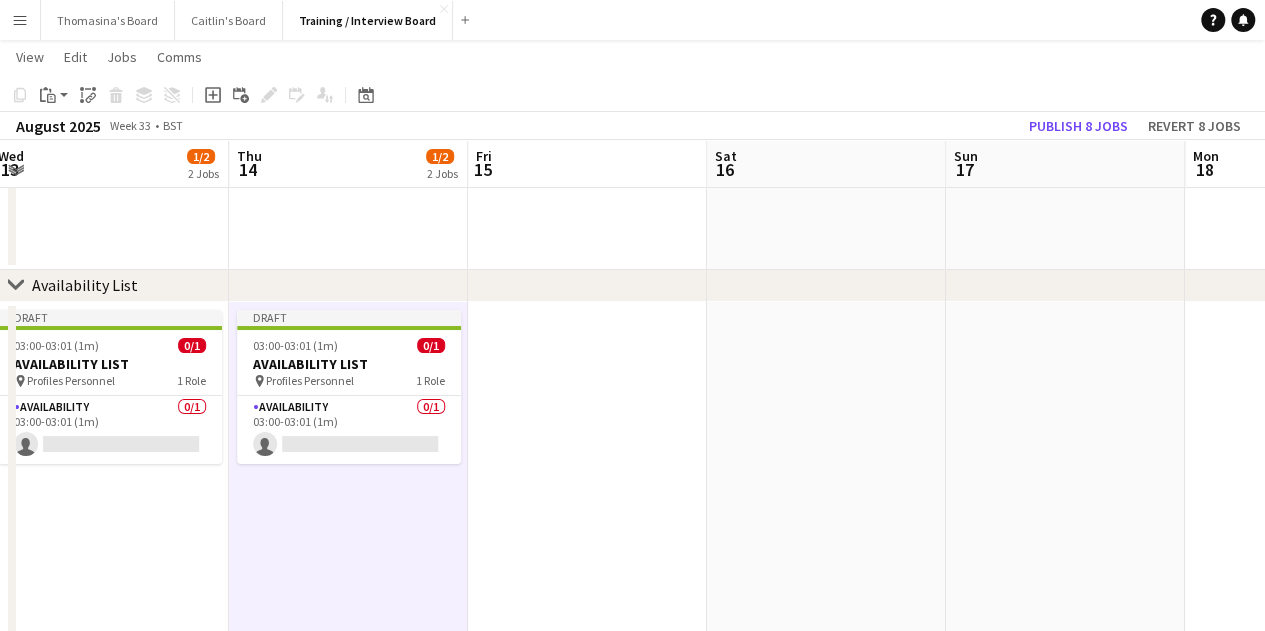 click at bounding box center [587, 521] 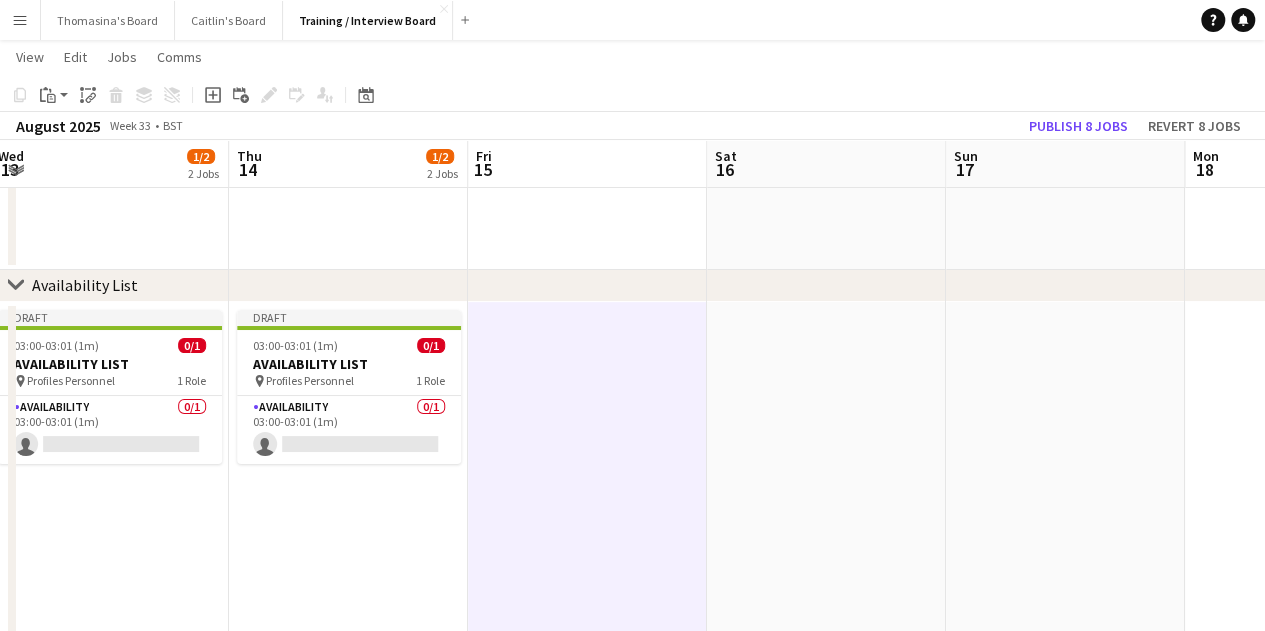scroll, scrollTop: 0, scrollLeft: 486, axis: horizontal 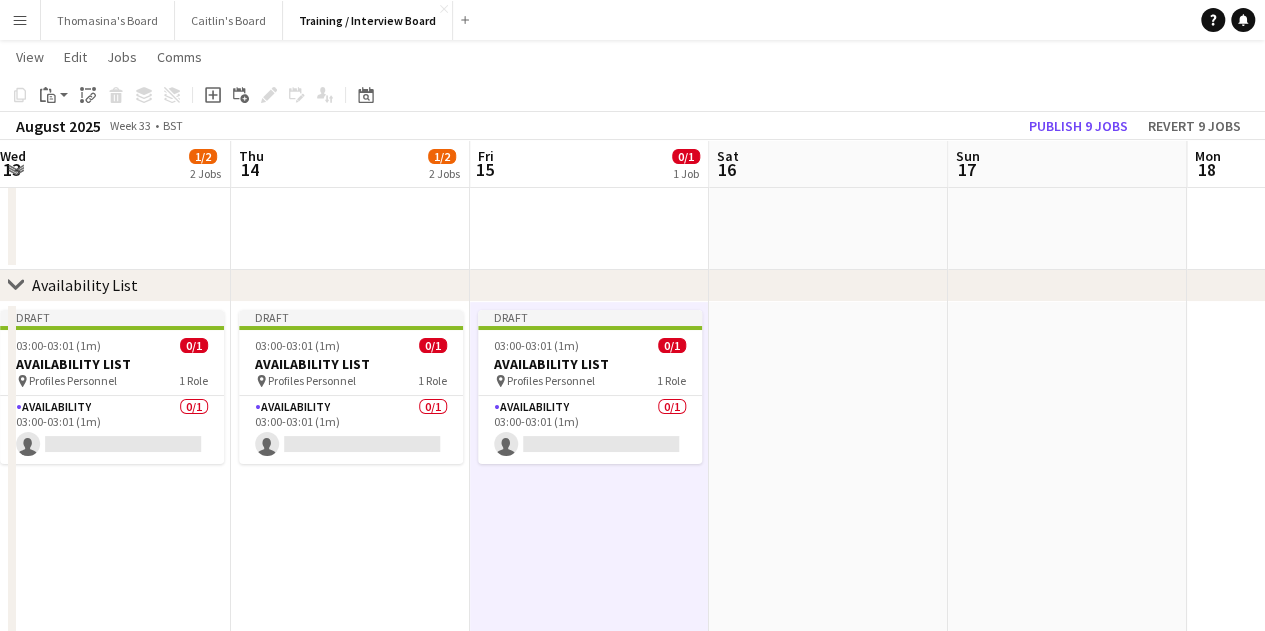 click at bounding box center (828, 521) 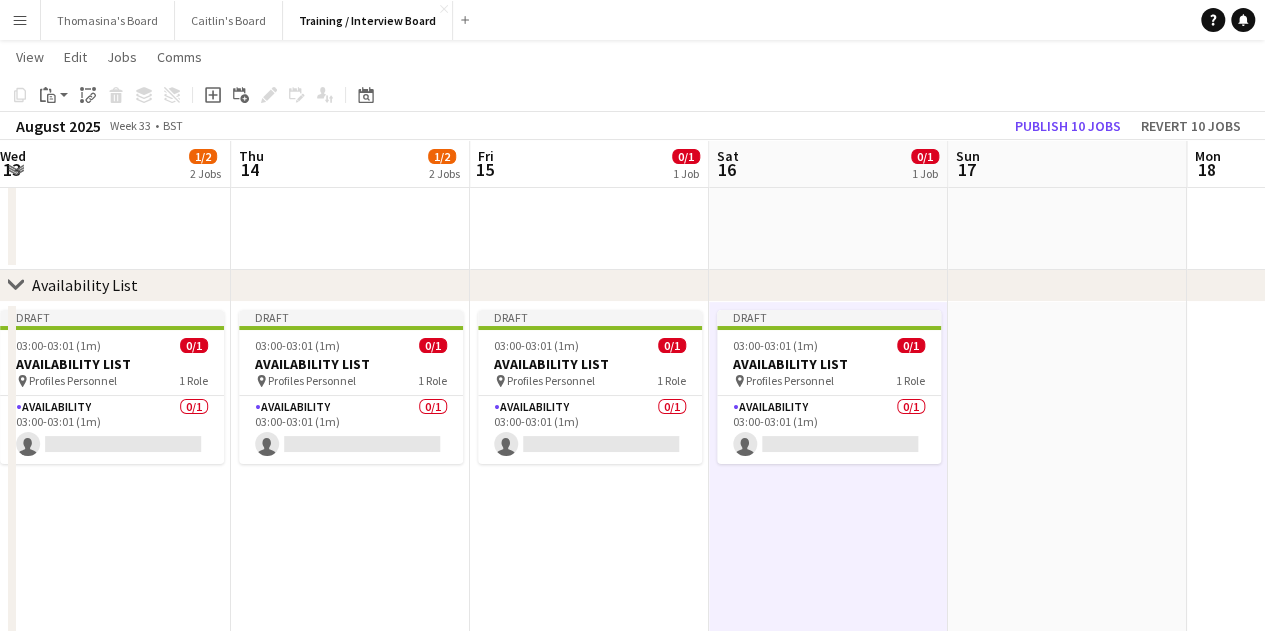 click at bounding box center [1067, 521] 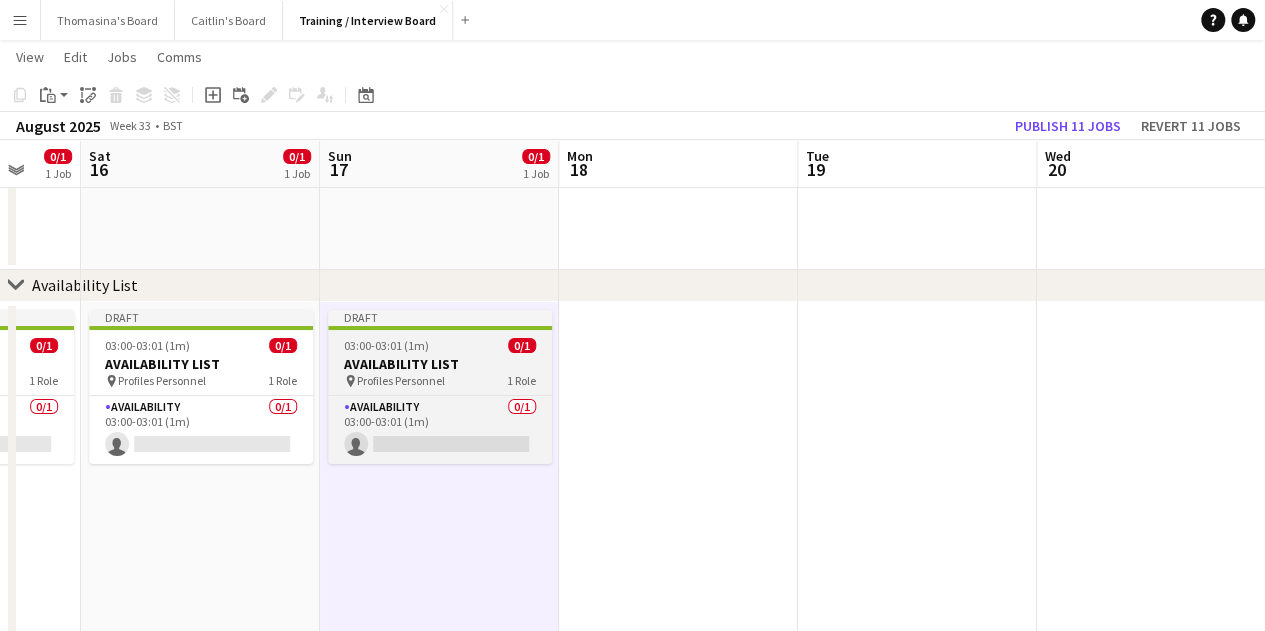 click on "Wed   13   1/2   2 Jobs   Thu   14   1/2   2 Jobs   Fri   15   0/1   1 Job   Sat   16   0/1   1 Job   Sun   17   0/1   1 Job   Mon   18   Tue   19   Wed   20   Thu   21   Fri   22   Sat   23      11:00-11:20 (20m)    1/1   MANCHESTER & Other UK Locations Teams Call Interview Slot
pin
Teams Call Interview   1 Role   Interview   1/1   11:00-11:20 (20m)
[FIRST] [LAST]     15:00-15:20 (20m)    1/1   MANCHESTER & Other UK Locations Teams Call Interview Slot
pin
Teams Call Interview   1 Role   Interview   1/1   15:00-15:20 (20m)
[FIRST] [LAST]  Draft   03:00-03:01 (1m)    0/1   AVAILABILITY LIST
pin
Profiles Personnel   1 Role   Availability   0/1   03:00-03:01 (1m)
single-neutral-actions
Draft   03:00-03:01 (1m)    0/1   AVAILABILITY LIST
pin
Profiles Personnel   1 Role   Availability   0/1   03:00-03:01 (1m)" at bounding box center [632, -1376] 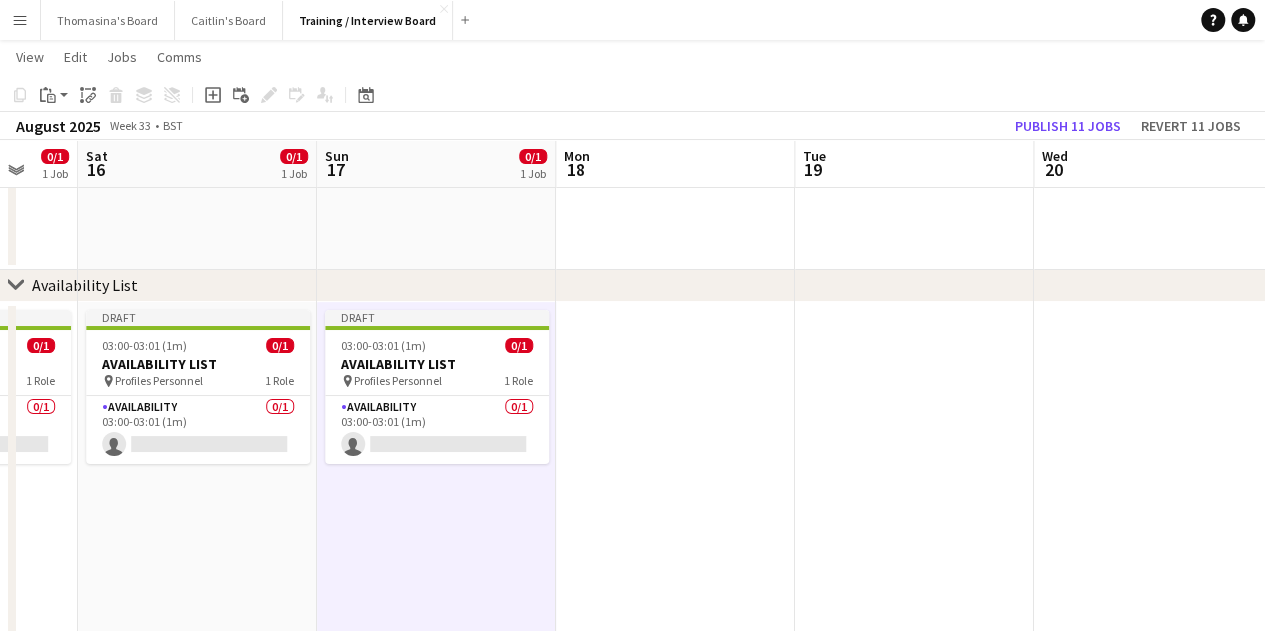 click at bounding box center [675, 521] 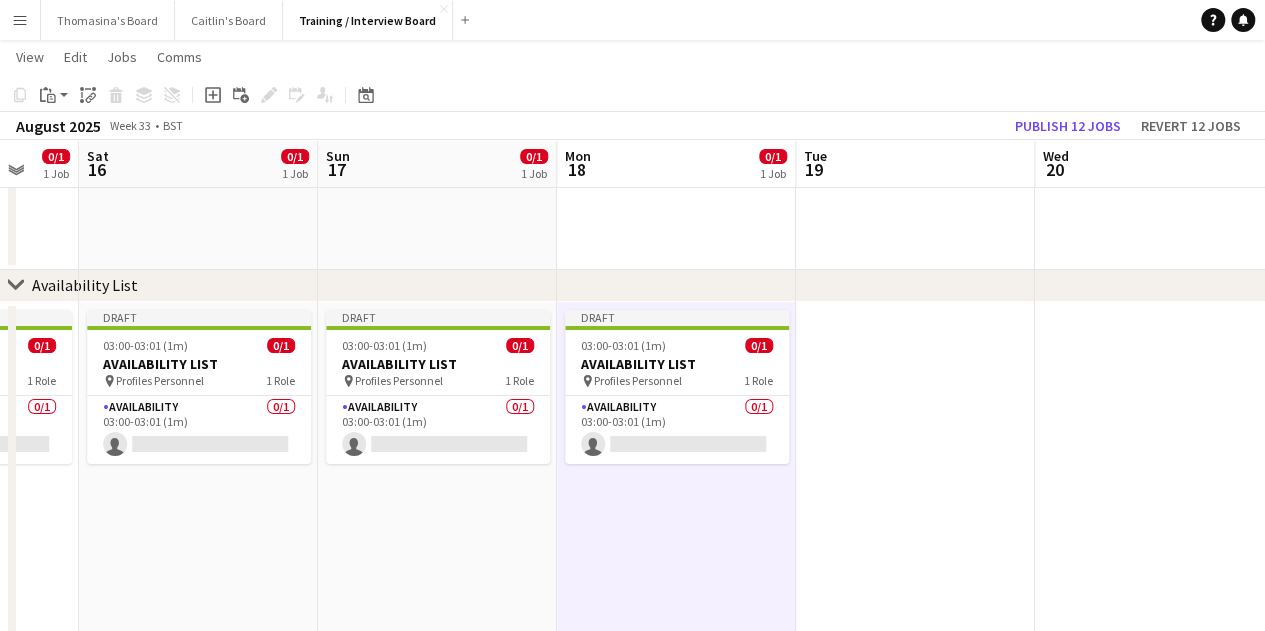 click at bounding box center (915, 521) 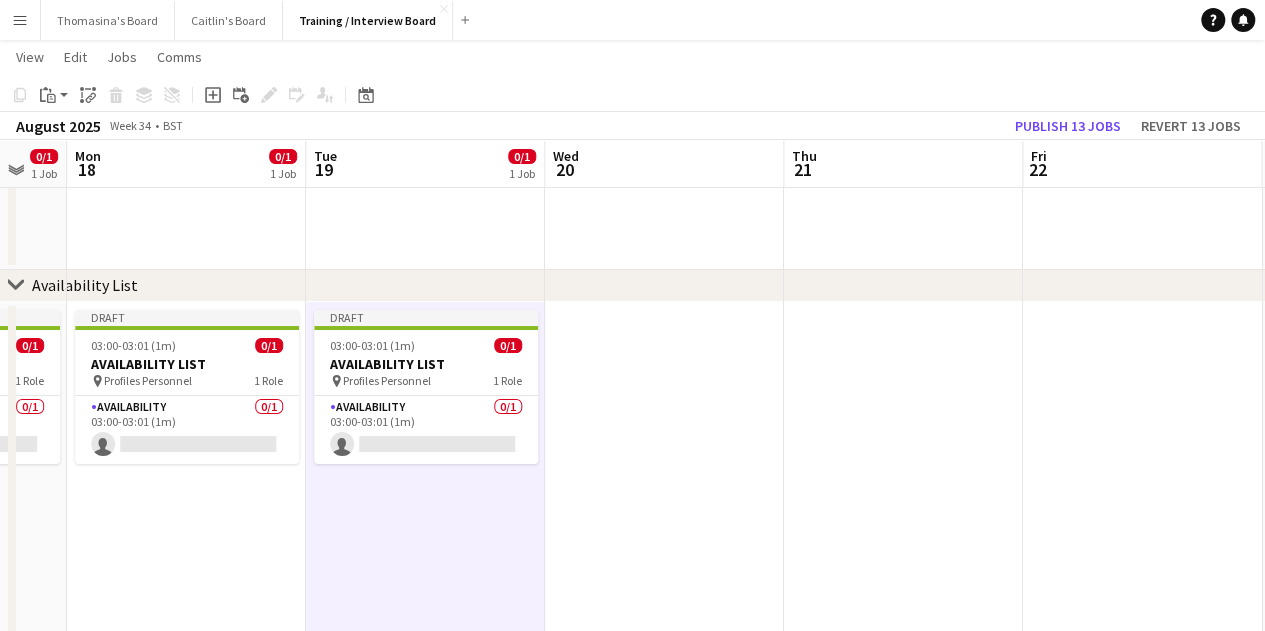click on "Fri   15   0/1   1 Job   Sat   16   0/1   1 Job   Sun   17   0/1   1 Job   Mon   18   0/1   1 Job   Tue   19   0/1   1 Job   Wed   20   Thu   21   Fri   22   Sat   23   Sun   24   Mon   25   Draft   03:00-03:01 (1m)    0/1   AVAILABILITY LIST
pin
Profiles Personnel   1 Role   Availability   0/1   03:00-03:01 (1m)
single-neutral-actions
Draft   03:00-03:01 (1m)    0/1   AVAILABILITY LIST
pin
Profiles Personnel   1 Role   Availability   0/1   03:00-03:01 (1m)
single-neutral-actions
Draft   03:00-03:01 (1m)    0/1   AVAILABILITY LIST
pin
Profiles Personnel   1 Role   Availability   0/1   03:00-03:01 (1m)
single-neutral-actions
Draft   03:00-03:01 (1m)    0/1   AVAILABILITY LIST
pin
Profiles Personnel   1 Role   Availability   0/1   03:00-03:01 (1m)" at bounding box center [632, -1376] 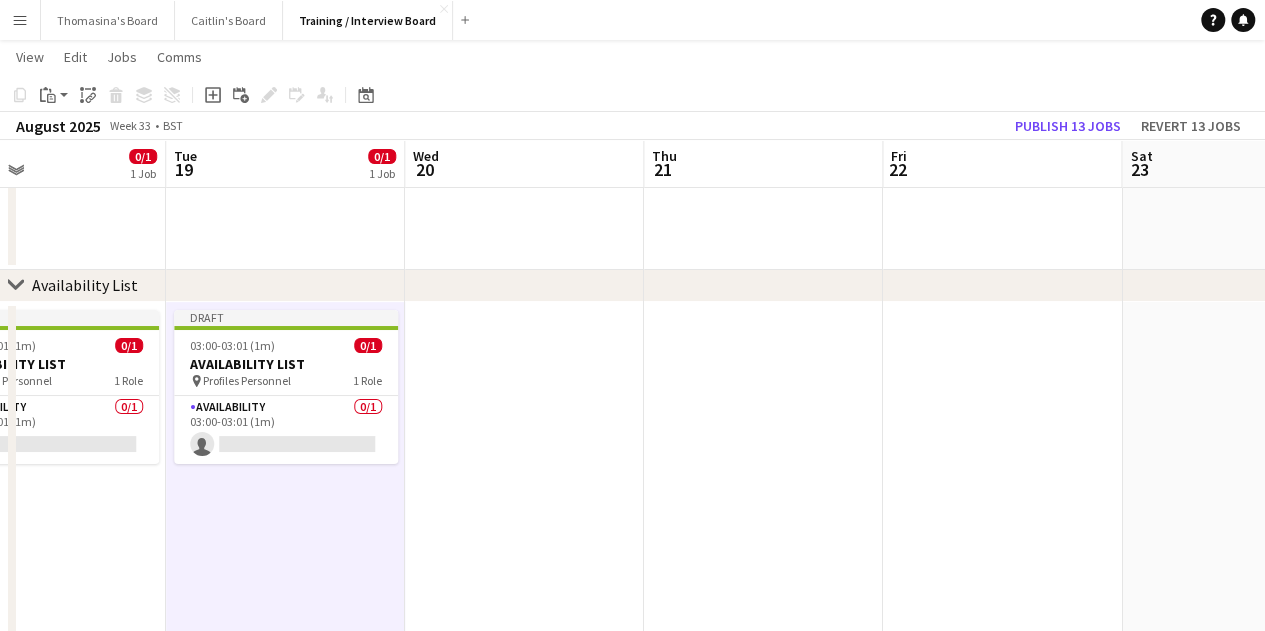 click at bounding box center (524, 521) 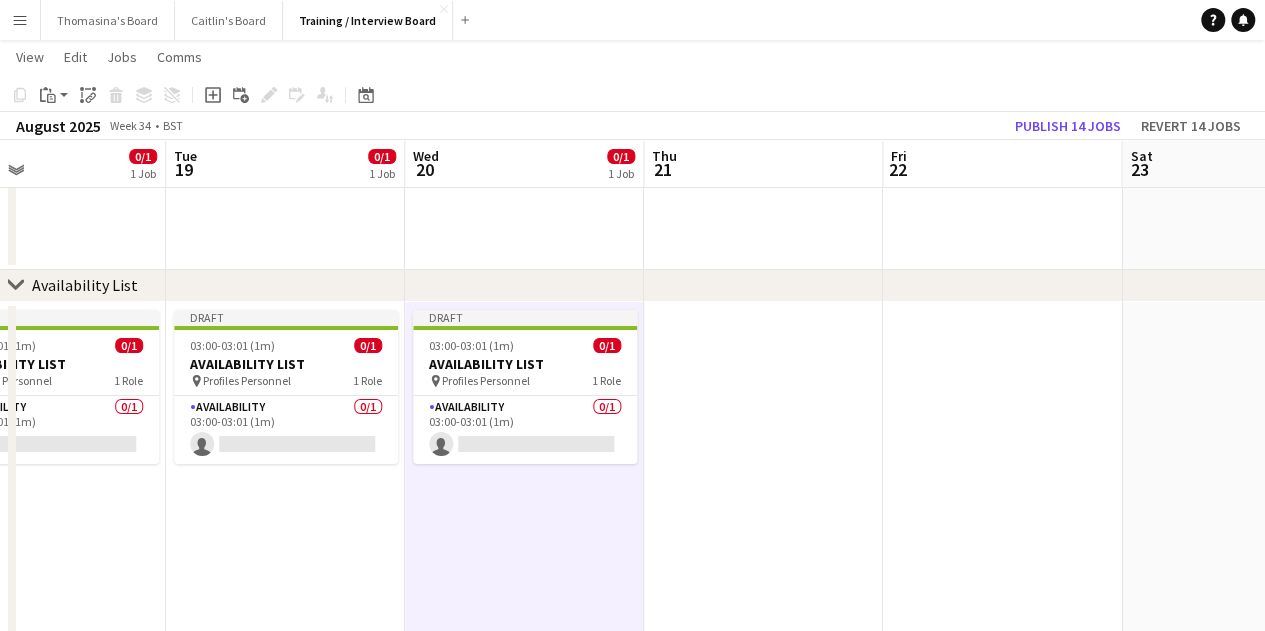 click at bounding box center (763, 521) 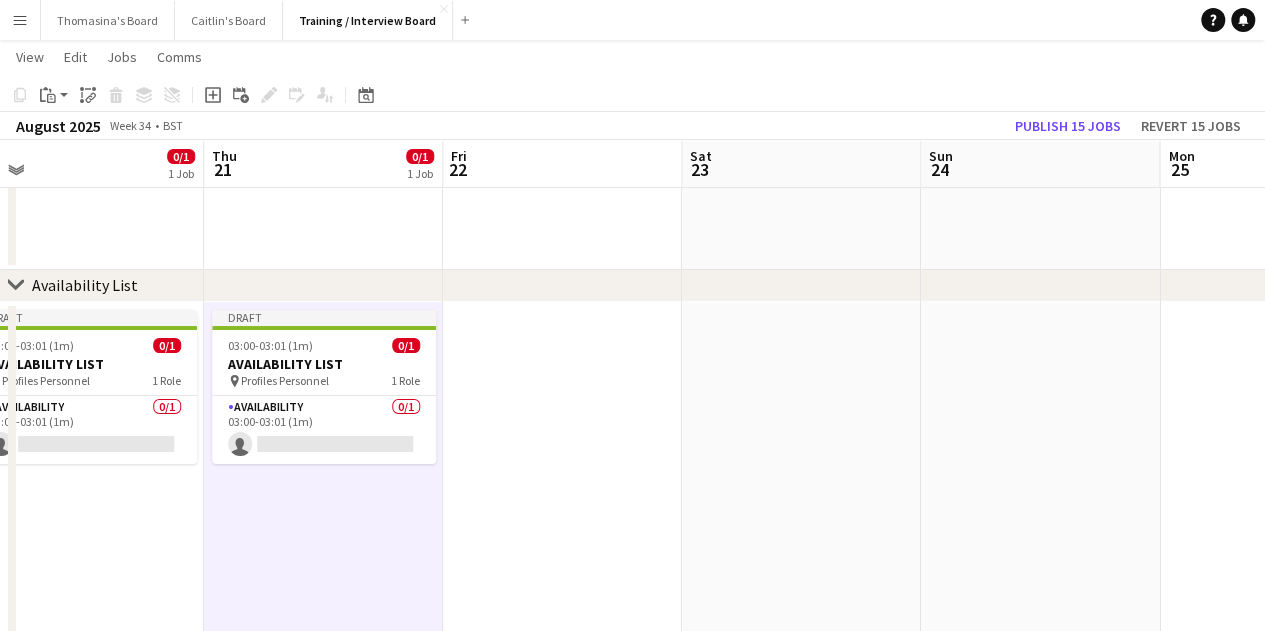 scroll, scrollTop: 0, scrollLeft: 824, axis: horizontal 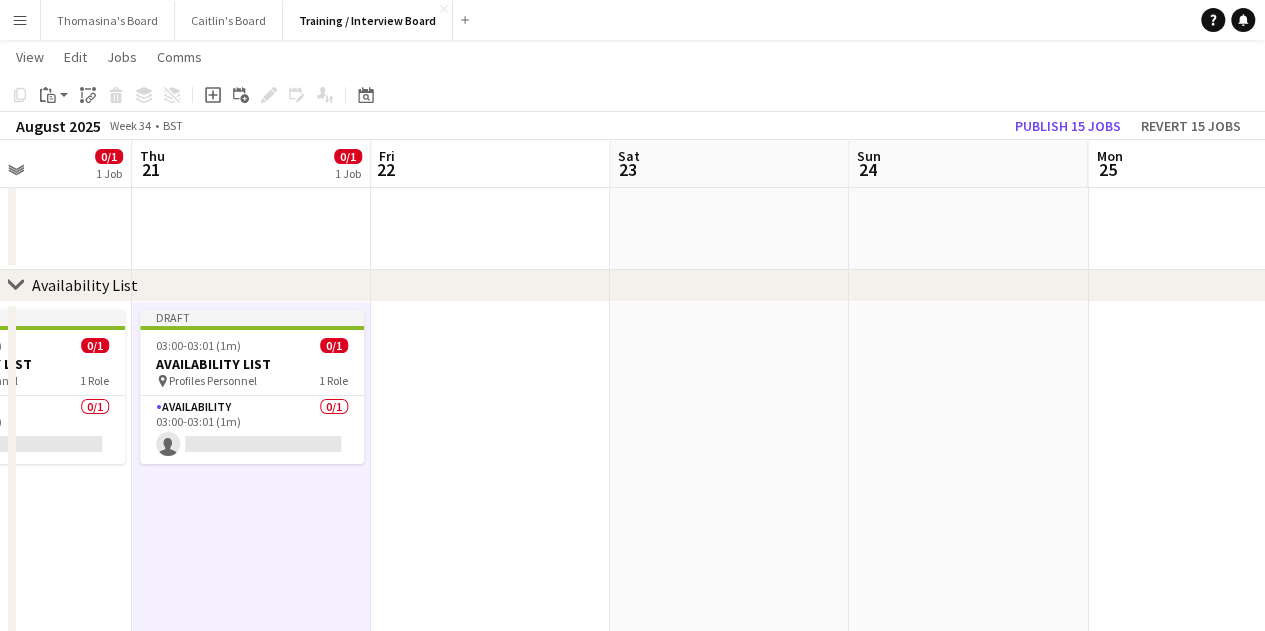 drag, startPoint x: 896, startPoint y: 385, endPoint x: 319, endPoint y: 299, distance: 583.3738 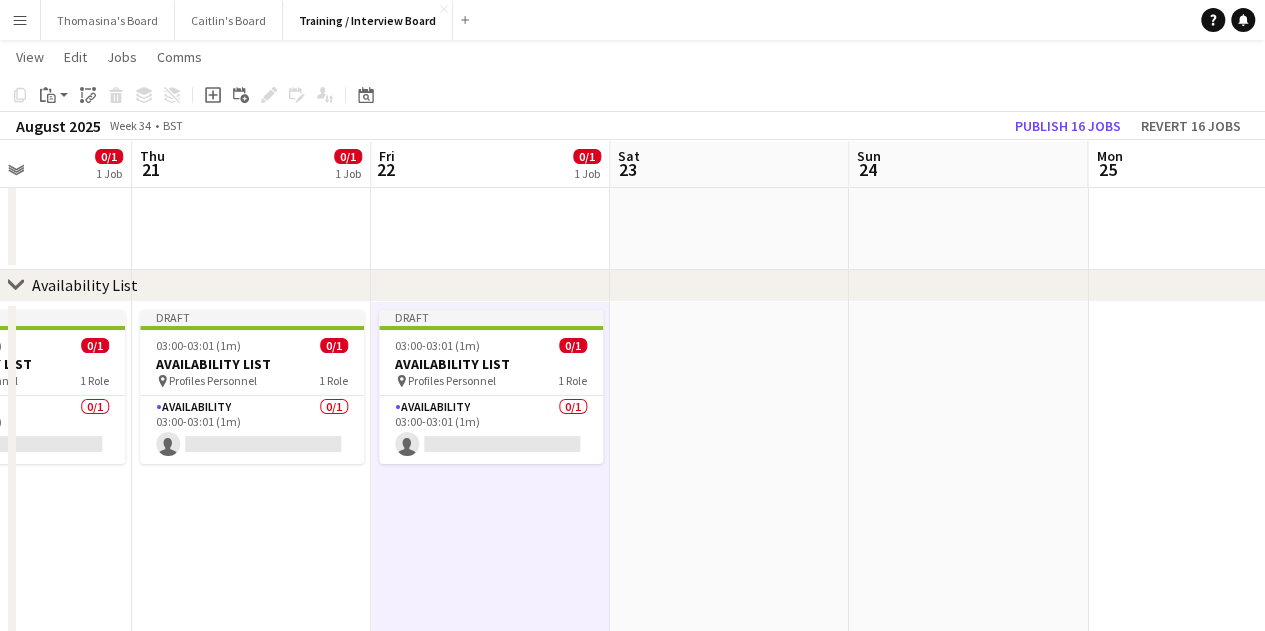 click at bounding box center (729, 521) 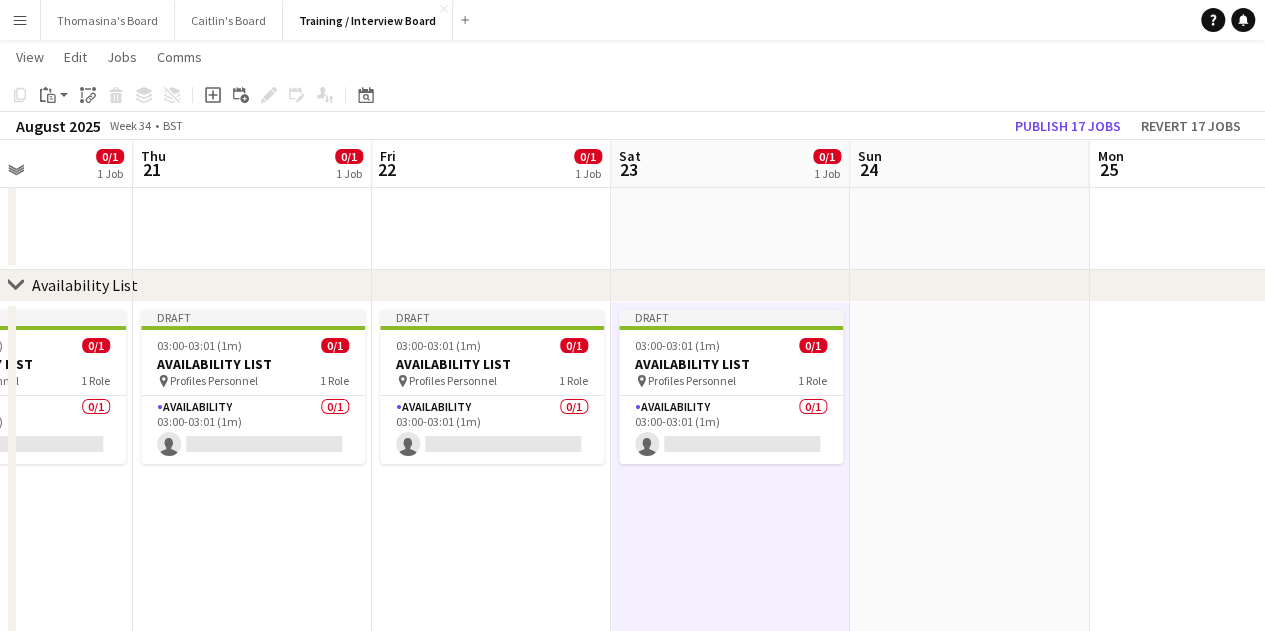 click at bounding box center (969, 521) 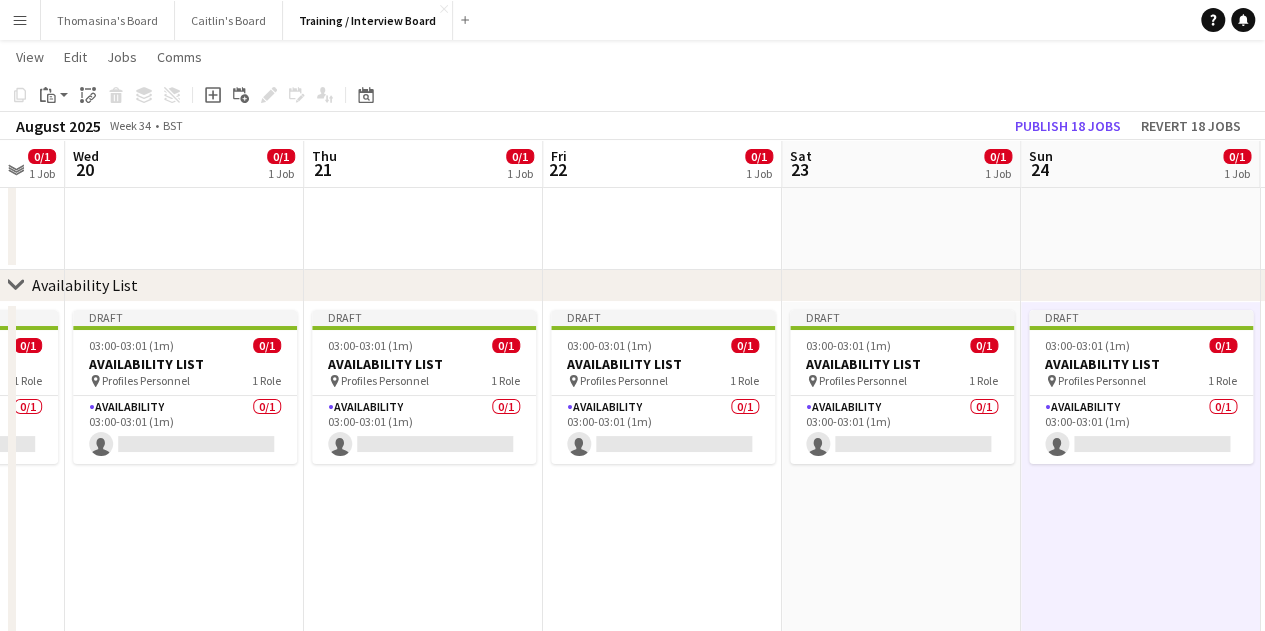 drag, startPoint x: 977, startPoint y: 419, endPoint x: 817, endPoint y: 405, distance: 160.61133 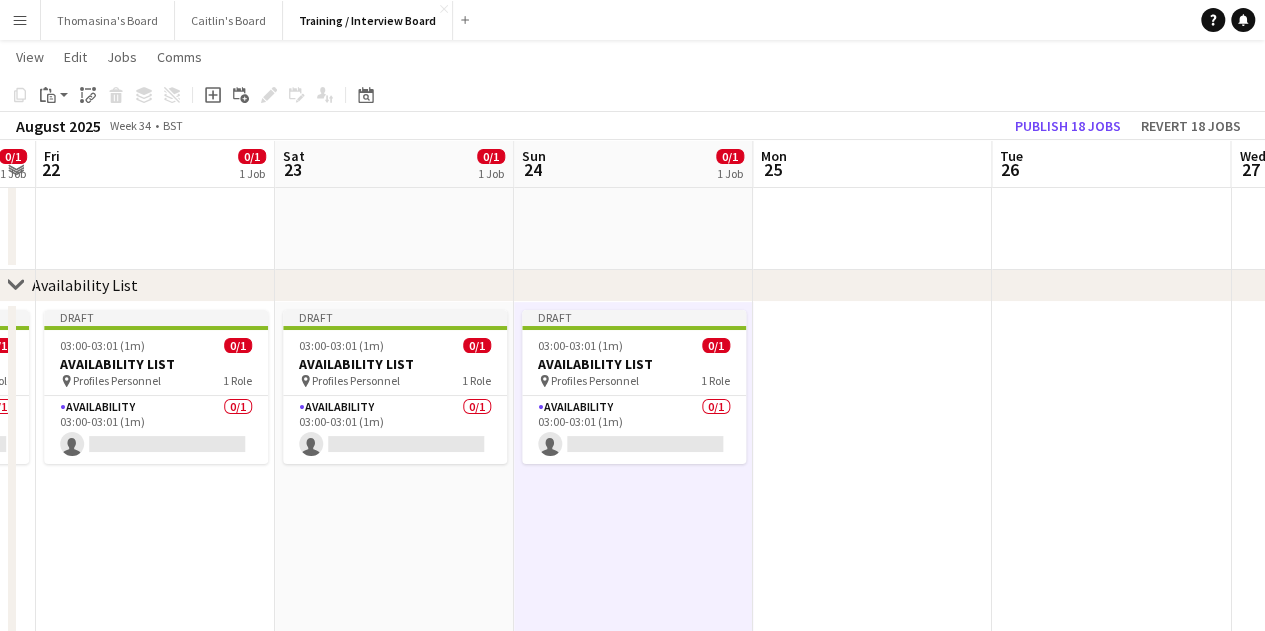click at bounding box center (872, 521) 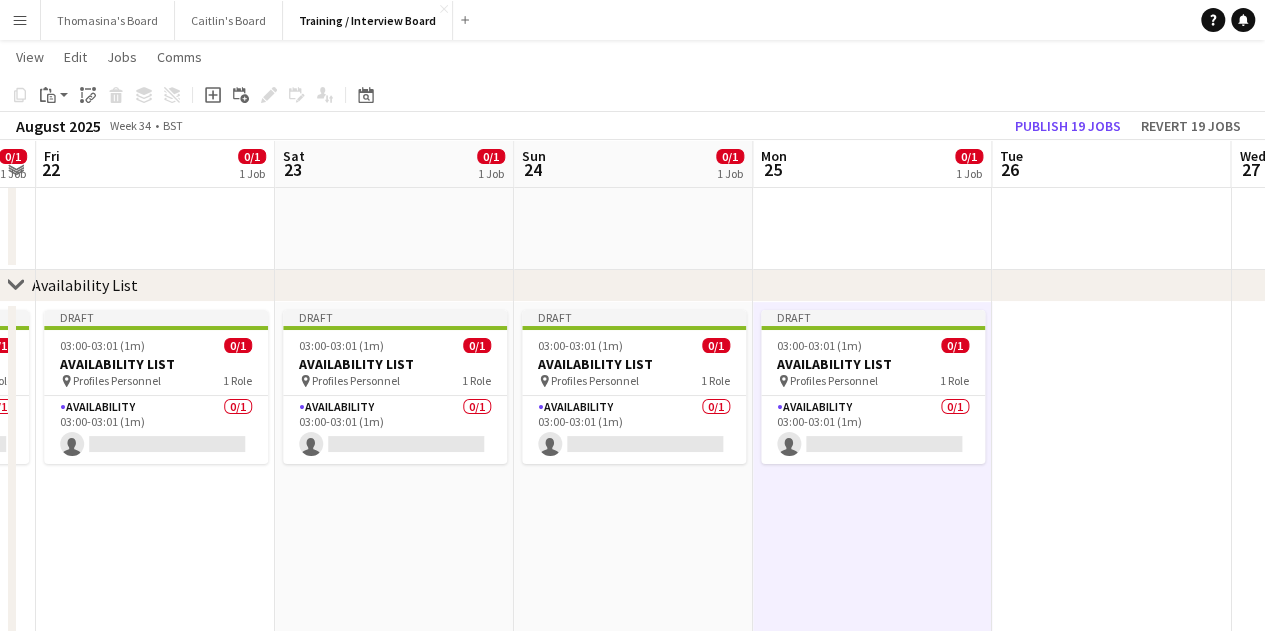 click at bounding box center (1111, 521) 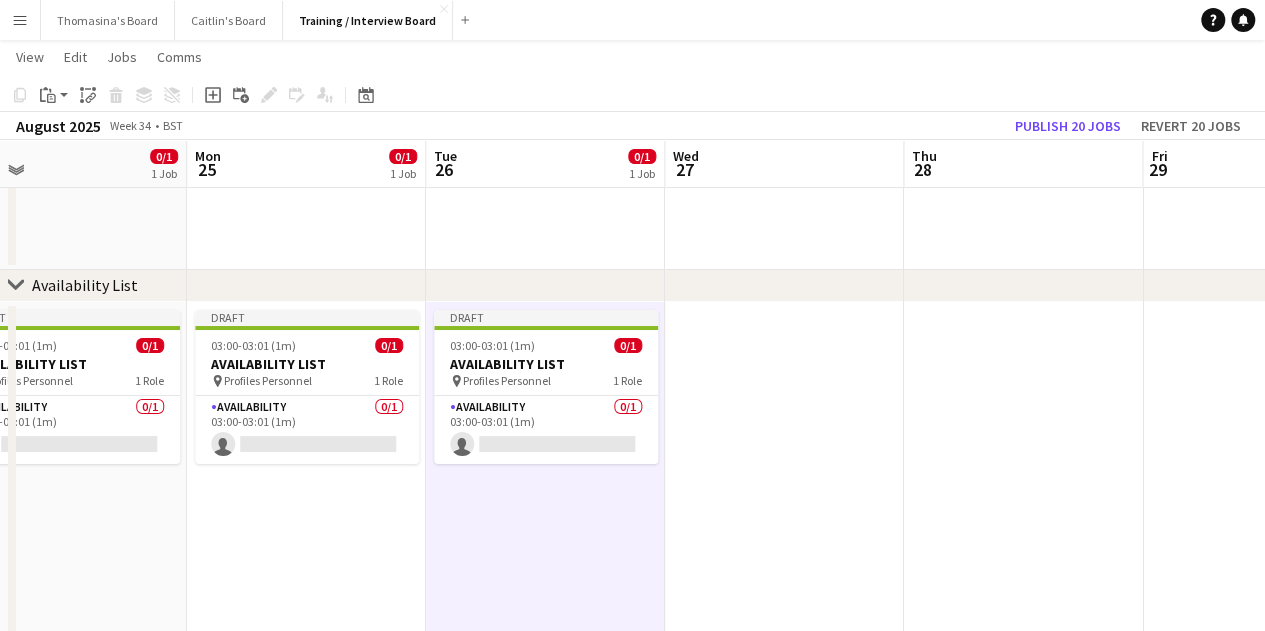 drag, startPoint x: 609, startPoint y: 337, endPoint x: 551, endPoint y: 317, distance: 61.351448 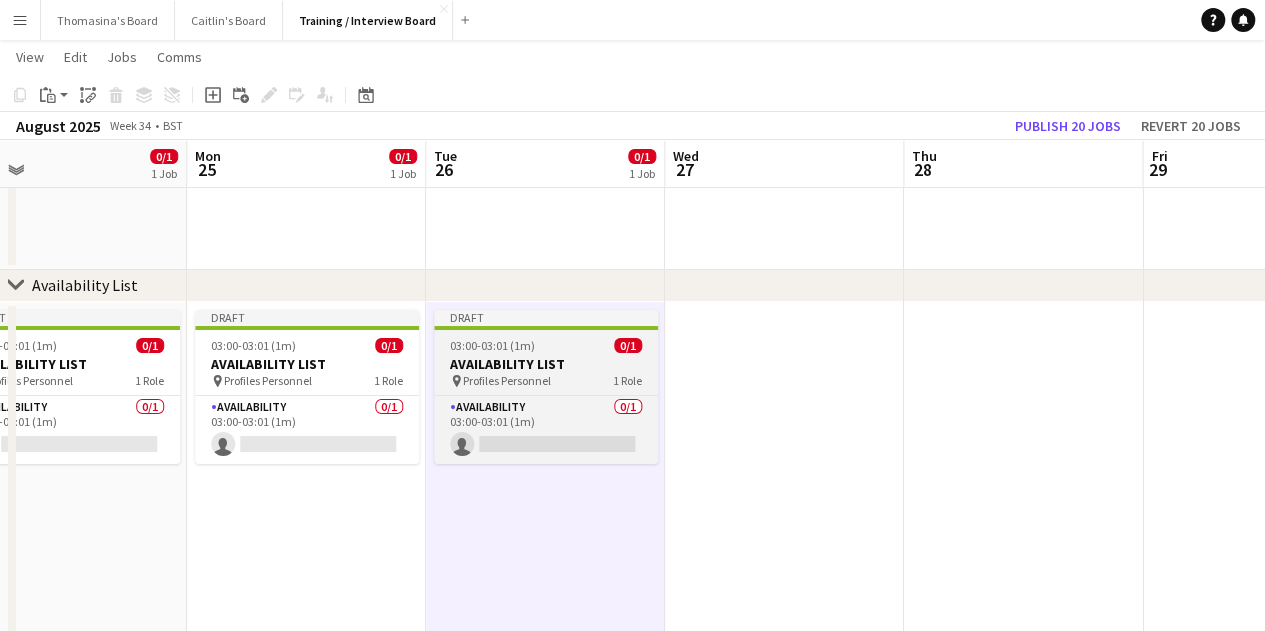 scroll, scrollTop: 0, scrollLeft: 773, axis: horizontal 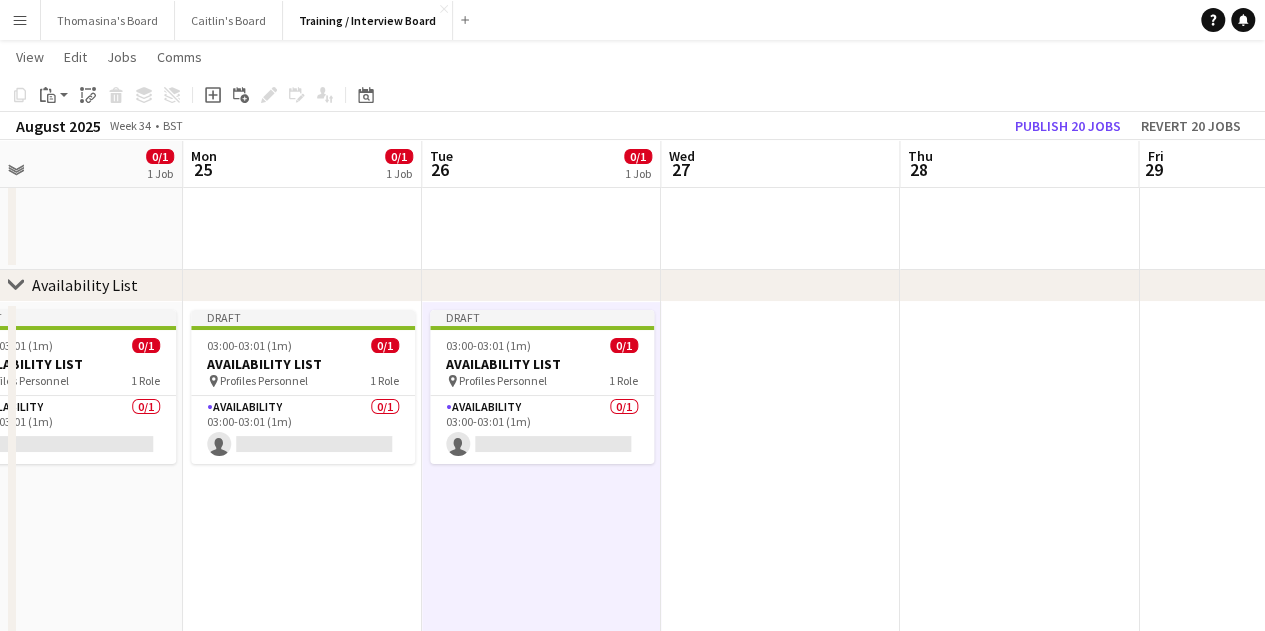 click at bounding box center [780, 521] 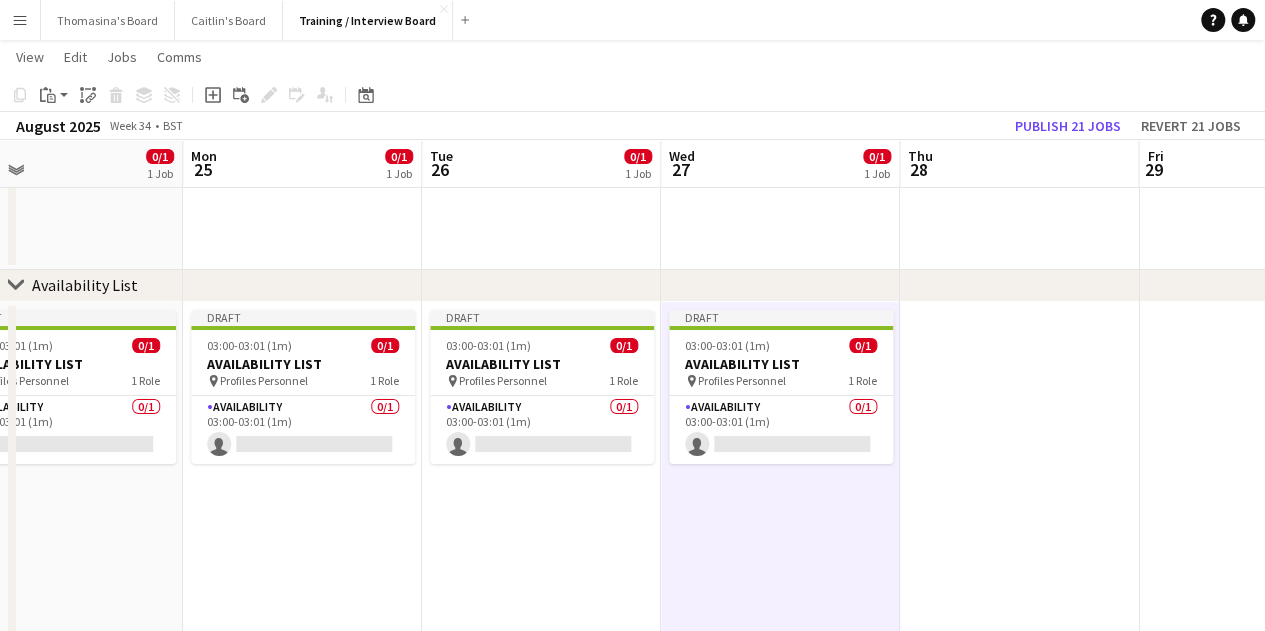 click at bounding box center (1019, 521) 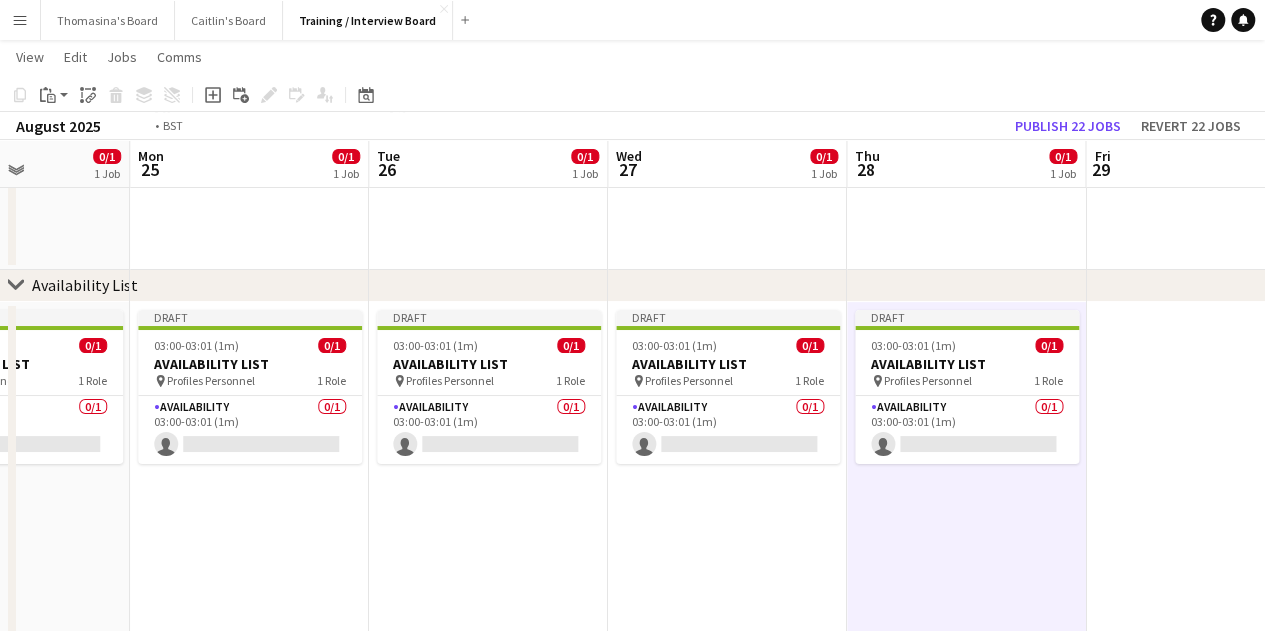 drag, startPoint x: 854, startPoint y: 377, endPoint x: 542, endPoint y: 334, distance: 314.9492 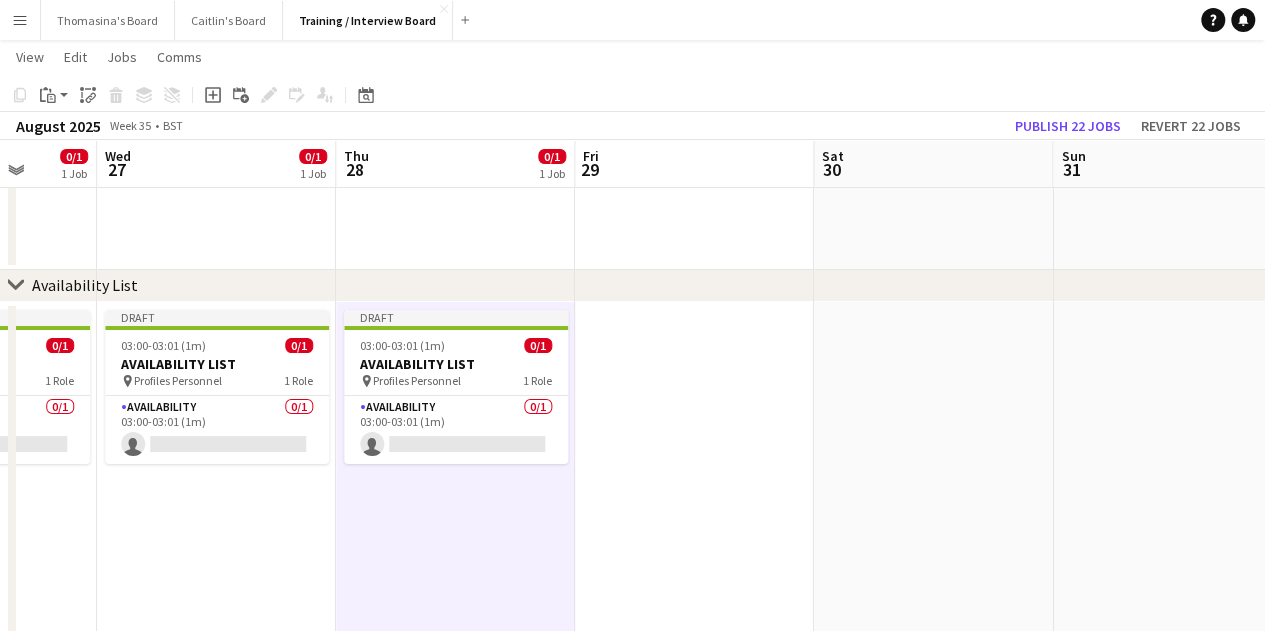 click at bounding box center (694, 521) 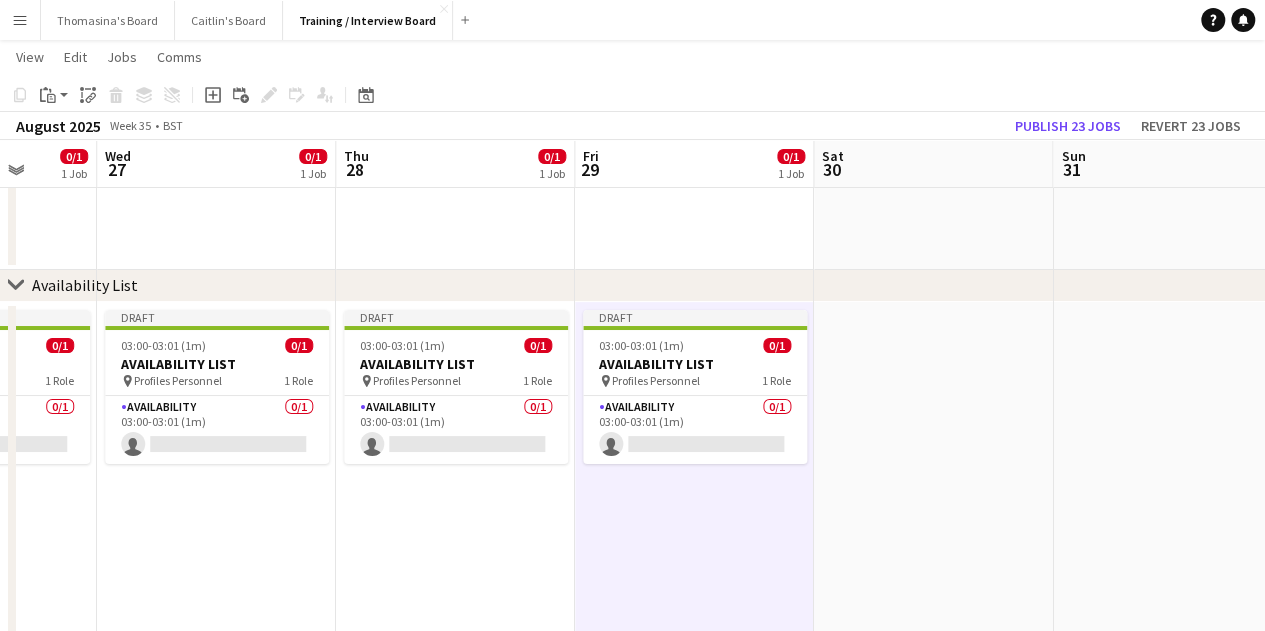 click at bounding box center (933, 521) 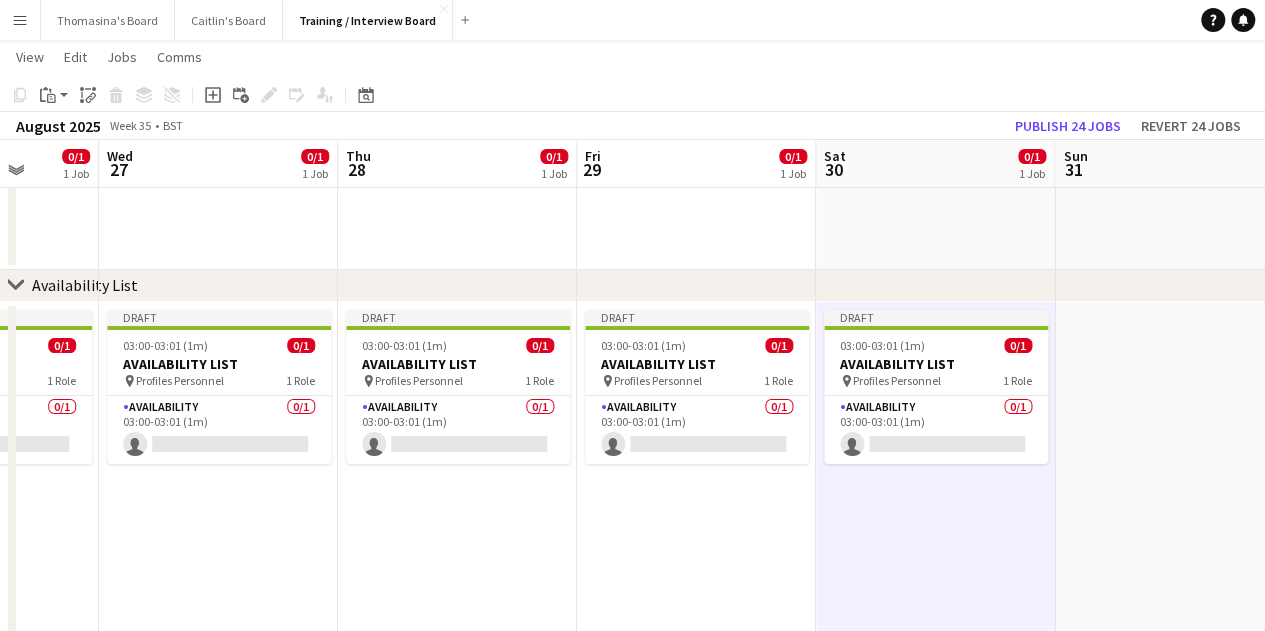 click at bounding box center [1174, 521] 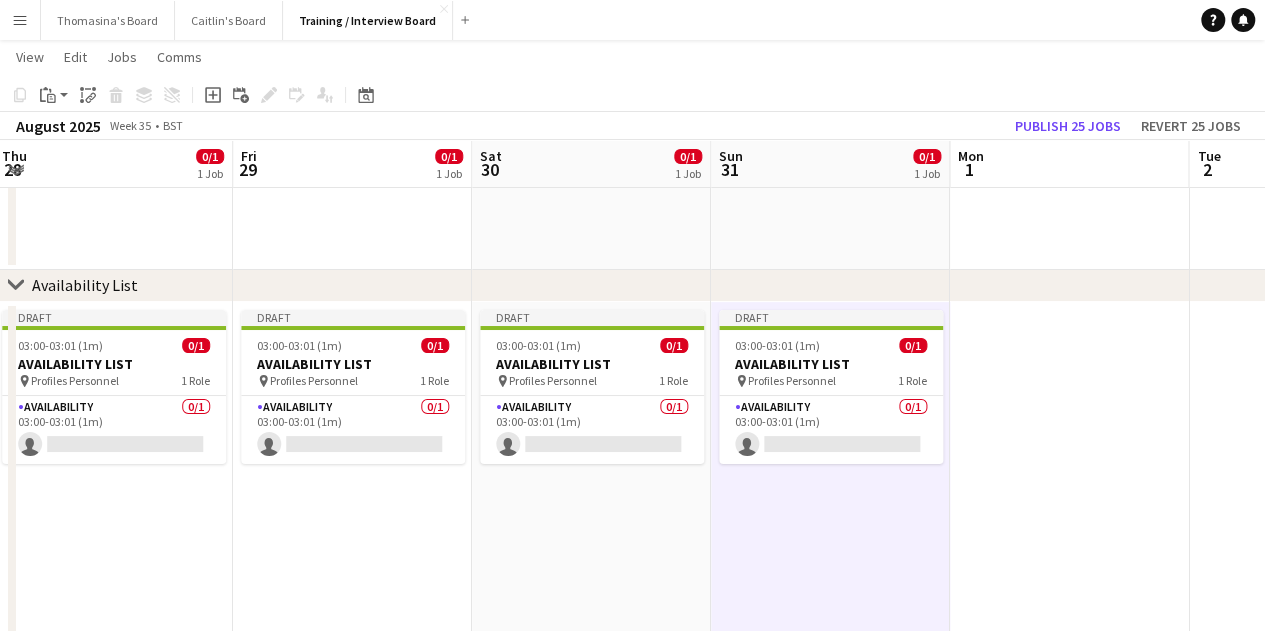 scroll, scrollTop: 0, scrollLeft: 605, axis: horizontal 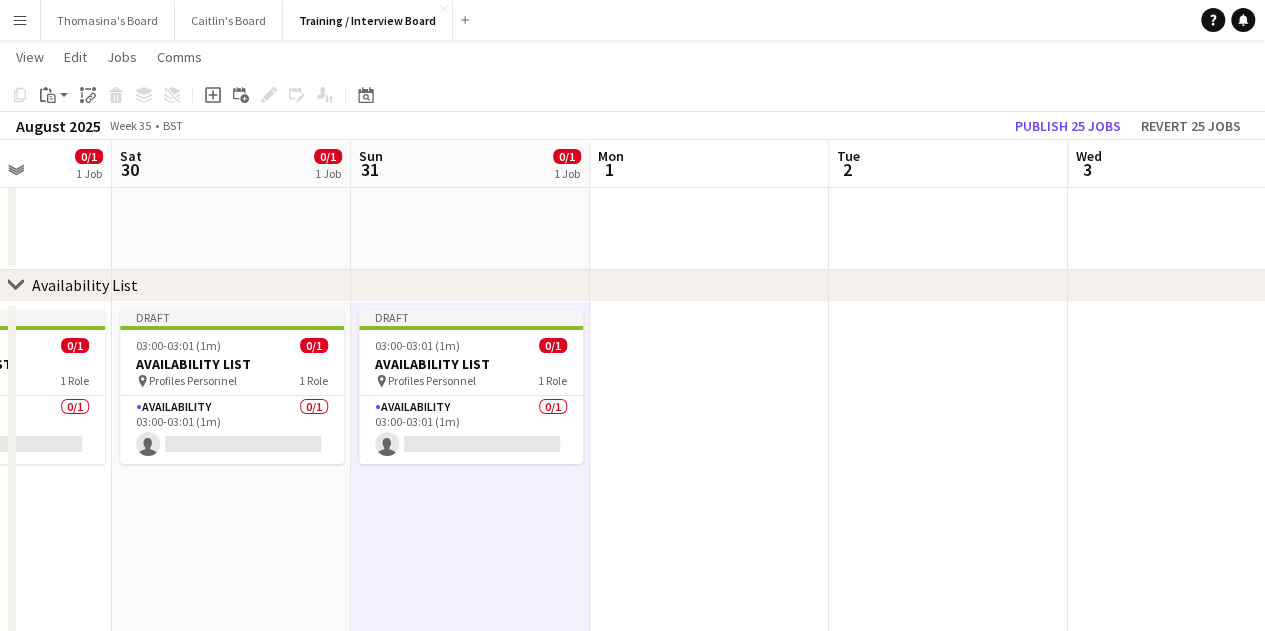 drag, startPoint x: 1002, startPoint y: 380, endPoint x: 589, endPoint y: 315, distance: 418.0837 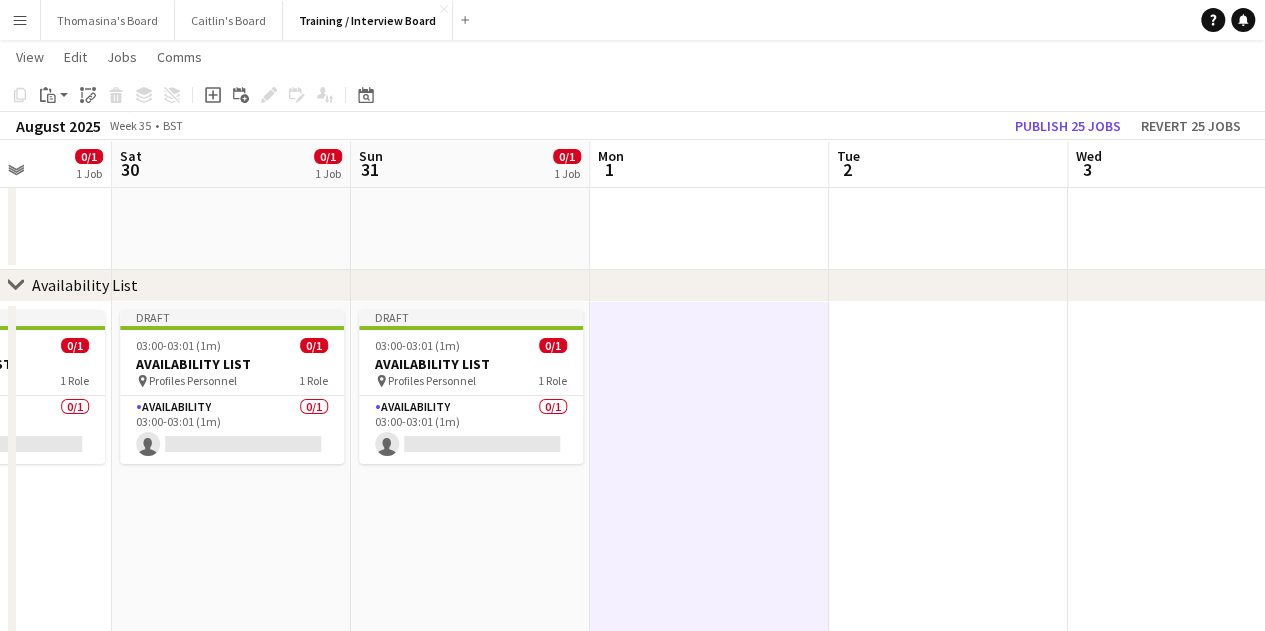 click at bounding box center [709, 521] 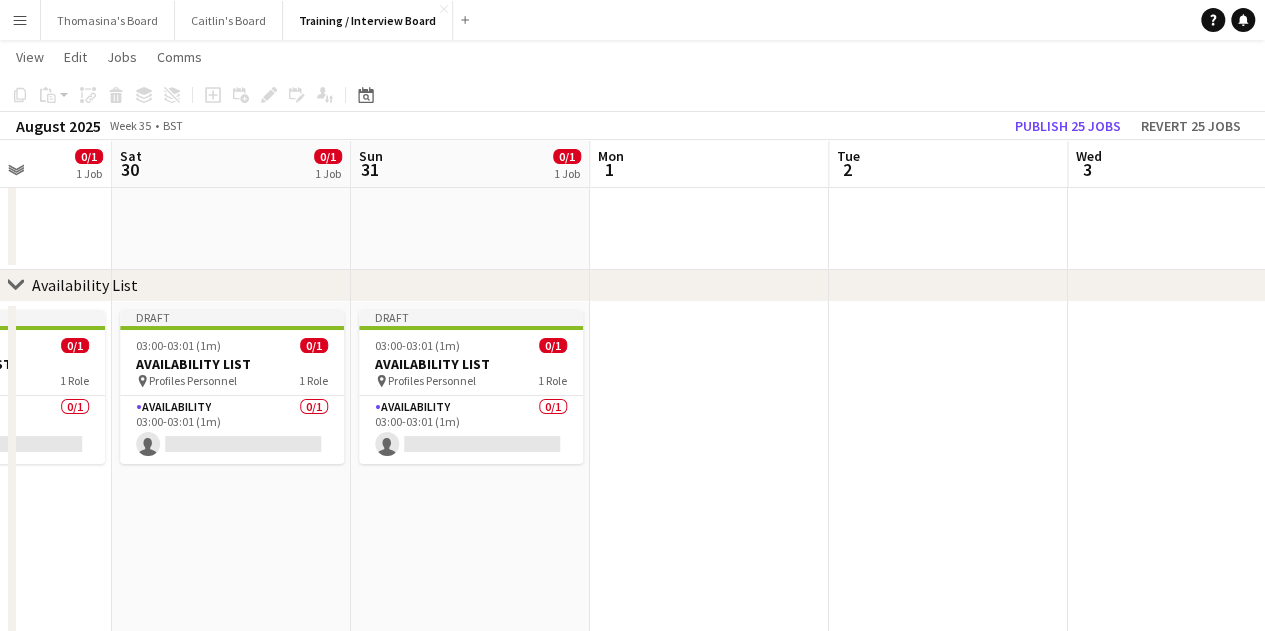 click at bounding box center (709, 521) 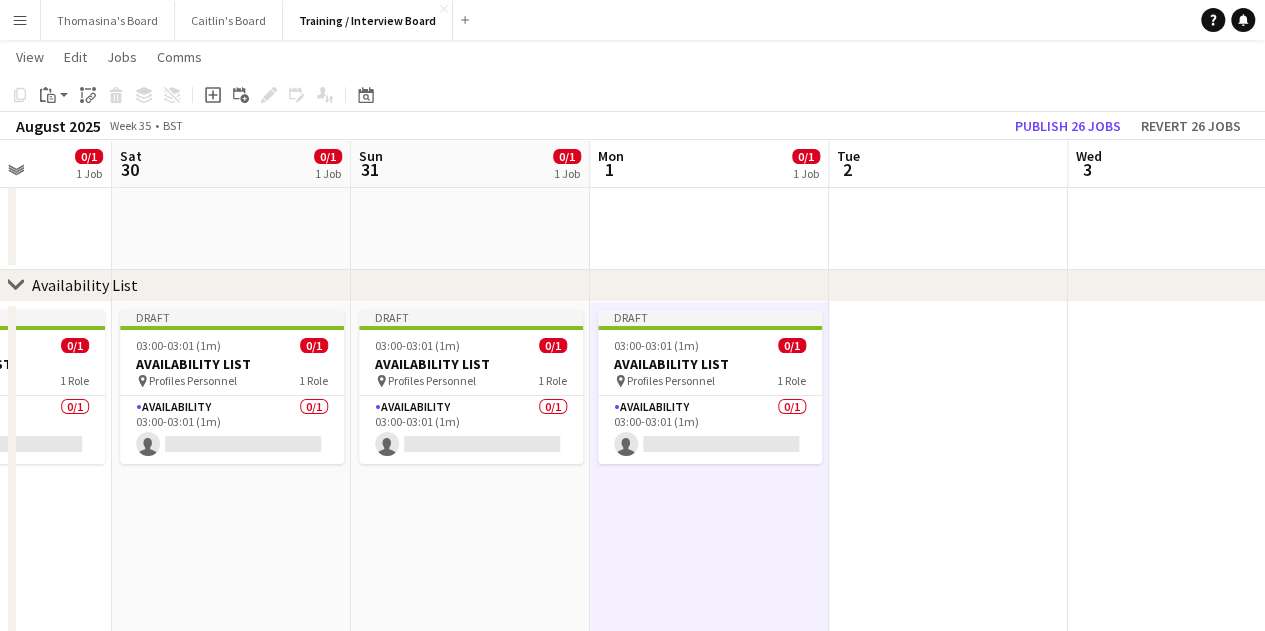 drag, startPoint x: 906, startPoint y: 386, endPoint x: 933, endPoint y: 387, distance: 27.018513 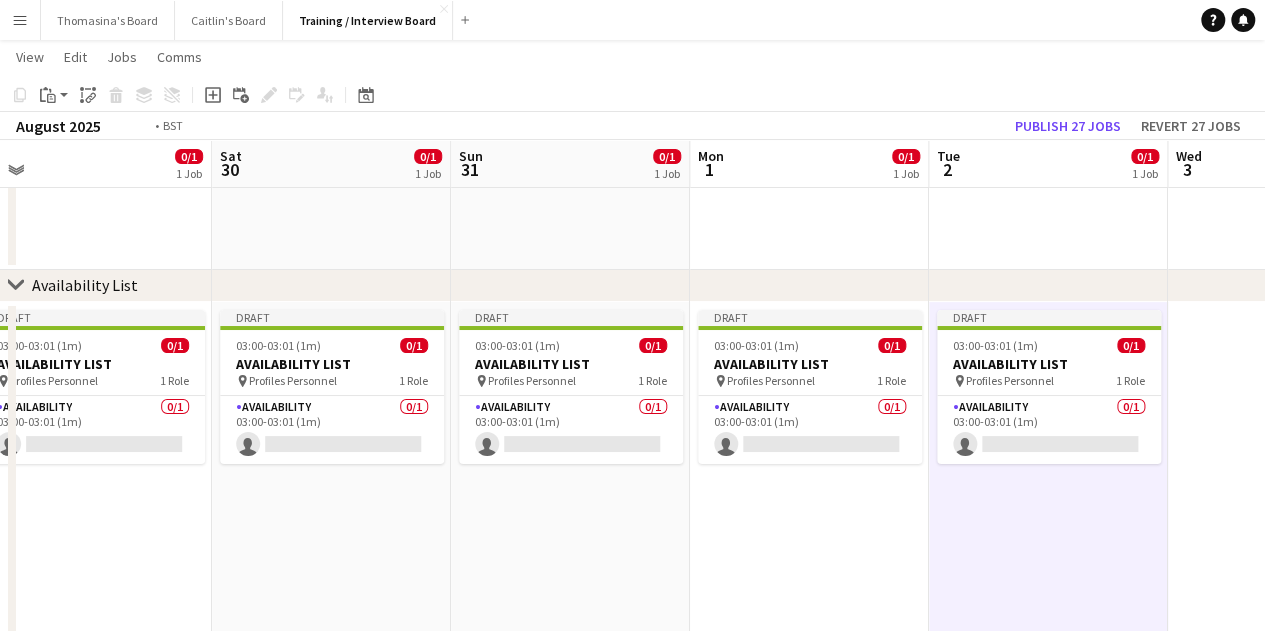drag, startPoint x: 1150, startPoint y: 393, endPoint x: 350, endPoint y: 276, distance: 808.5104 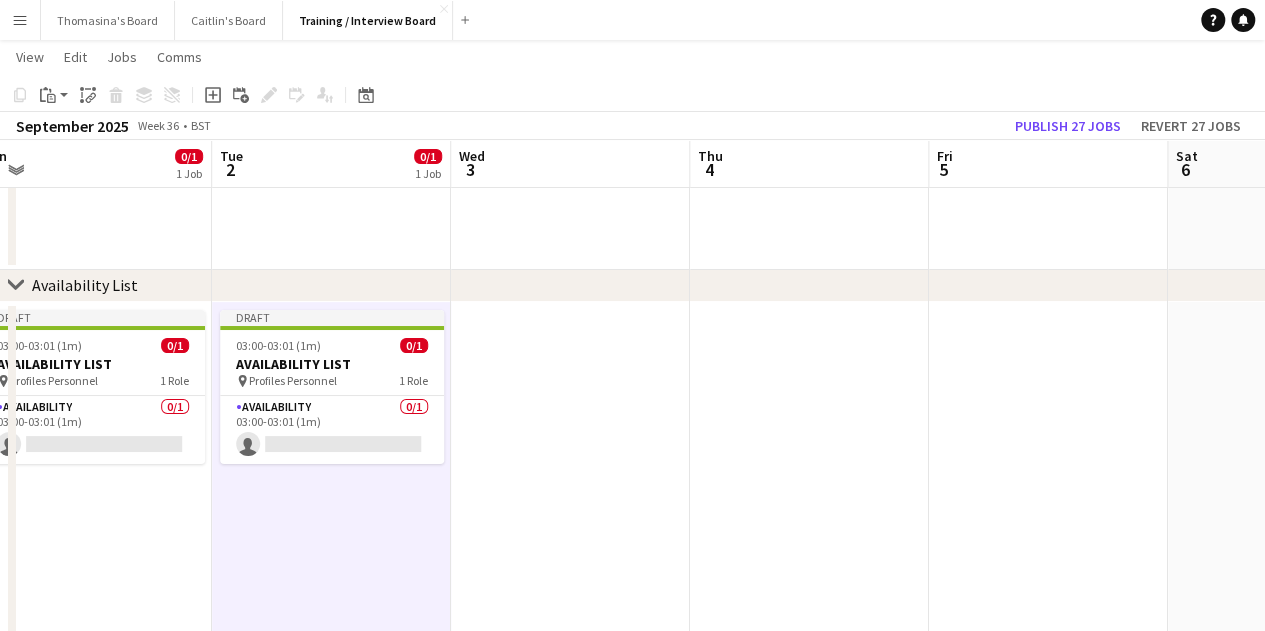 click at bounding box center [570, 521] 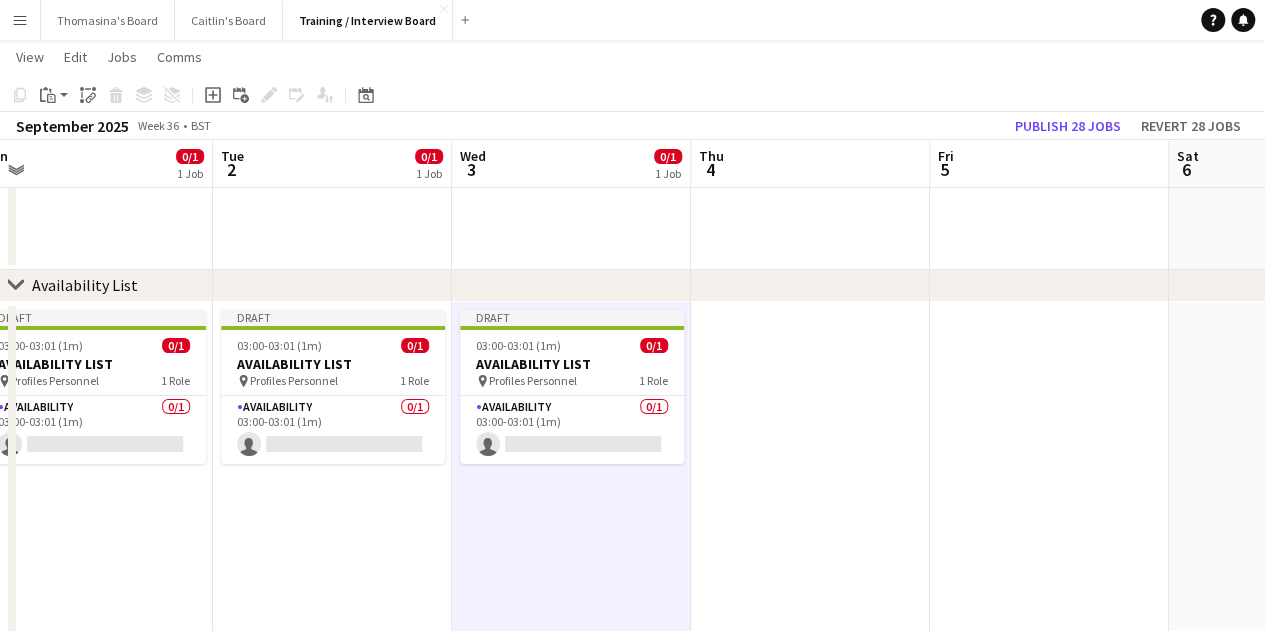 click at bounding box center [810, 521] 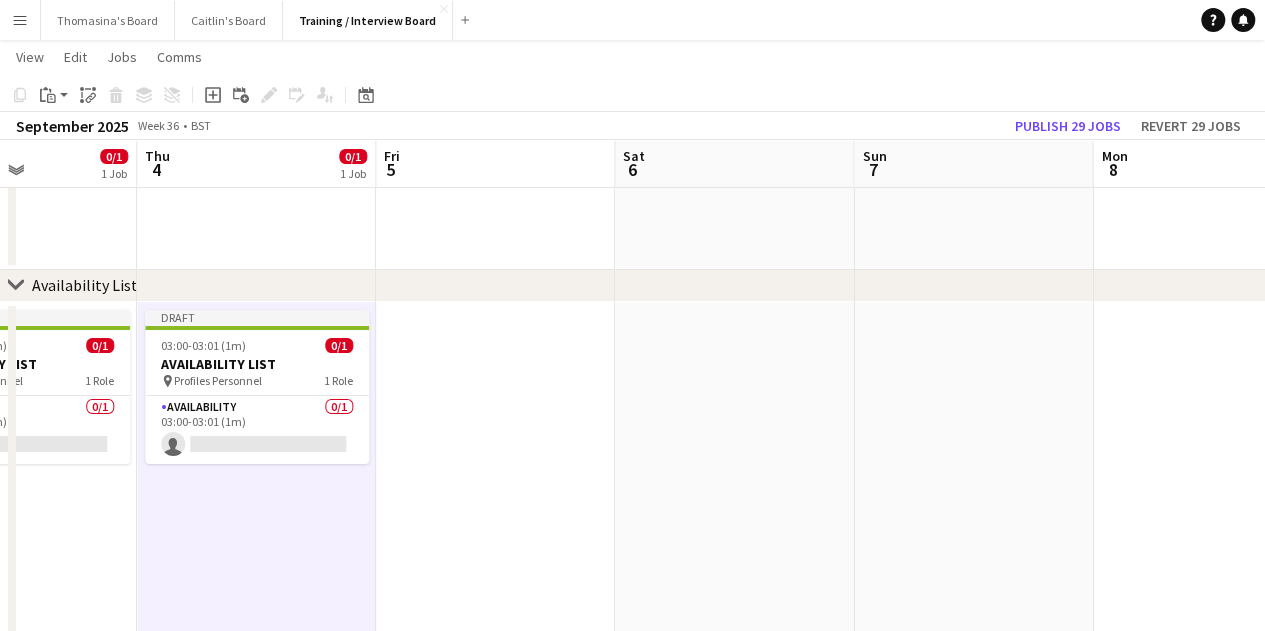 drag, startPoint x: 936, startPoint y: 405, endPoint x: 507, endPoint y: 338, distance: 434.2004 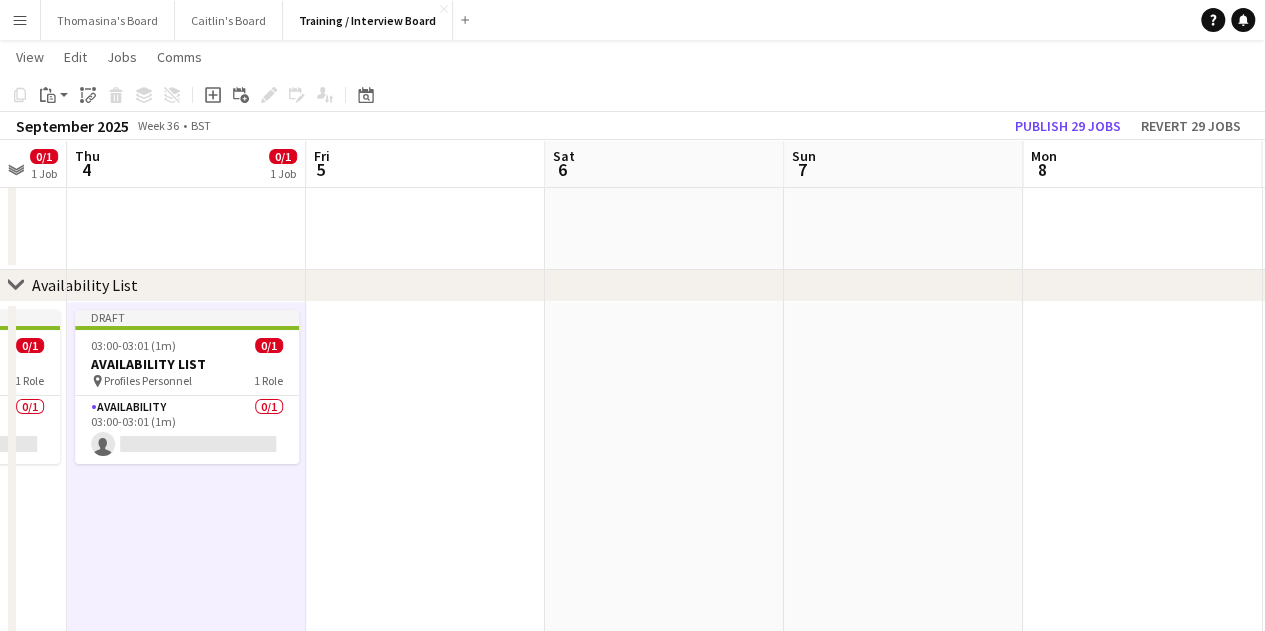 click at bounding box center (425, 521) 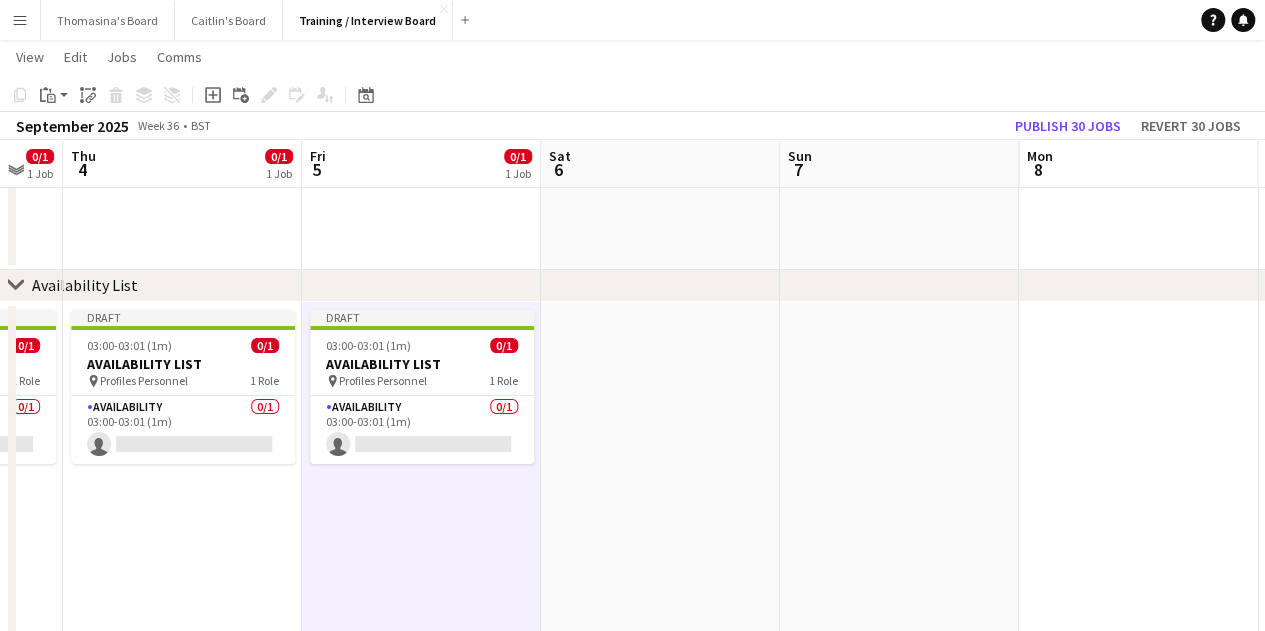 click at bounding box center [660, 521] 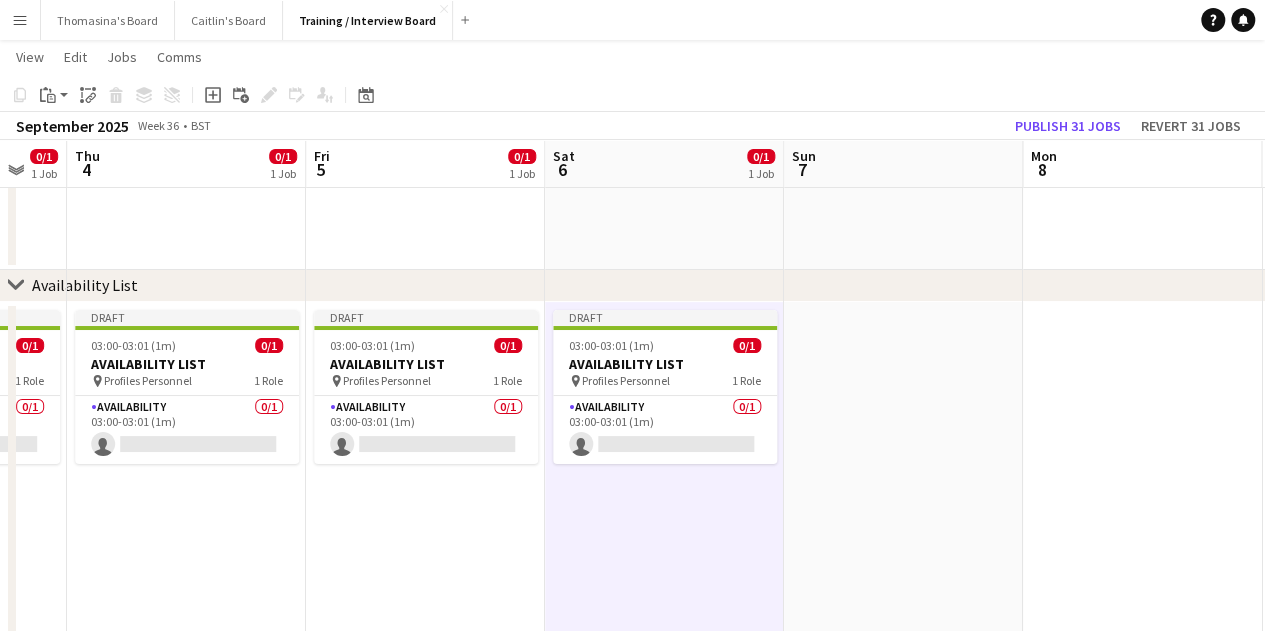 click at bounding box center (903, 521) 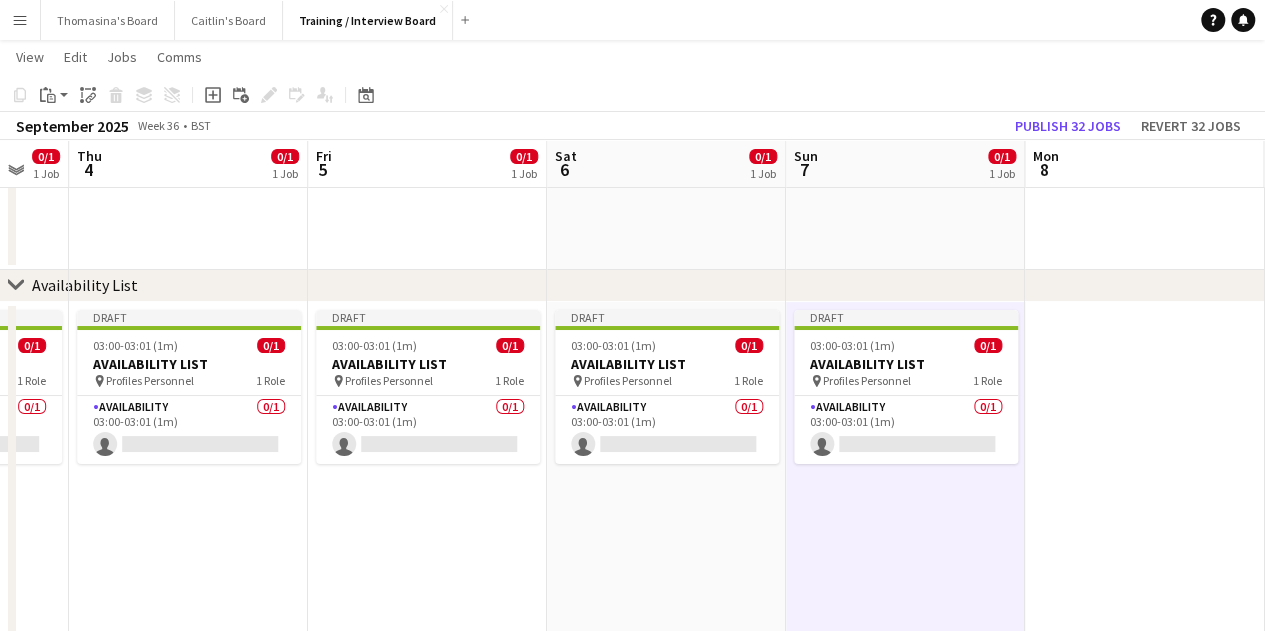 click at bounding box center [1144, 521] 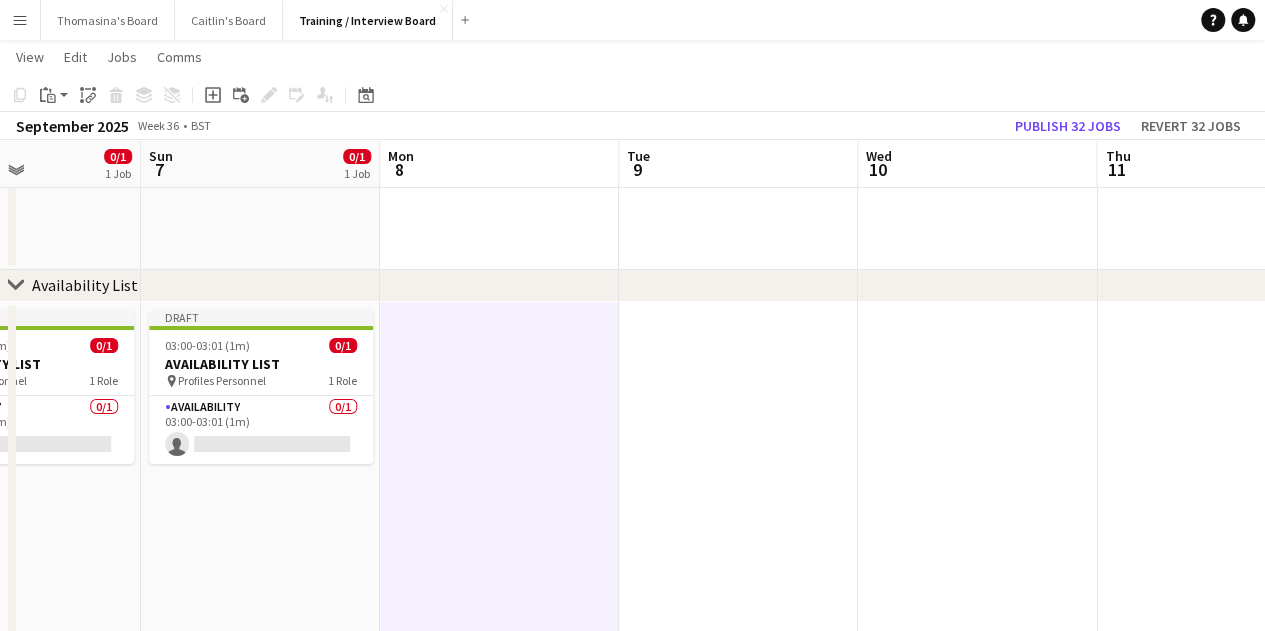 drag, startPoint x: 729, startPoint y: 373, endPoint x: 428, endPoint y: 348, distance: 302.0364 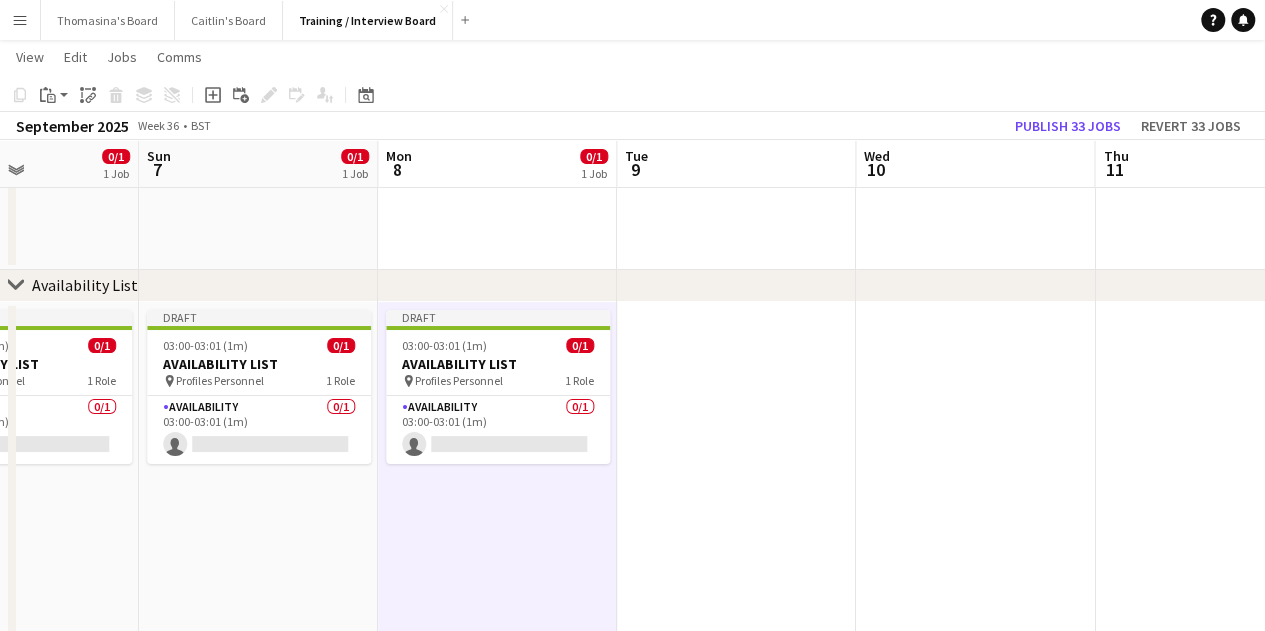 click at bounding box center (736, 521) 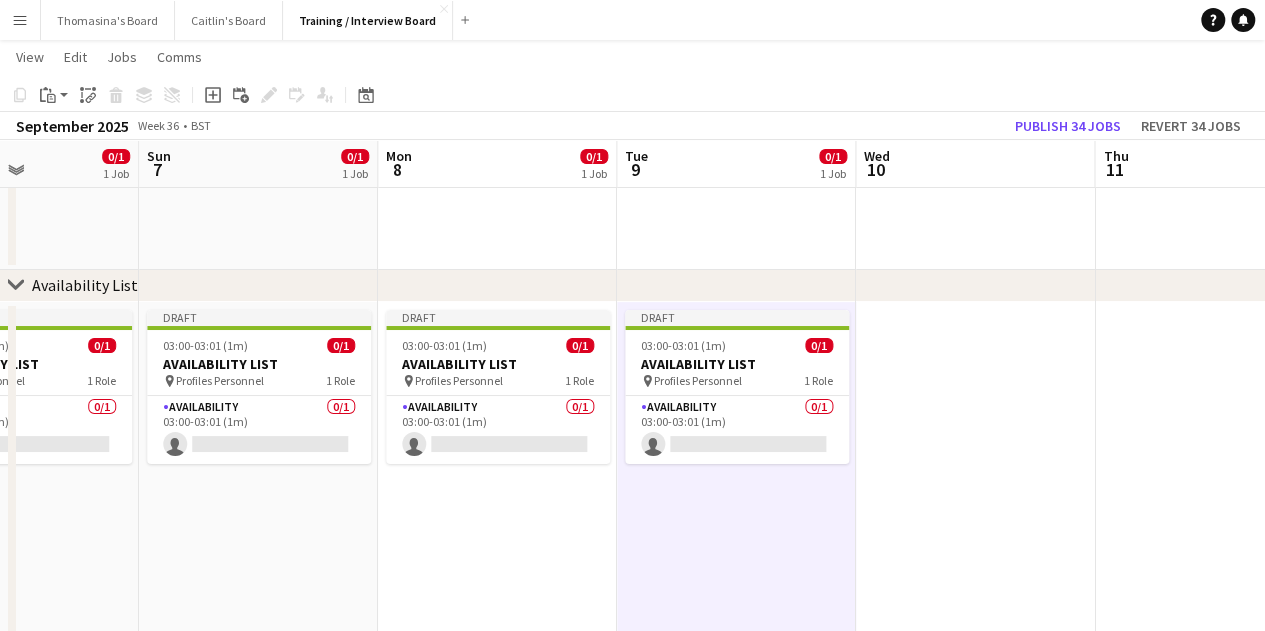 click at bounding box center (975, 521) 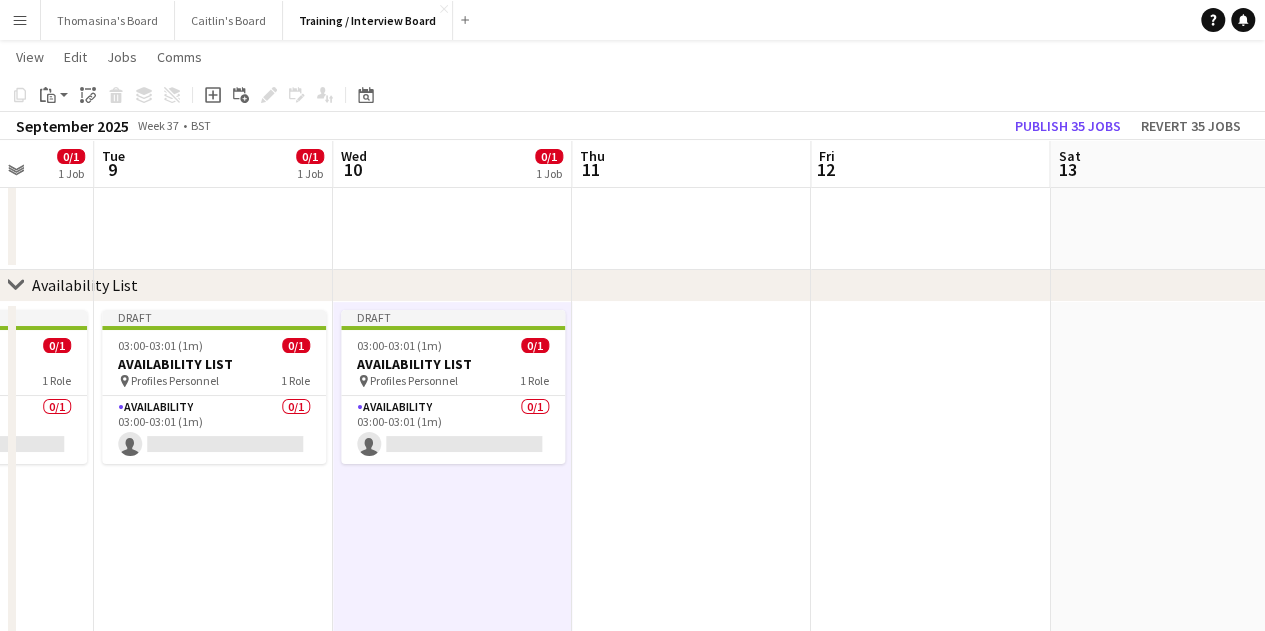 drag, startPoint x: 536, startPoint y: 340, endPoint x: 390, endPoint y: 334, distance: 146.12323 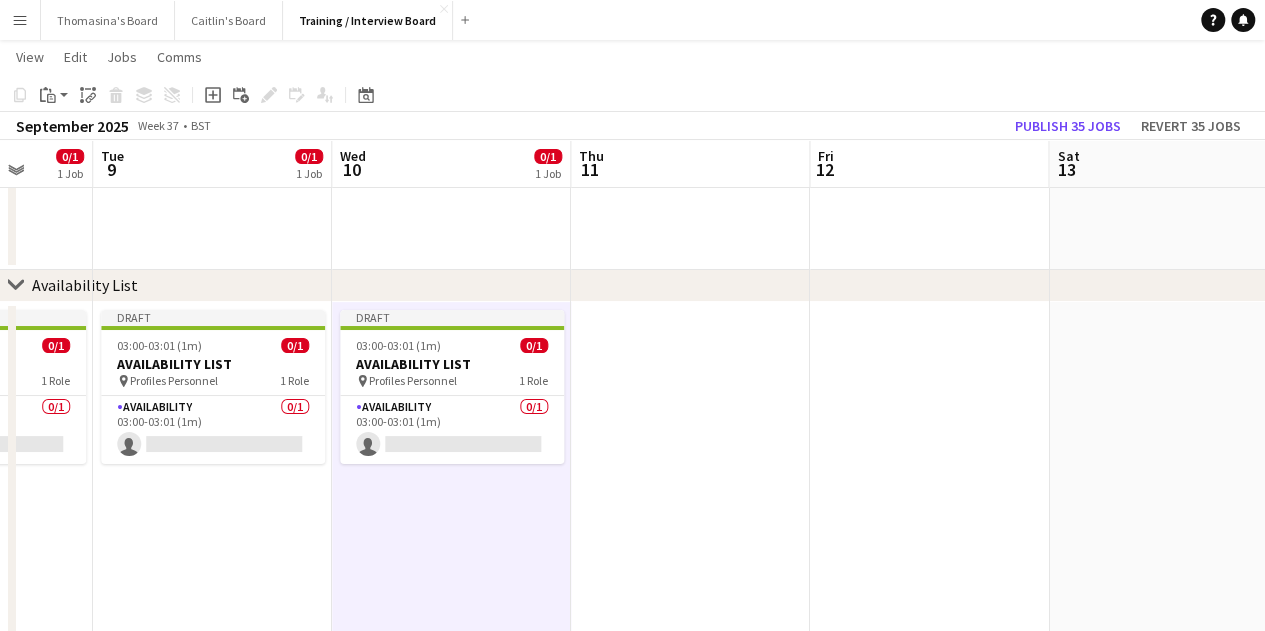 click at bounding box center [690, 521] 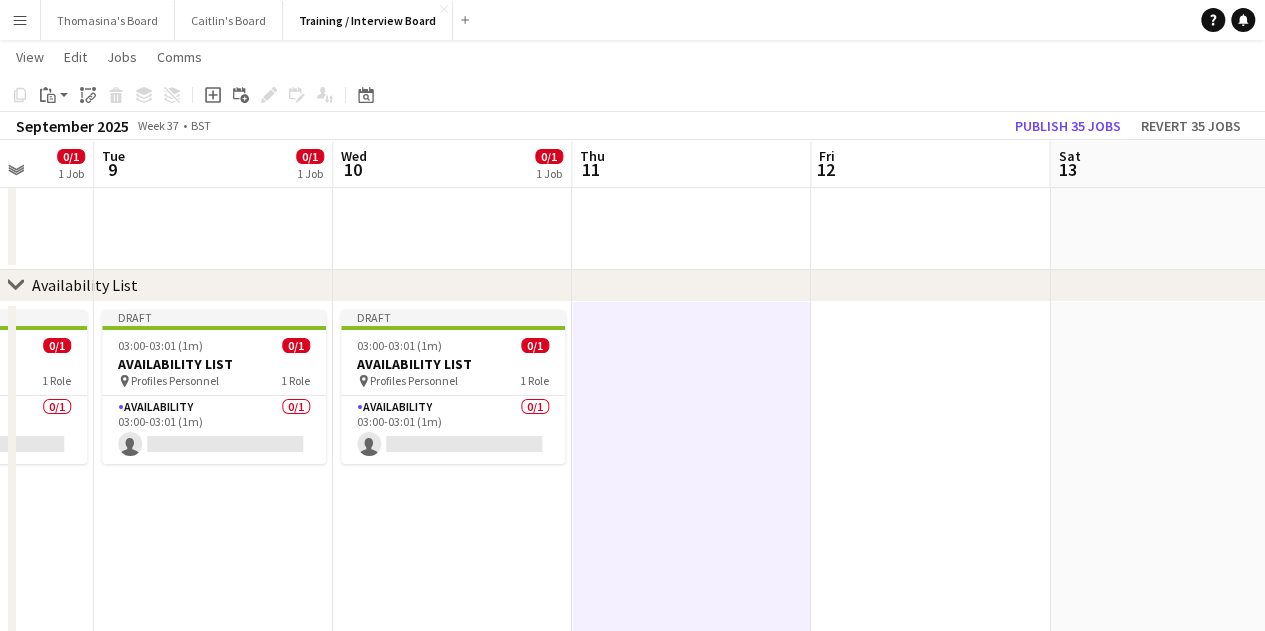 click at bounding box center (691, 521) 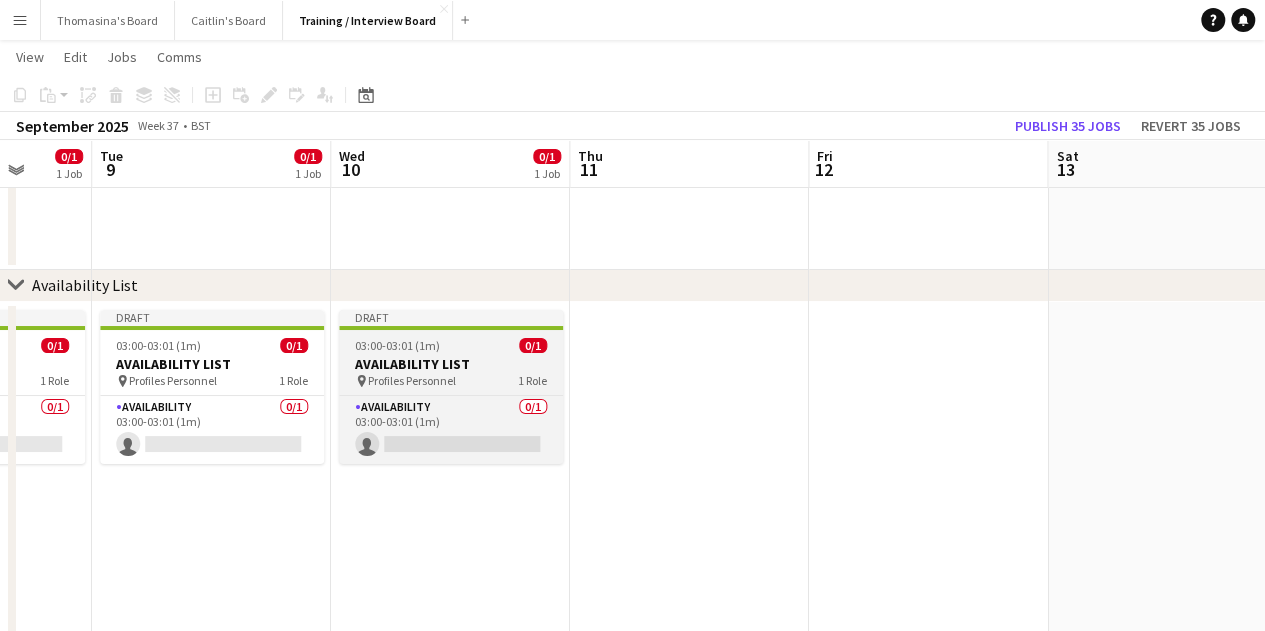 click on "03:00-03:01 (1m)    0/1" at bounding box center [451, 345] 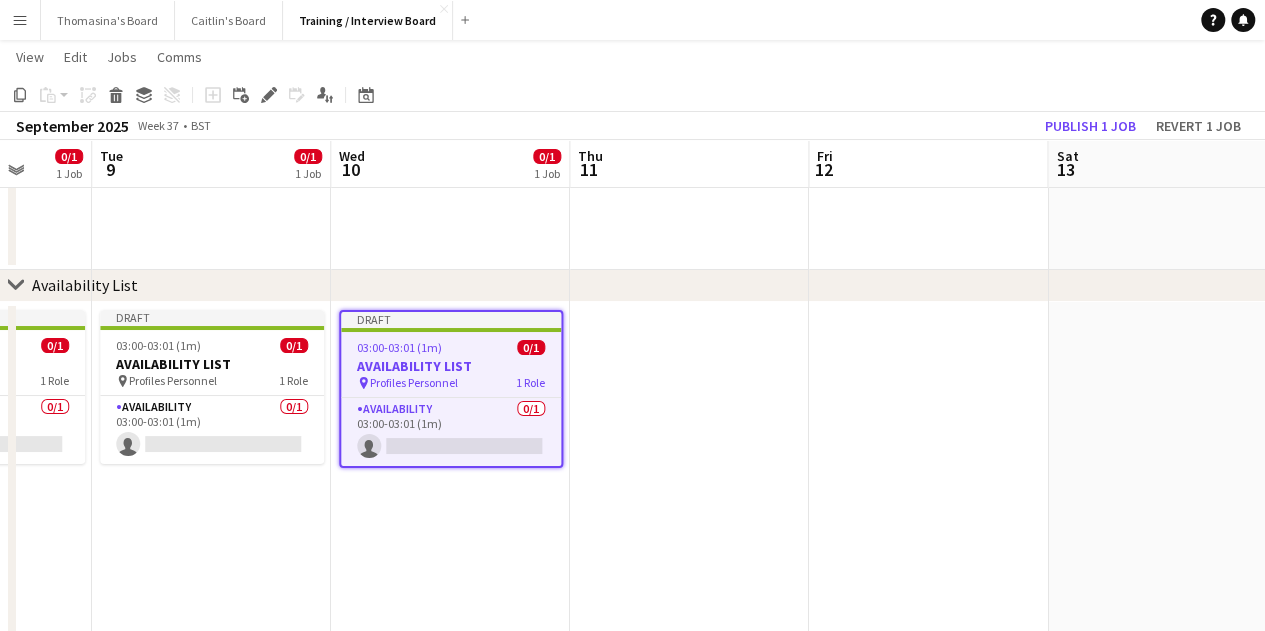 scroll, scrollTop: 0, scrollLeft: 868, axis: horizontal 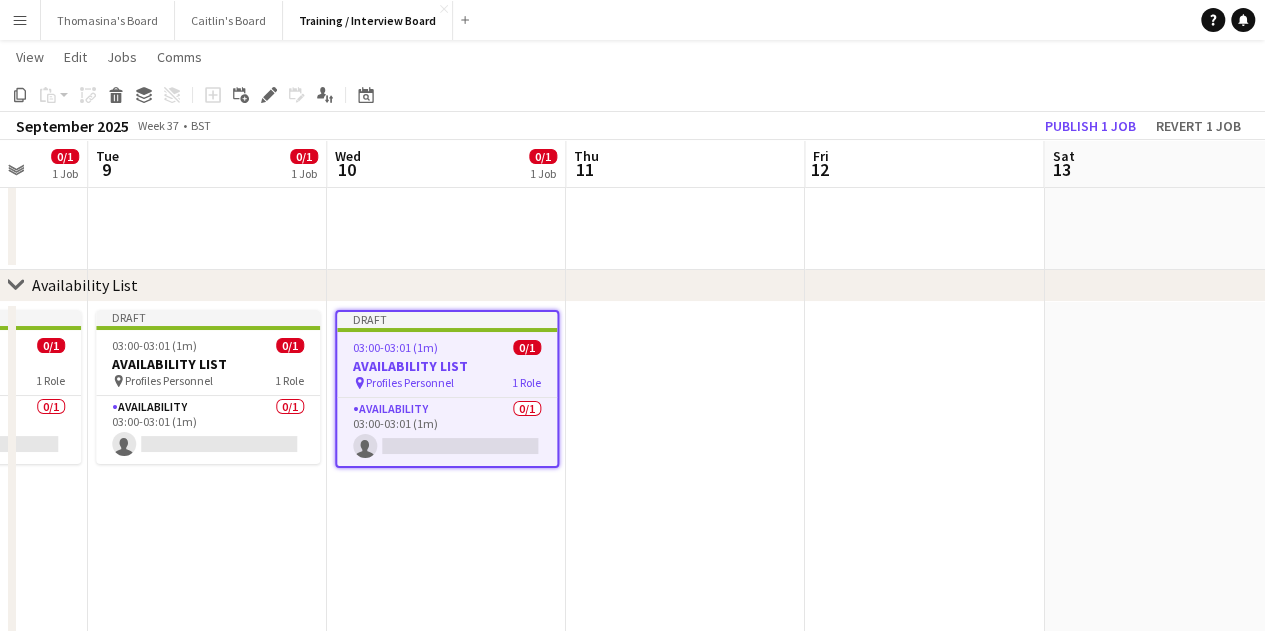 click at bounding box center (685, 521) 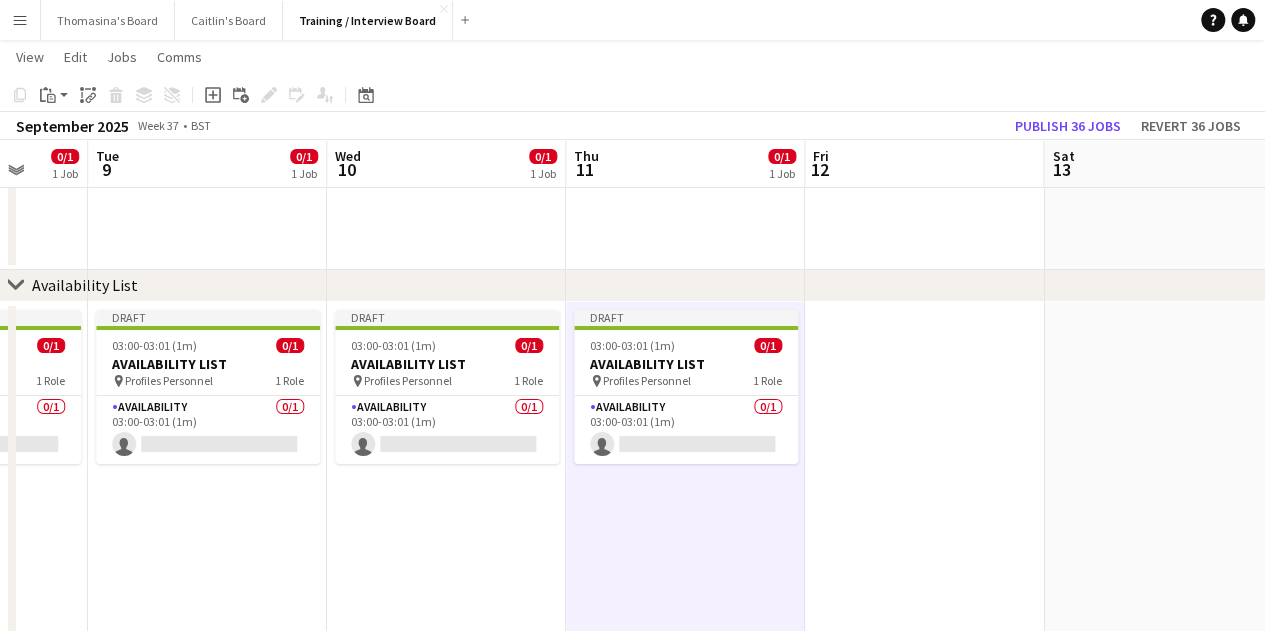 click at bounding box center (924, 521) 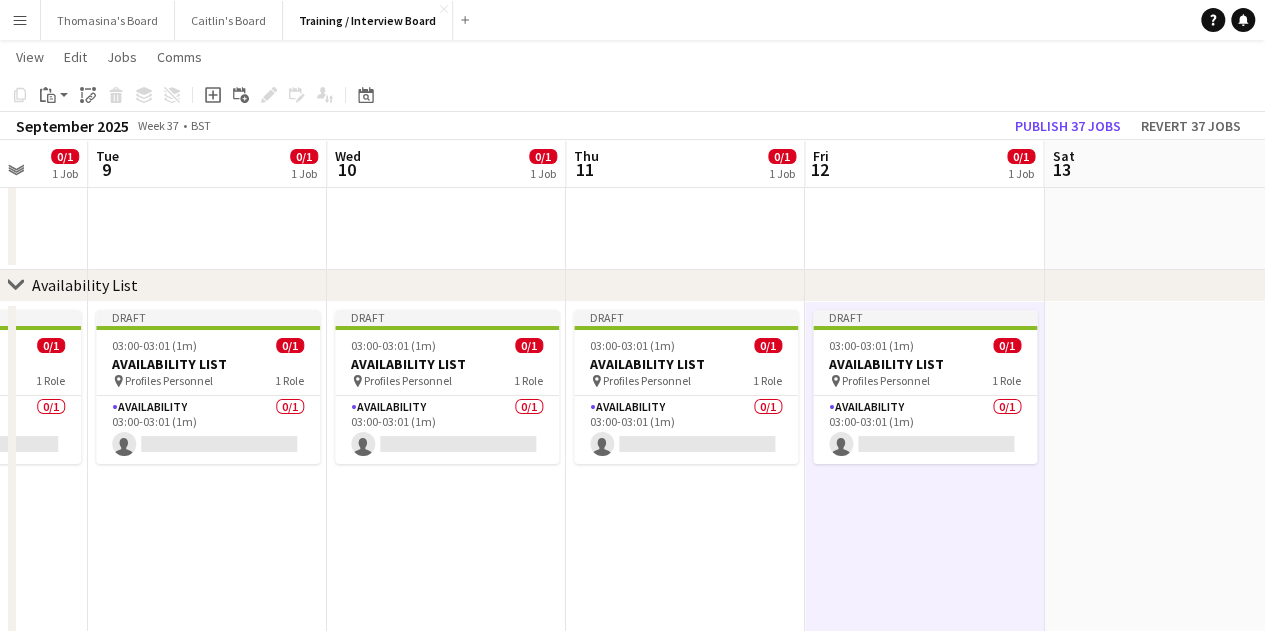click on "Copy
Paste
Paste   Ctrl+V Paste with crew  Ctrl+Shift+V
Paste linked Job
Delete
Group
Ungroup
Add job
Add linked Job
Edit
Edit linked Job
Applicants
Date picker
AUG 2025 AUG 2025 Monday M Tuesday T Wednesday W Thursday T Friday F Saturday S Sunday S  AUG   1   2   3   4   5   6   7   8   9   10   11   12   13   14   15   16   17   18   19   20   21   22   23   24   25   26   27   28   29   30   31
Comparison range
Comparison range
Today" 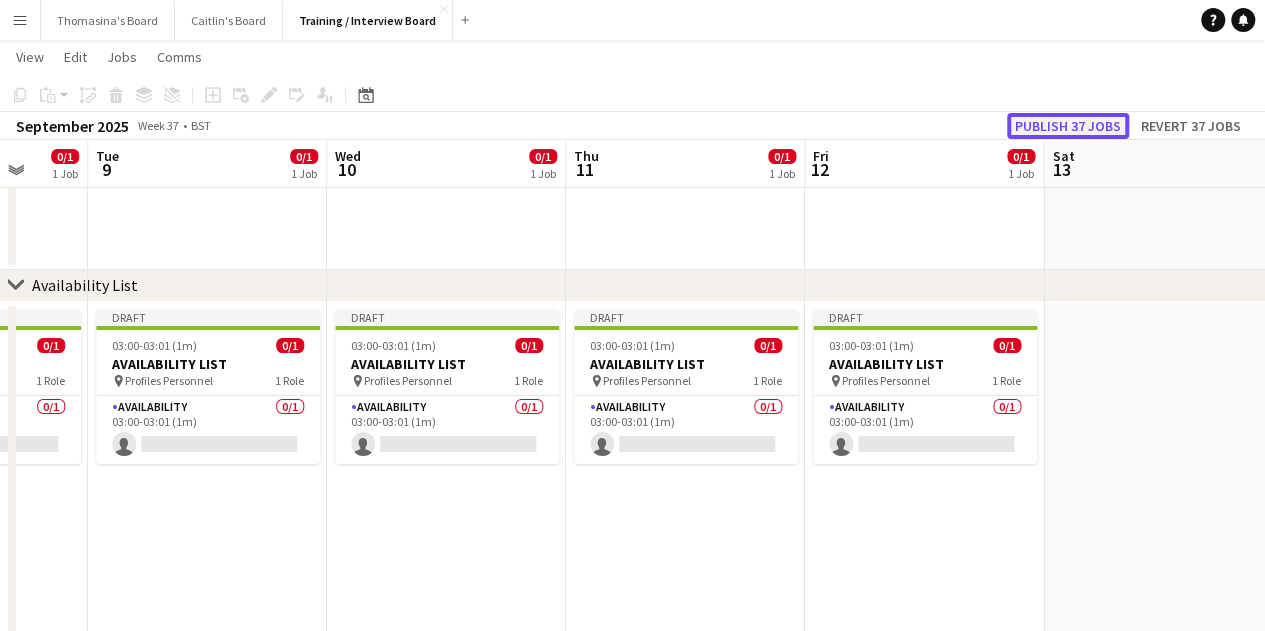 click on "Publish 37 jobs" 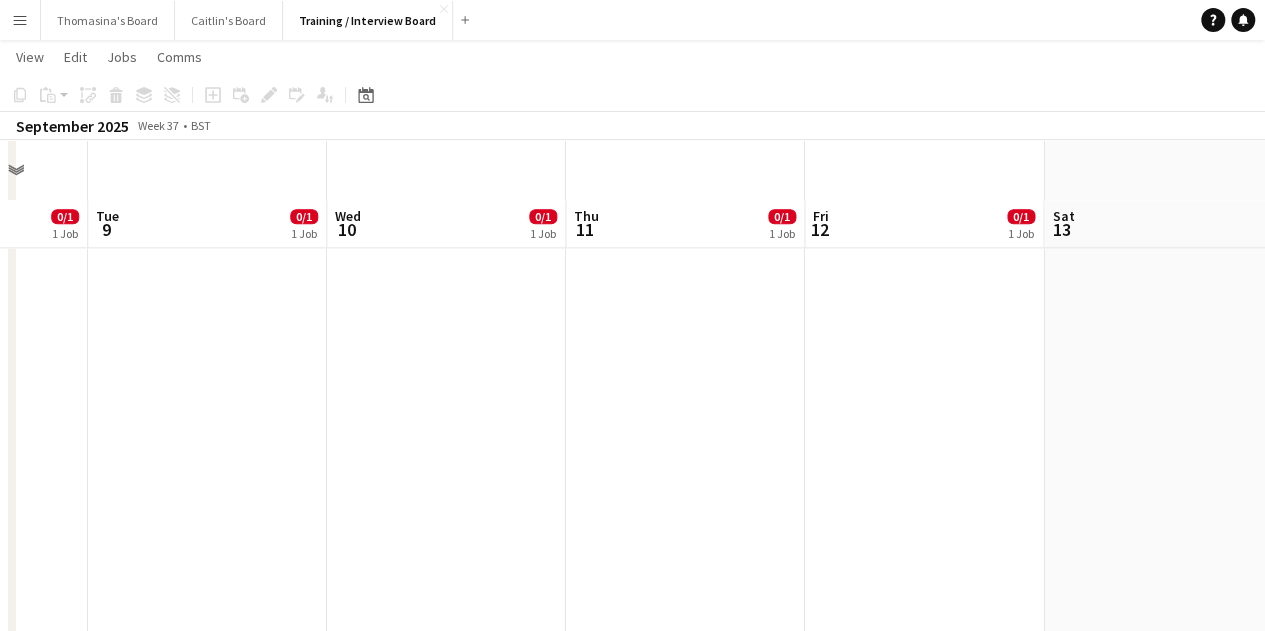 scroll, scrollTop: 1300, scrollLeft: 0, axis: vertical 